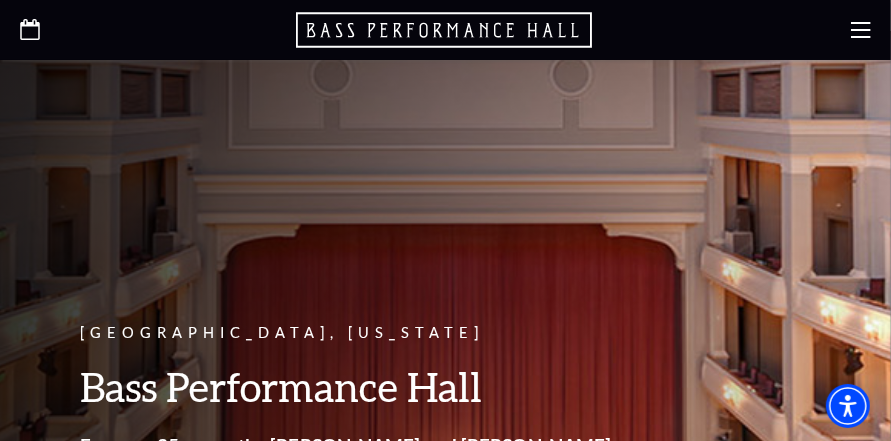 scroll, scrollTop: 29, scrollLeft: 0, axis: vertical 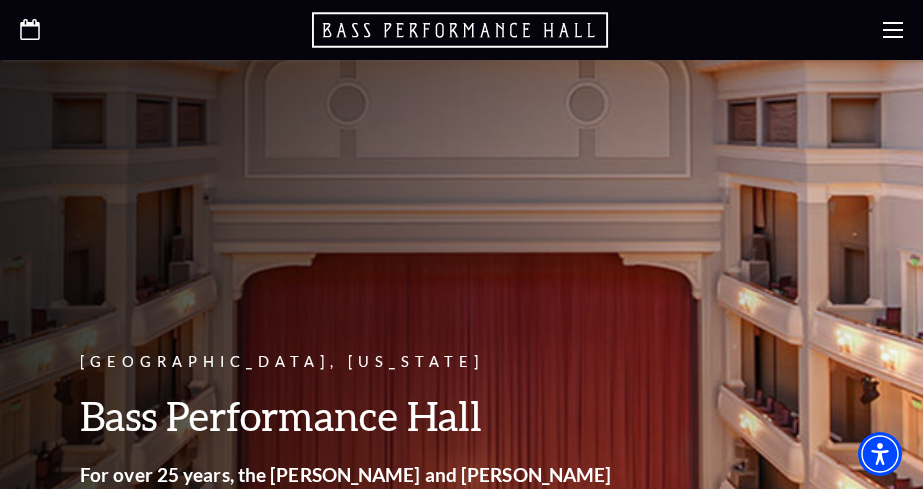 click 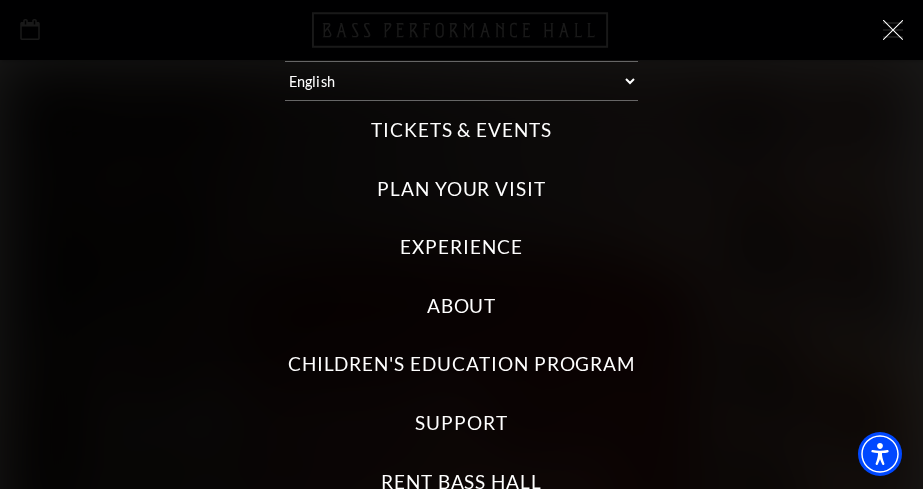 click on "Tickets & Events" at bounding box center [461, 130] 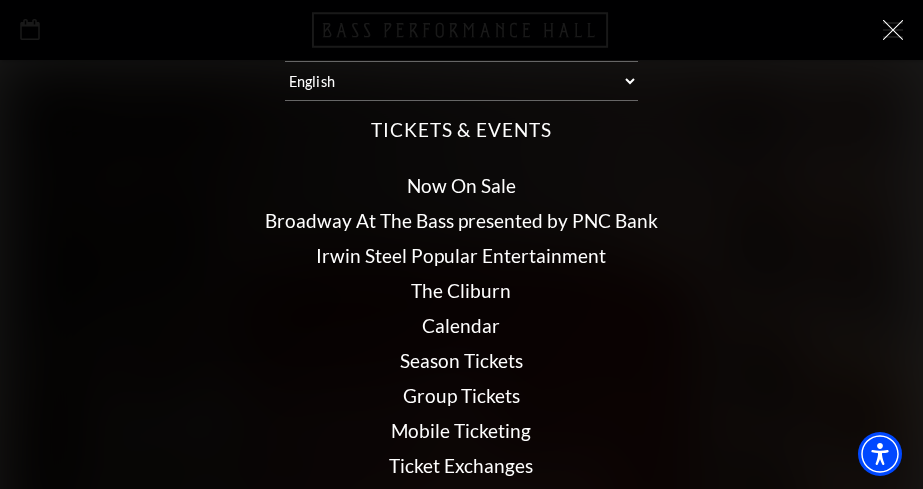 click on "Now On Sale" at bounding box center (461, 185) 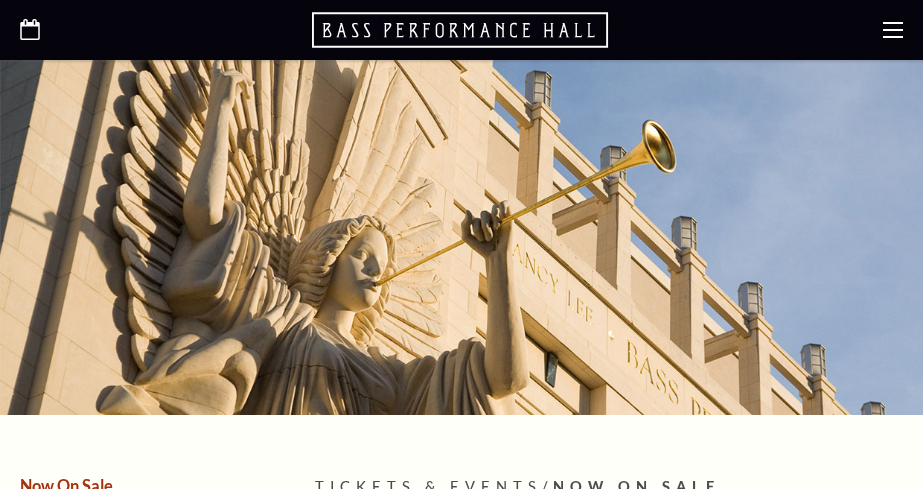scroll, scrollTop: 0, scrollLeft: 0, axis: both 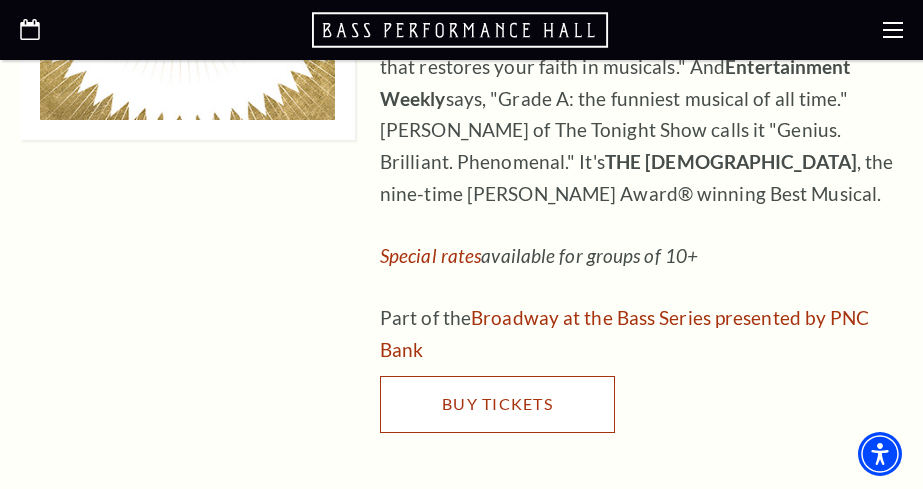 click on "Buy Tickets" at bounding box center [497, 404] 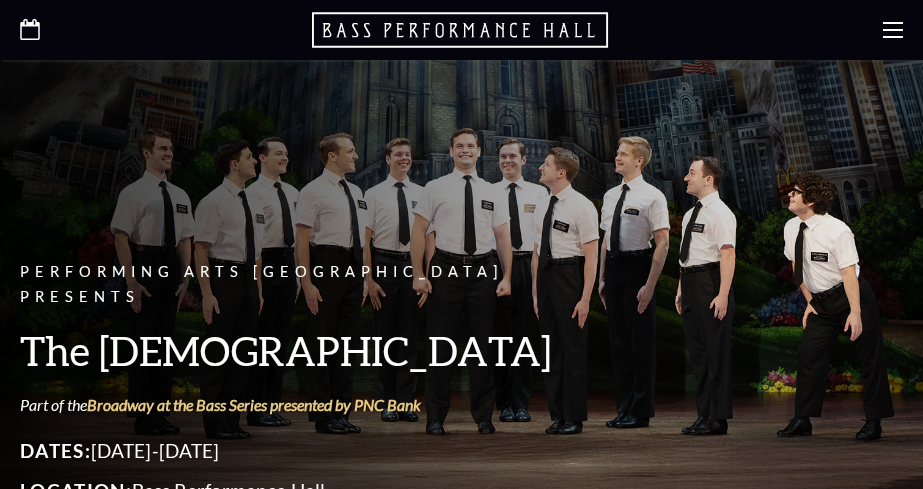 scroll, scrollTop: 0, scrollLeft: 0, axis: both 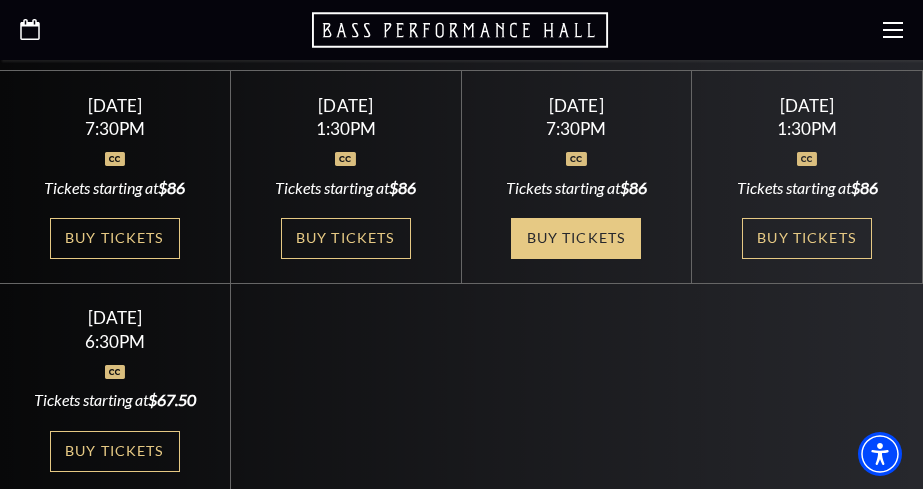 click on "Buy Tickets" at bounding box center [576, 238] 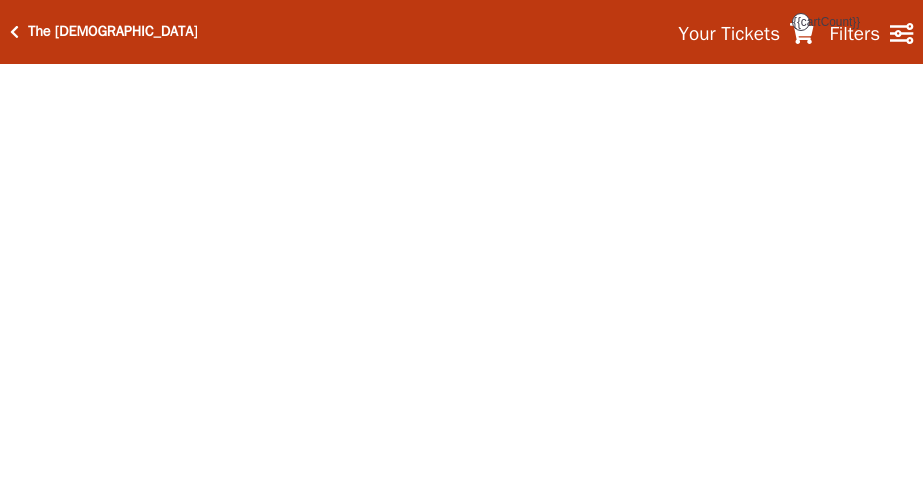 scroll, scrollTop: 0, scrollLeft: 0, axis: both 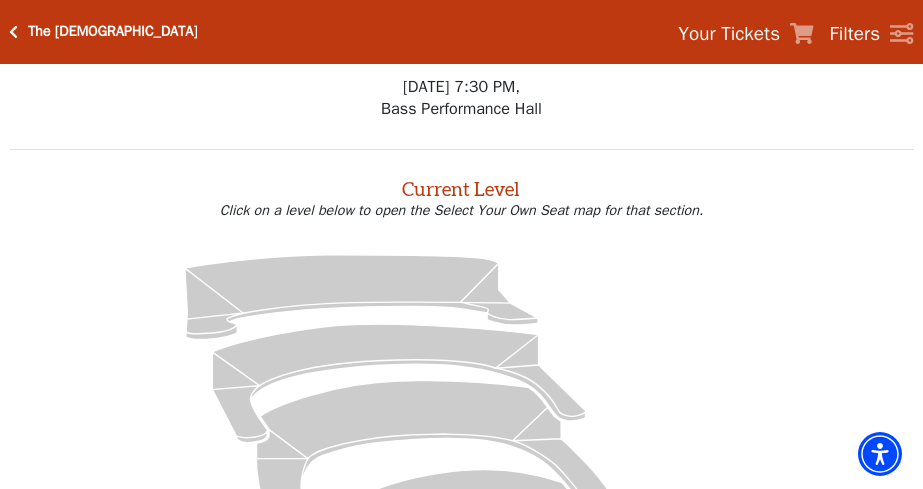 click at bounding box center [462, 509] 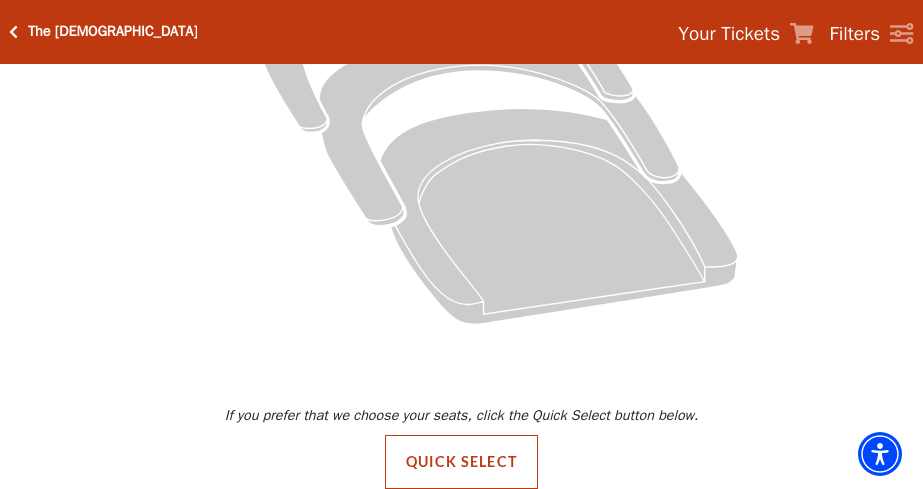 scroll, scrollTop: 446, scrollLeft: 0, axis: vertical 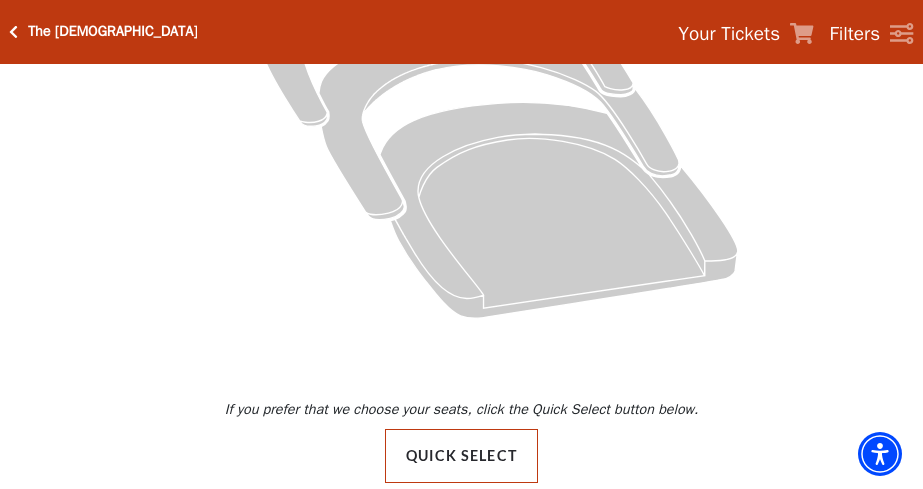 click on "Quick Select" at bounding box center (461, 456) 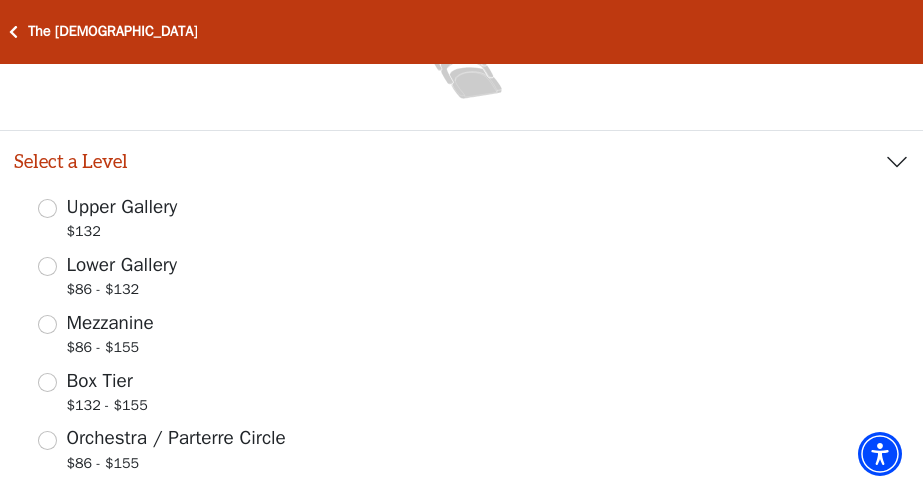 scroll, scrollTop: 342, scrollLeft: 0, axis: vertical 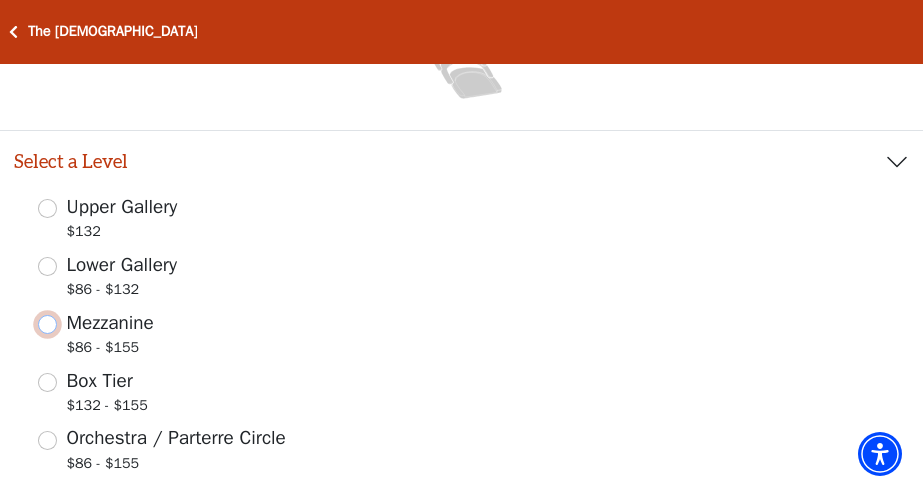 click on "Mezzanine     $86 - $155" at bounding box center (47, 324) 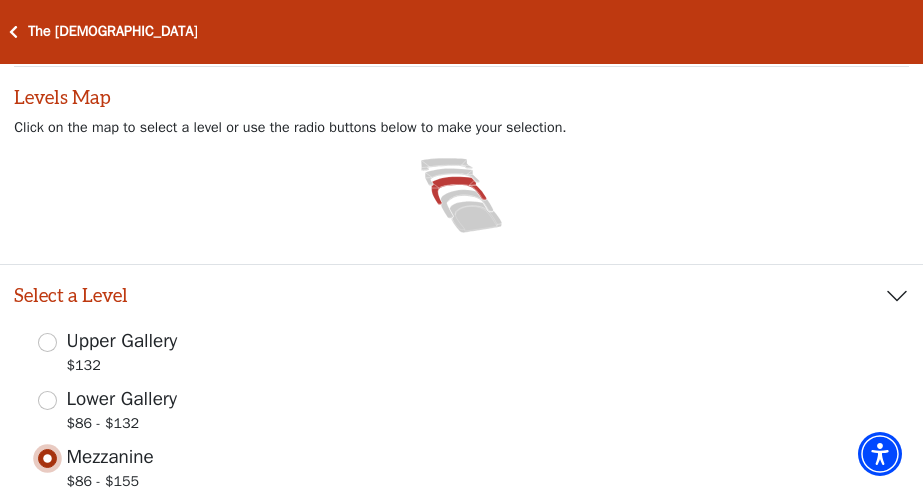 scroll, scrollTop: 205, scrollLeft: 0, axis: vertical 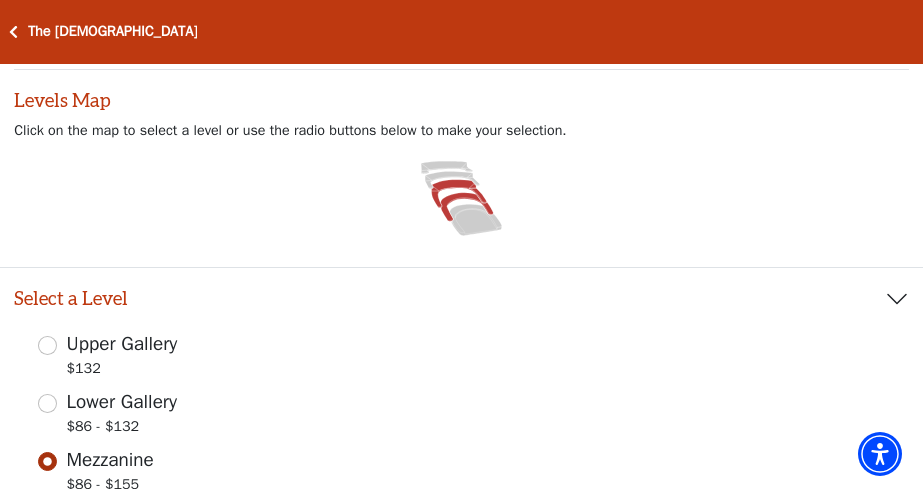 click 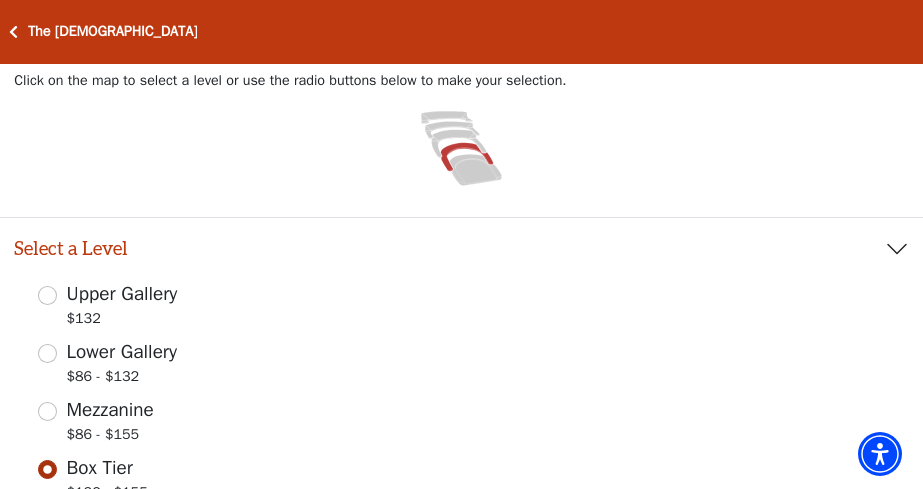 scroll, scrollTop: 264, scrollLeft: 0, axis: vertical 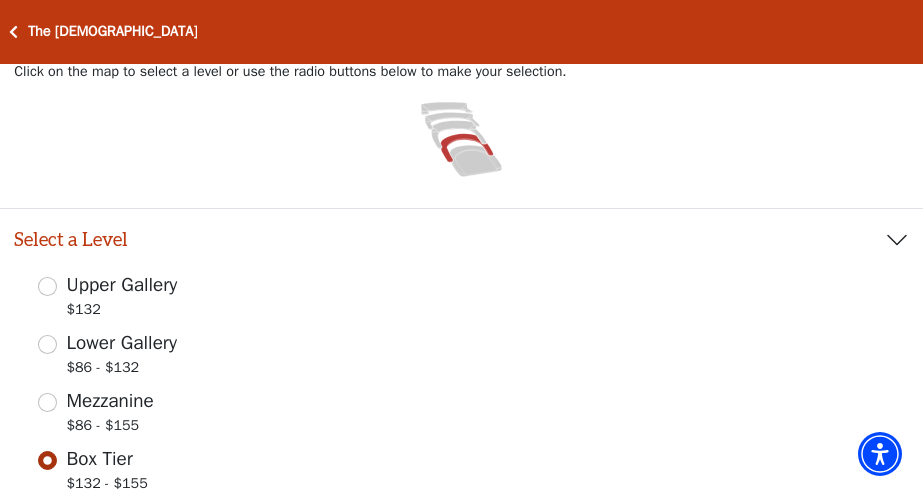 click on "$86 - $132" at bounding box center (122, 370) 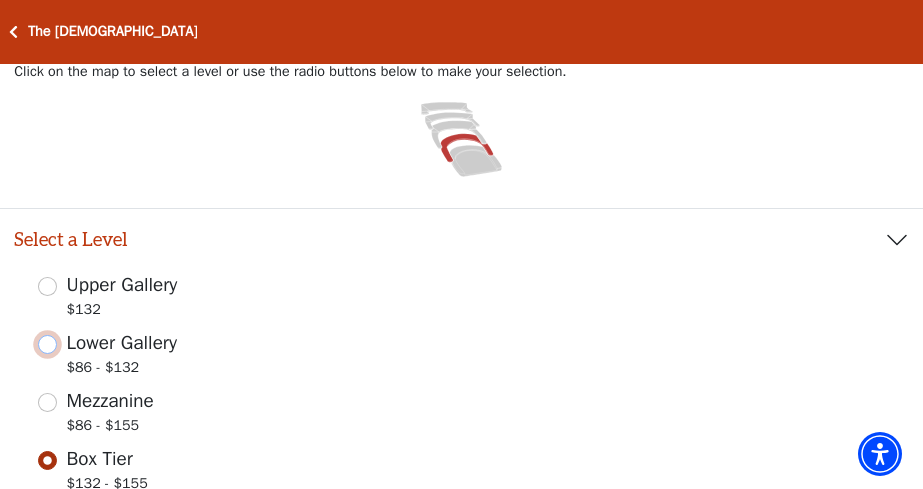 click on "Lower Gallery     $86 - $132" at bounding box center (47, 344) 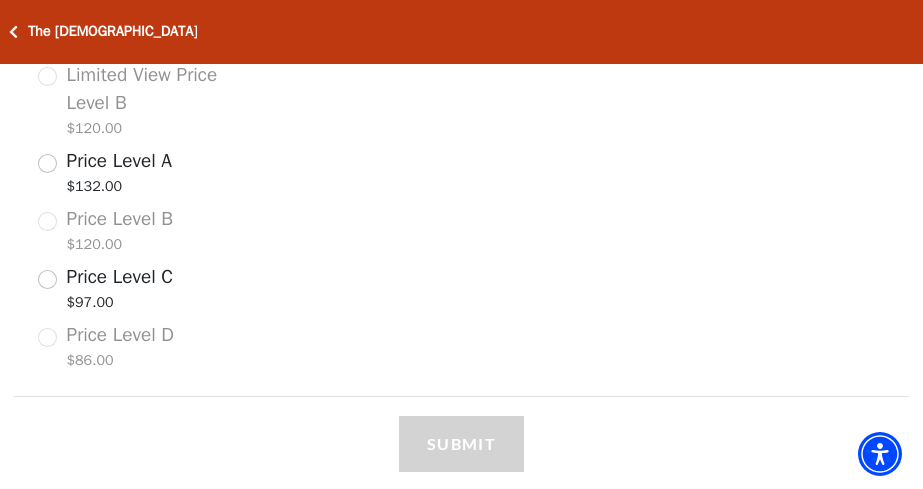 scroll, scrollTop: 852, scrollLeft: 0, axis: vertical 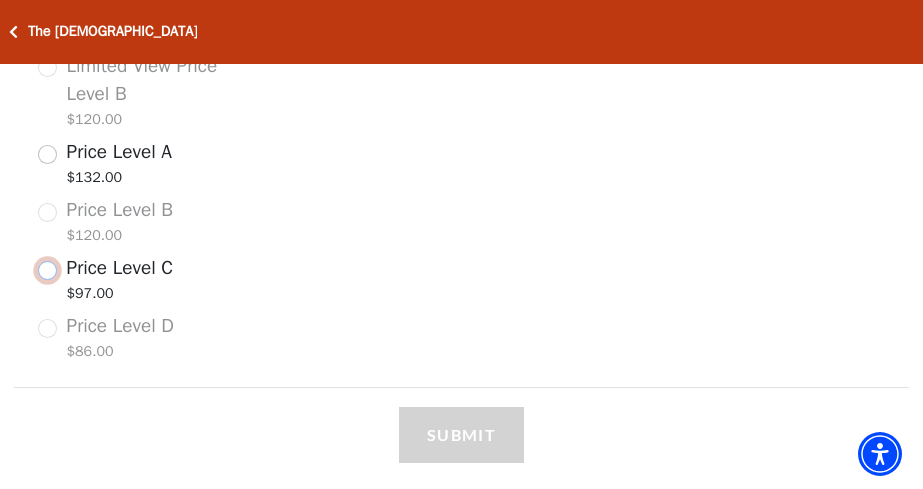 click on "Price Level C $97.00" at bounding box center (47, 270) 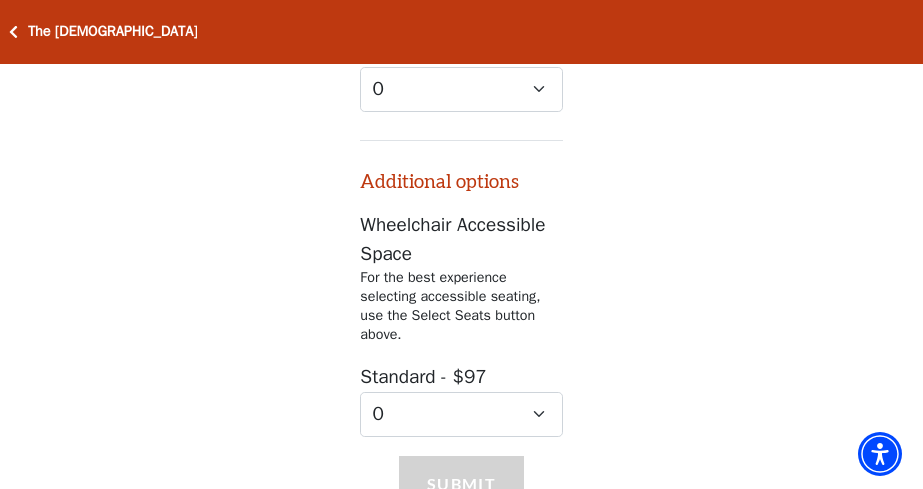 scroll, scrollTop: 1356, scrollLeft: 0, axis: vertical 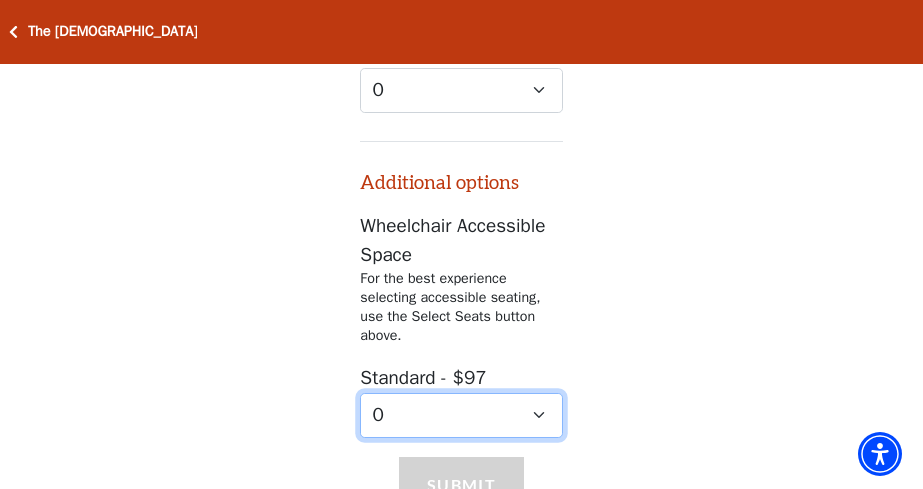 click on "0   1 2 3 4" at bounding box center [461, 415] 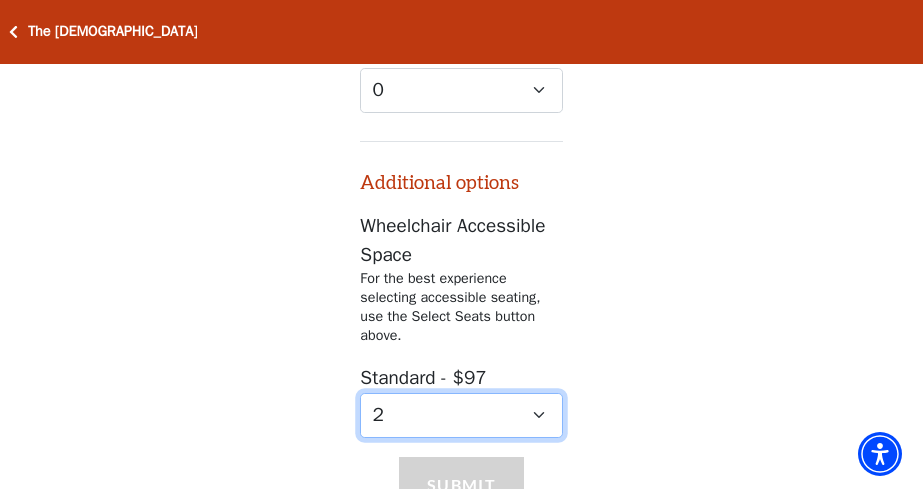click on "0   1 2 3 4" at bounding box center (461, 415) 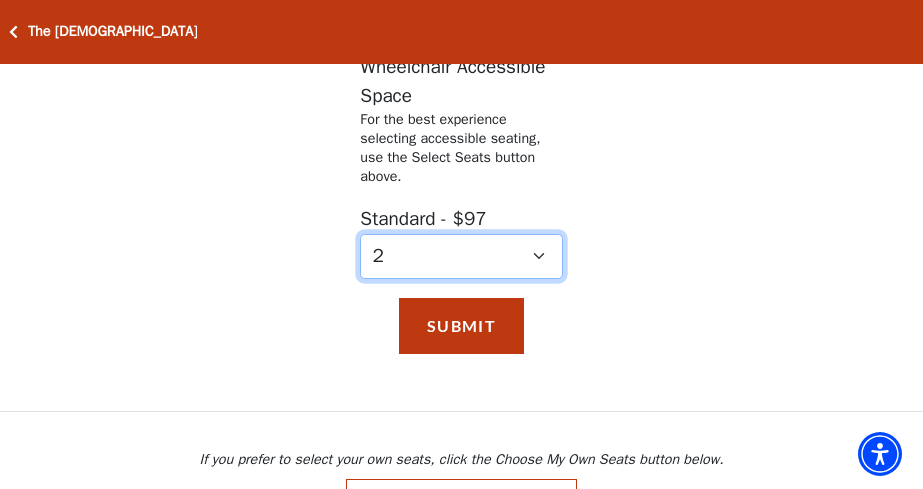 scroll, scrollTop: 1552, scrollLeft: 0, axis: vertical 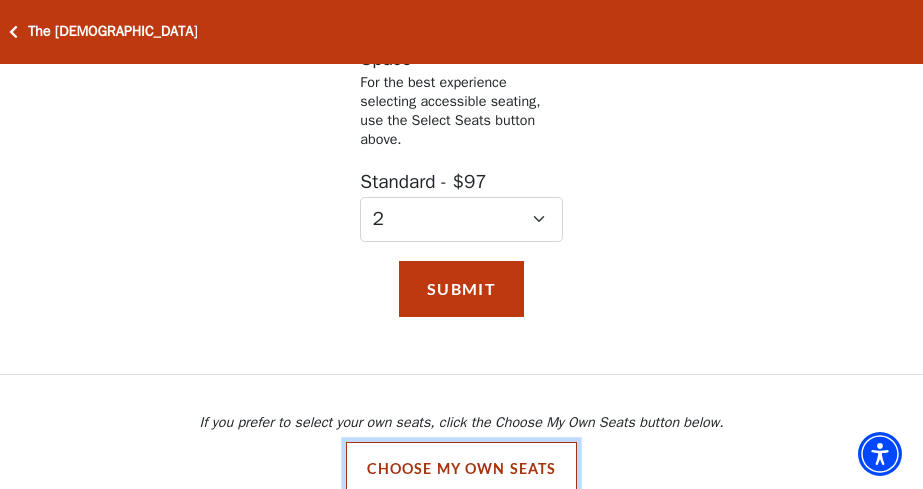click on "Choose My Own Seats" at bounding box center [462, 469] 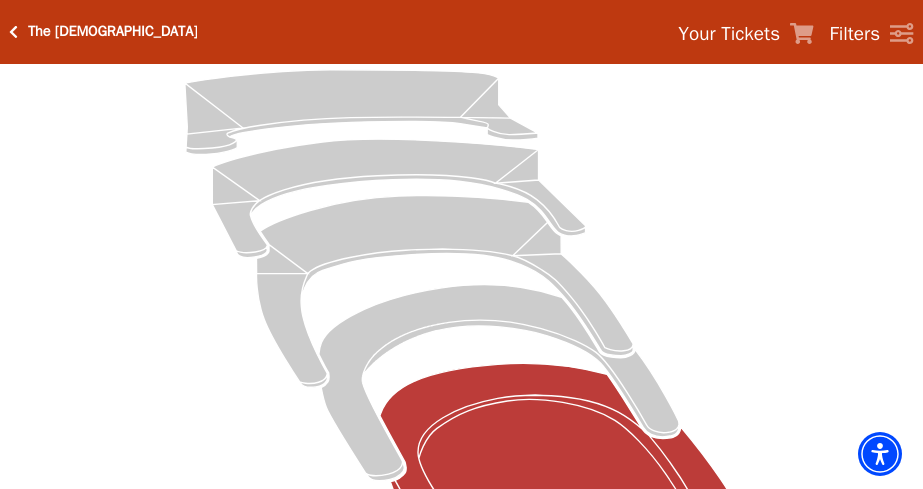 scroll, scrollTop: 184, scrollLeft: 0, axis: vertical 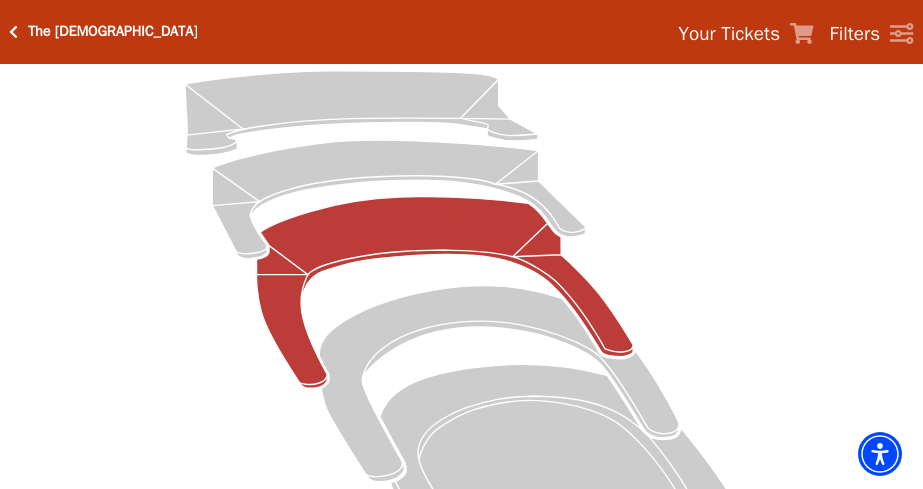 click 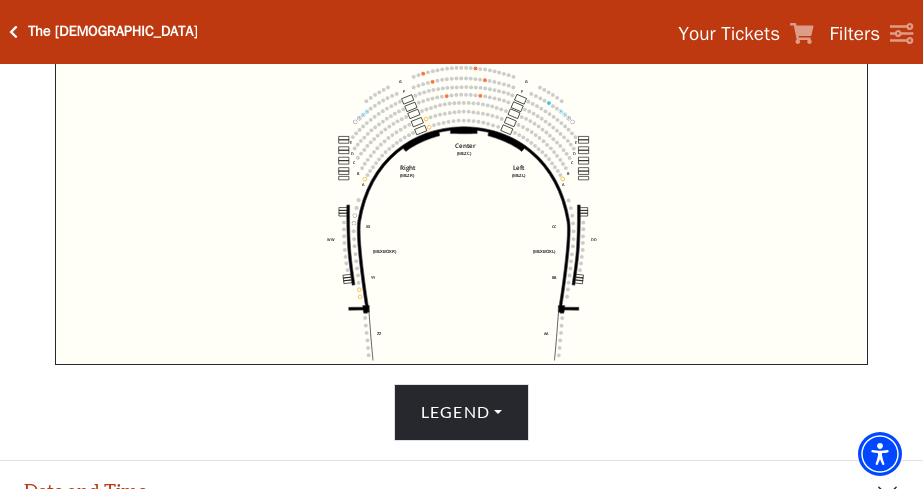 scroll, scrollTop: 737, scrollLeft: 0, axis: vertical 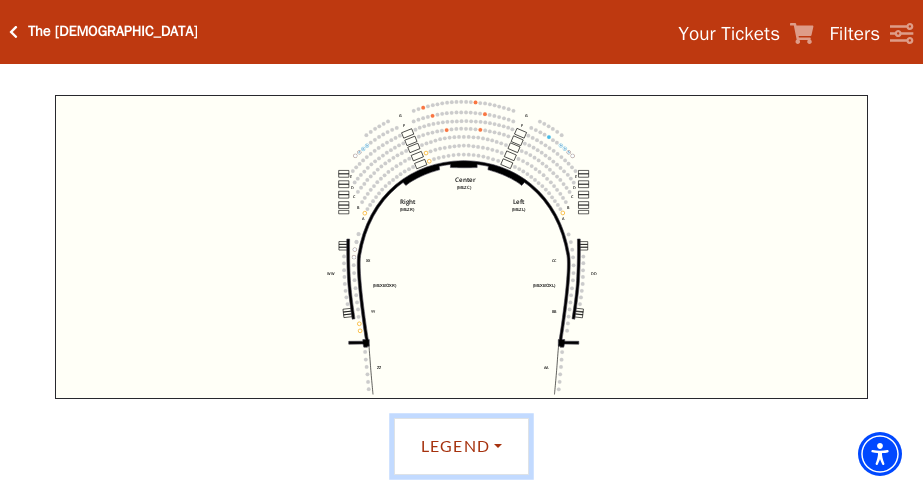 click on "Legend" at bounding box center (461, 446) 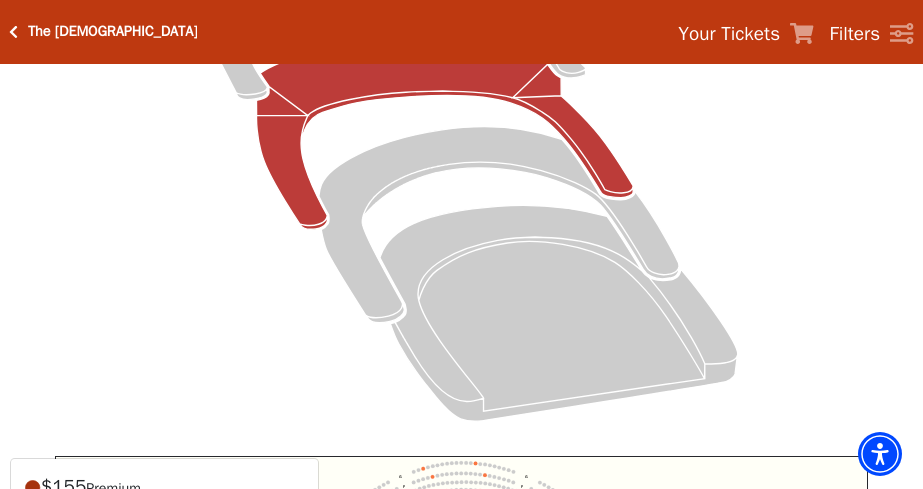 scroll, scrollTop: 366, scrollLeft: 0, axis: vertical 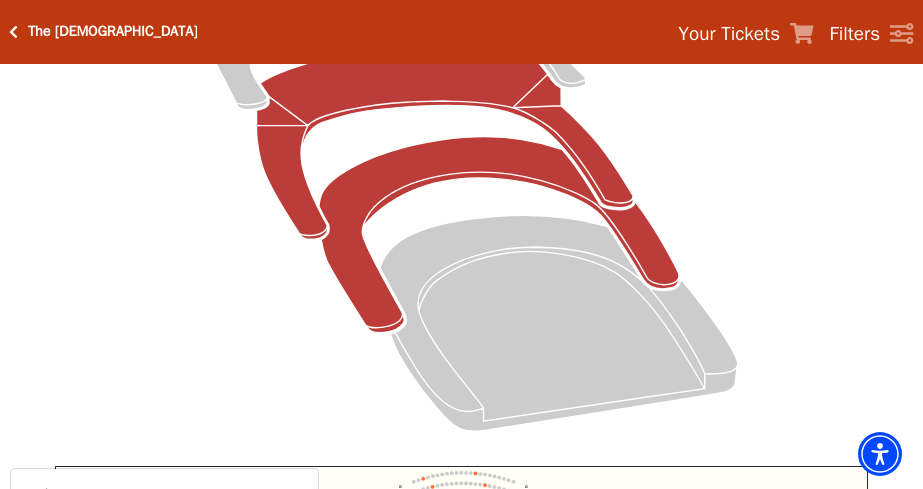 click 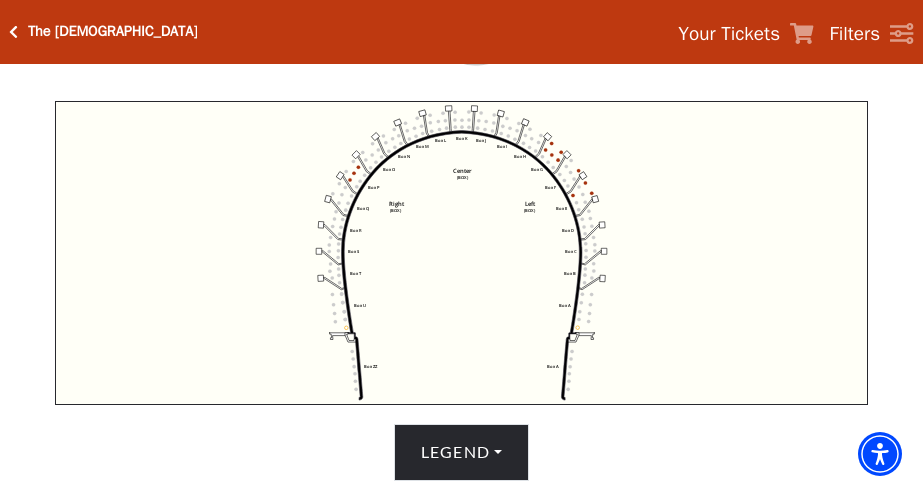 scroll, scrollTop: 730, scrollLeft: 0, axis: vertical 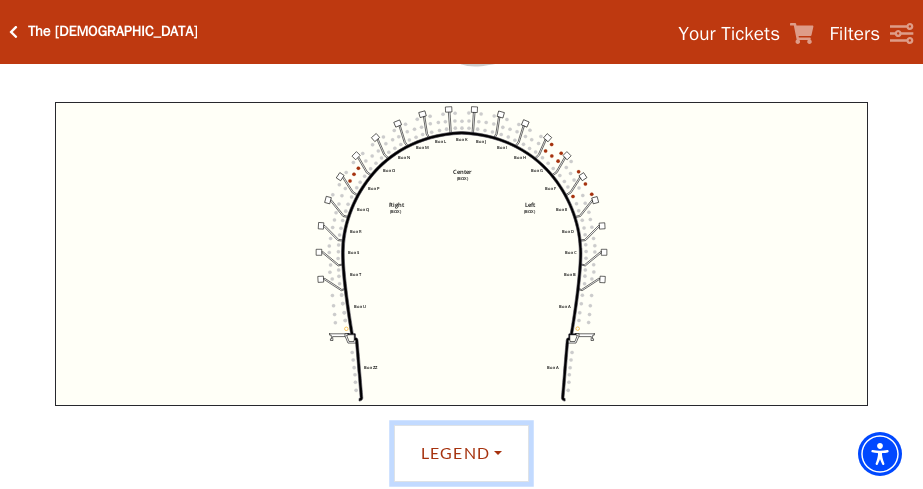 click on "Legend" at bounding box center (461, 453) 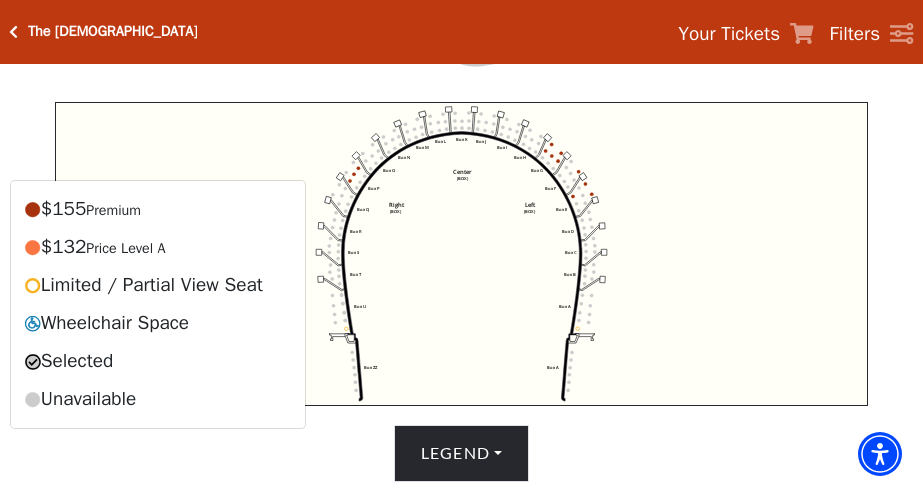 click on "Legend
$155  Premium  $132  Price Level A    Limited / Partial View Seat
Wheelchair Space
Selected
Unavailable" at bounding box center [462, 453] 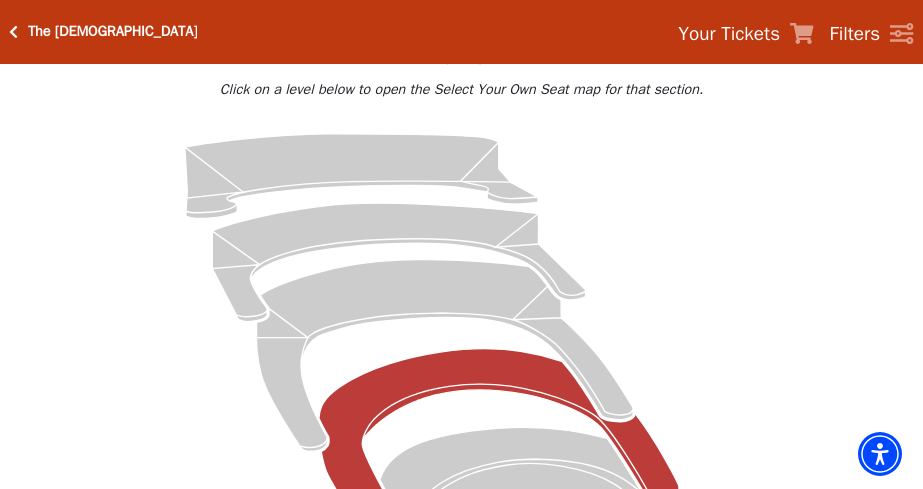 scroll, scrollTop: 133, scrollLeft: 0, axis: vertical 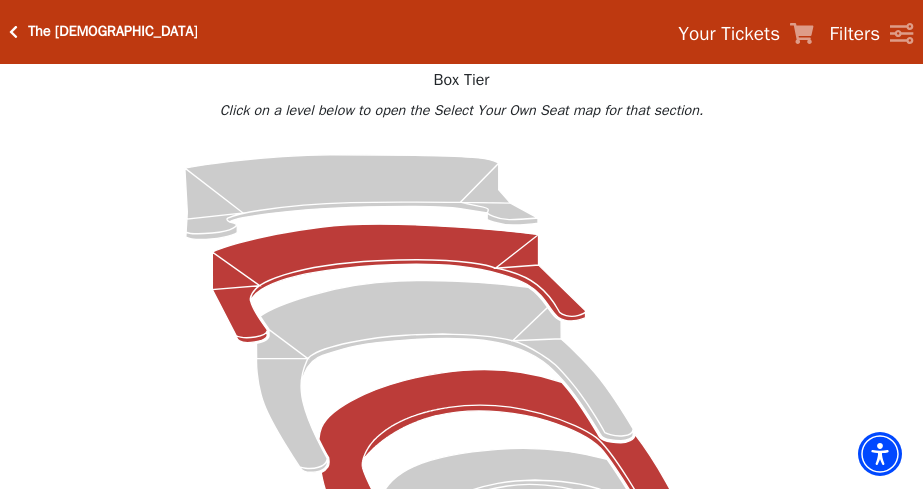 click 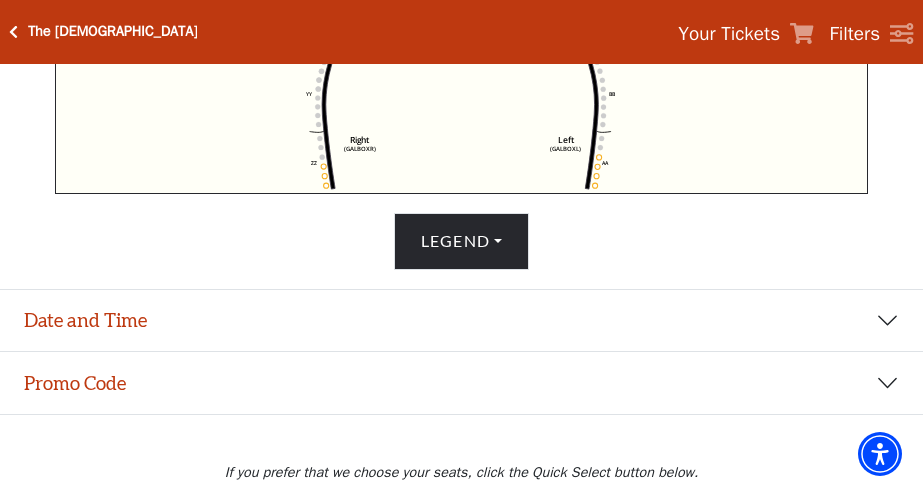scroll, scrollTop: 950, scrollLeft: 0, axis: vertical 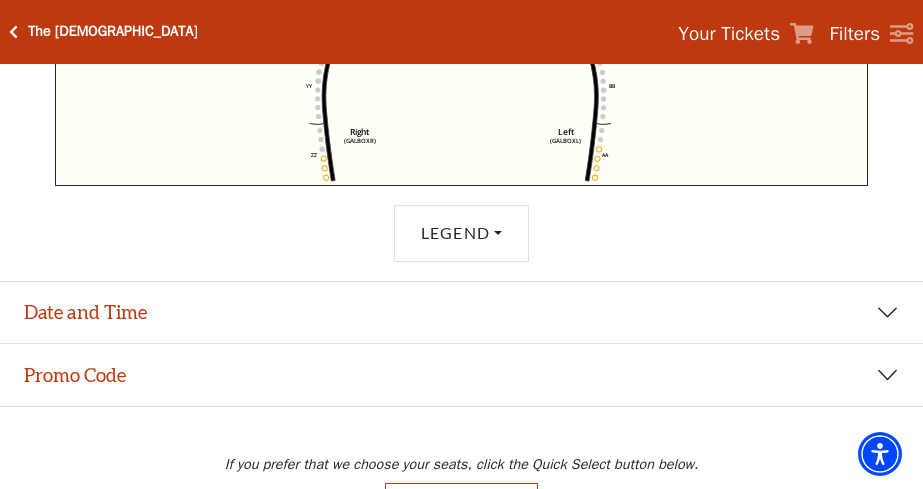 click on "Legend" at bounding box center (461, 233) 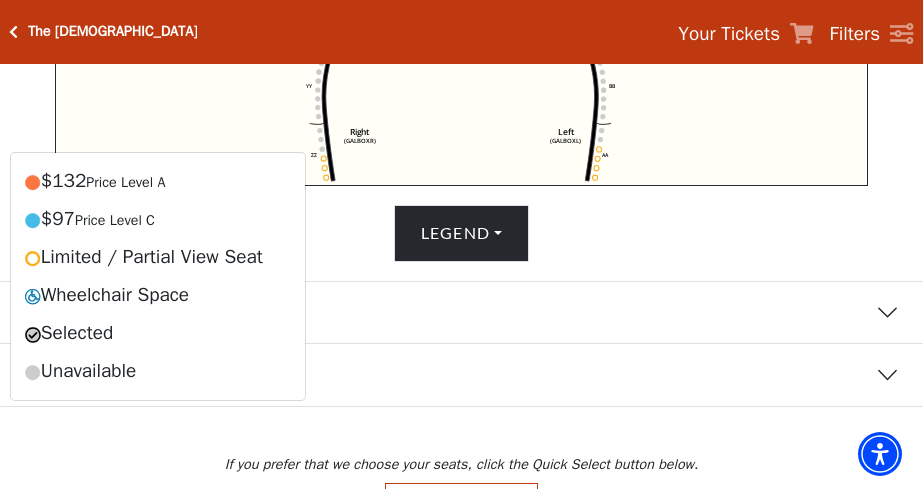 click on "Choose My Seats
Quick Select
Current Level   Lower Gallery   Click on a level below to open the Select Your Own Seat map for that section.                   Right   (GALBOXR)   E   D   C   B   A   E   D   C   B   A   YY   ZZ   Left   (GALBOXL)   BB   AA   Center   Lower   Piano Box   (LGAL)   CC (LPBL)   Lower   Piano Box   XX (LPBR)" at bounding box center [461, -122] 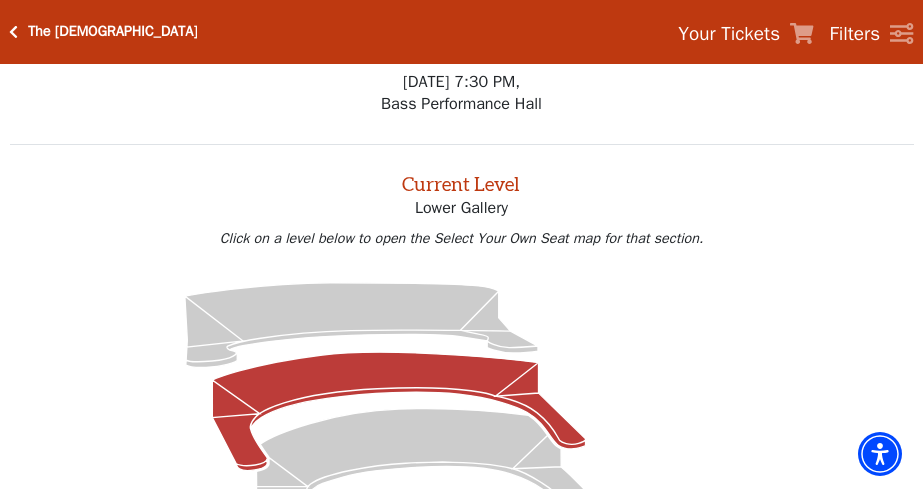 scroll, scrollTop: 0, scrollLeft: 0, axis: both 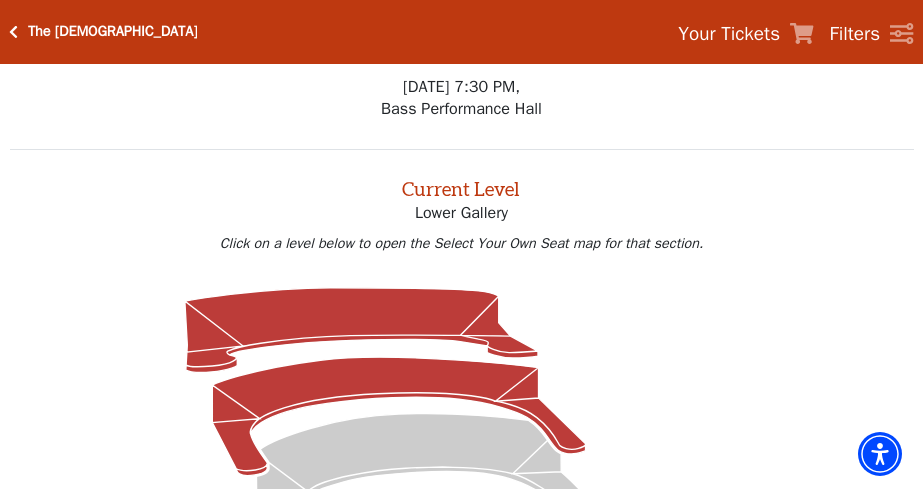 click 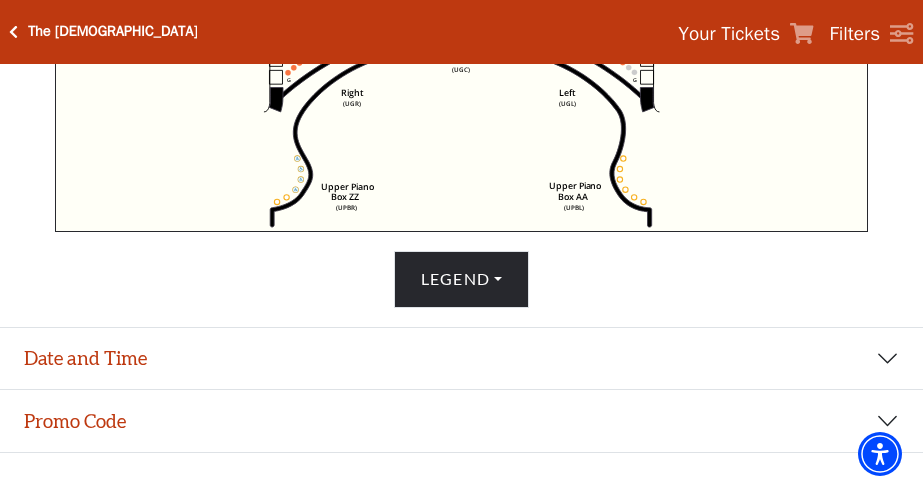 scroll, scrollTop: 904, scrollLeft: 0, axis: vertical 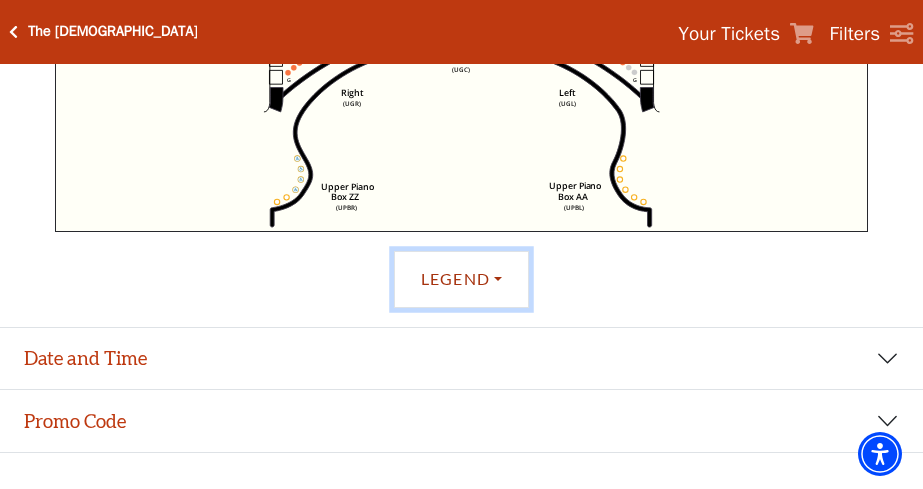 click on "Legend" at bounding box center (461, 279) 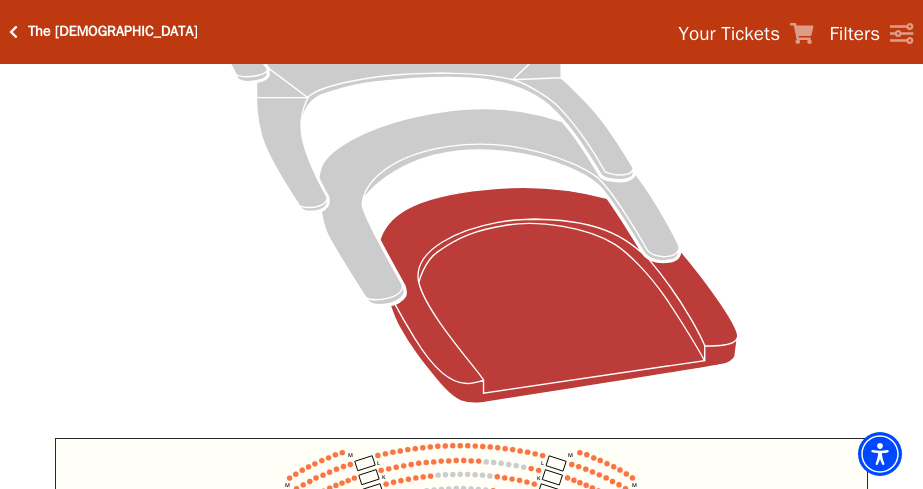 scroll, scrollTop: 399, scrollLeft: 0, axis: vertical 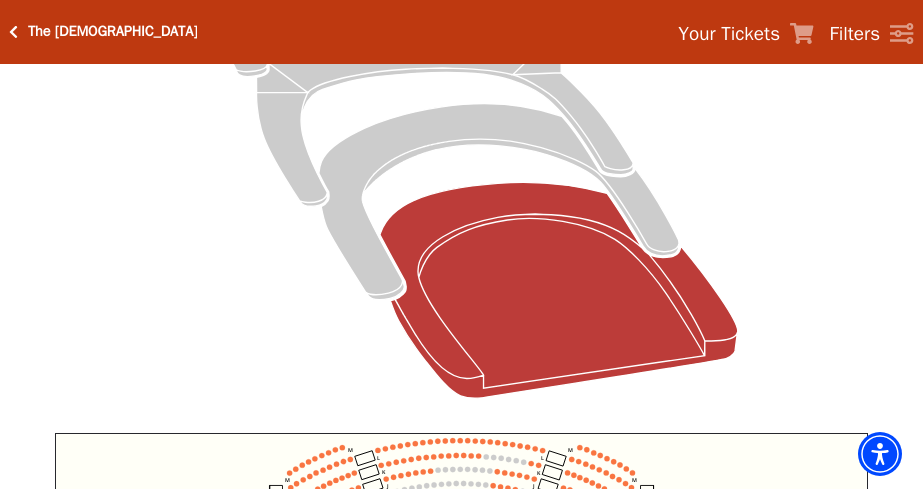 click 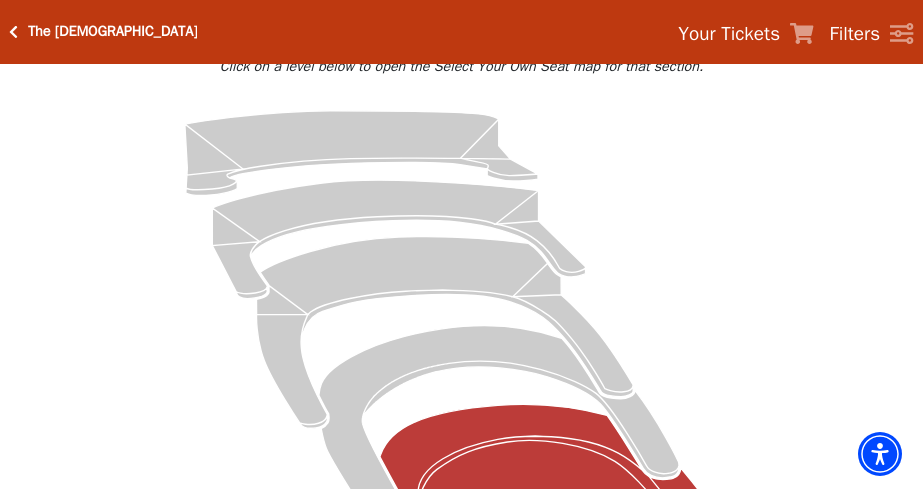 scroll, scrollTop: 171, scrollLeft: 0, axis: vertical 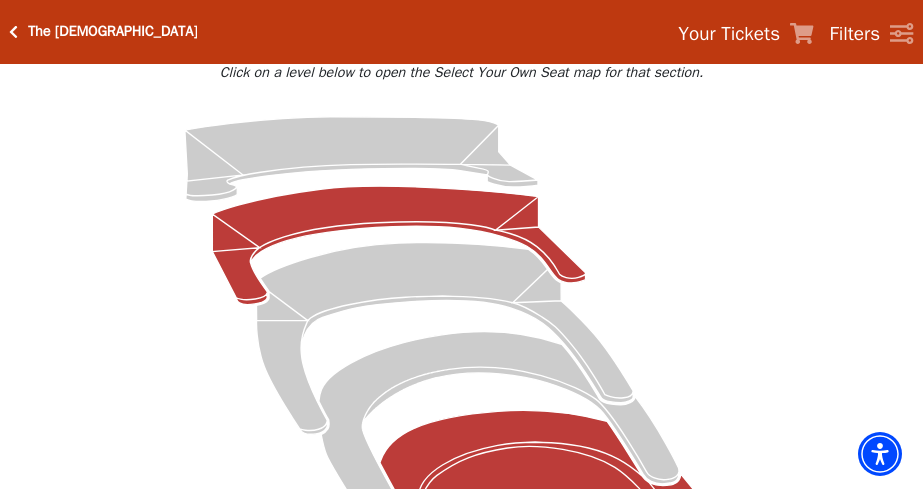 click 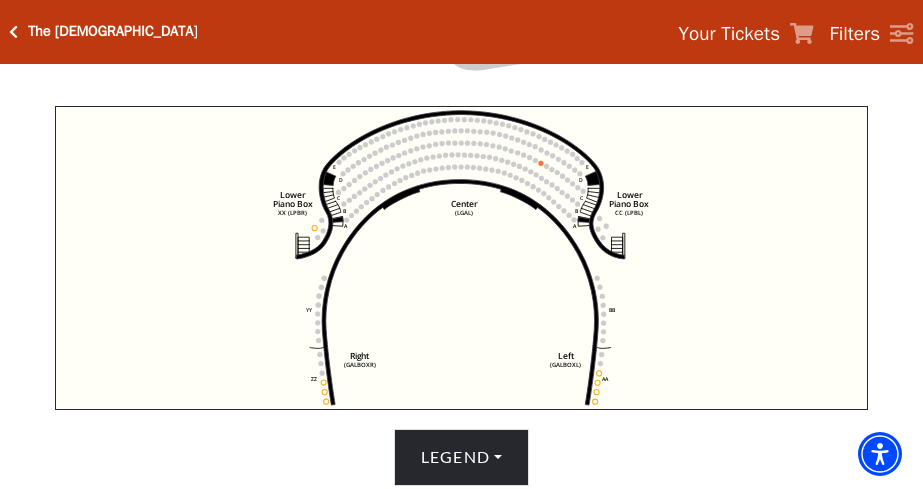 scroll, scrollTop: 724, scrollLeft: 0, axis: vertical 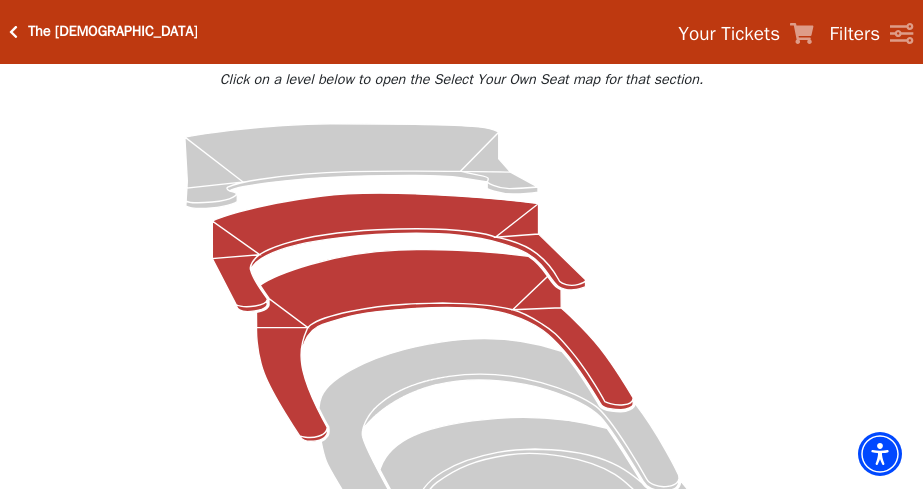 click 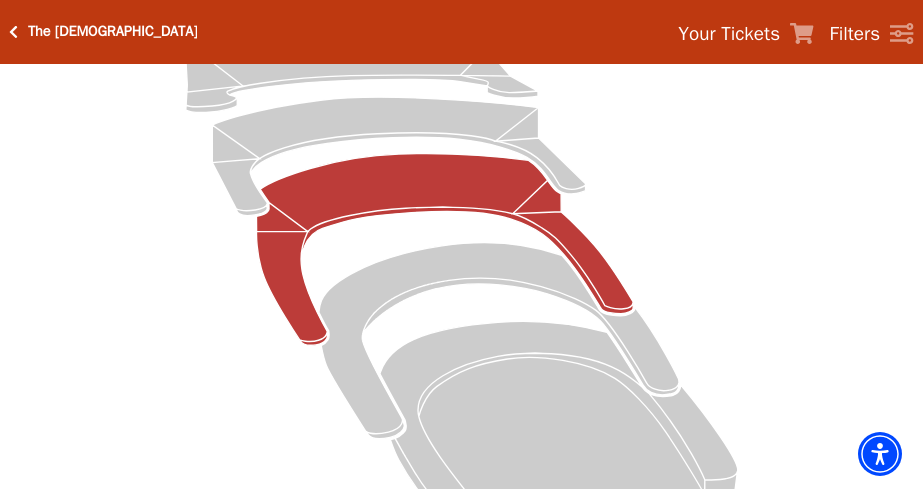 scroll, scrollTop: 270, scrollLeft: 0, axis: vertical 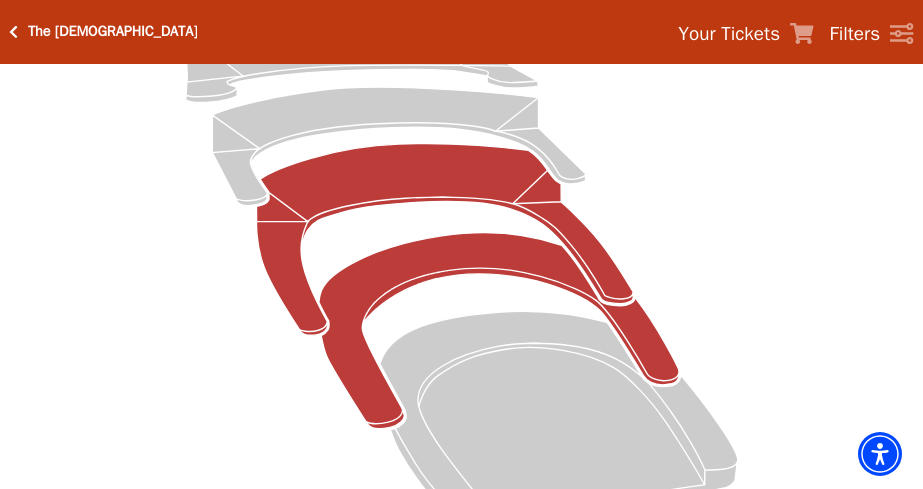 click 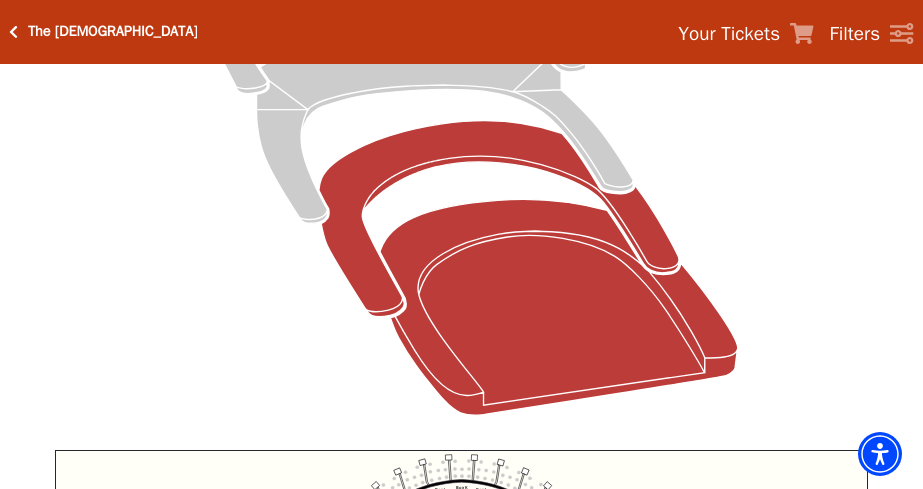 scroll, scrollTop: 303, scrollLeft: 0, axis: vertical 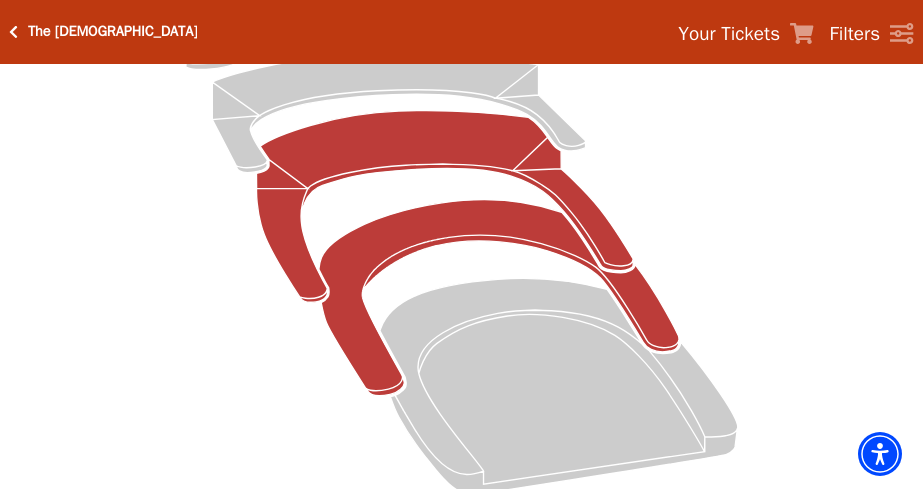 click 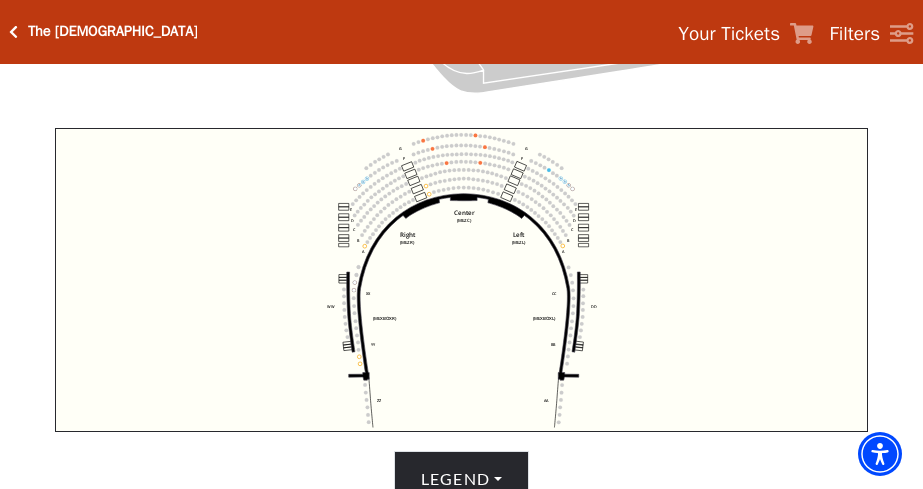 scroll, scrollTop: 697, scrollLeft: 0, axis: vertical 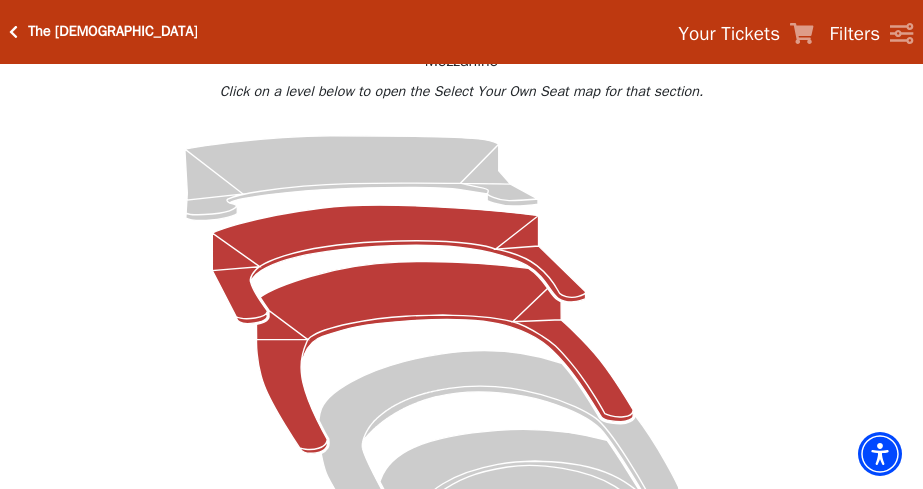 click 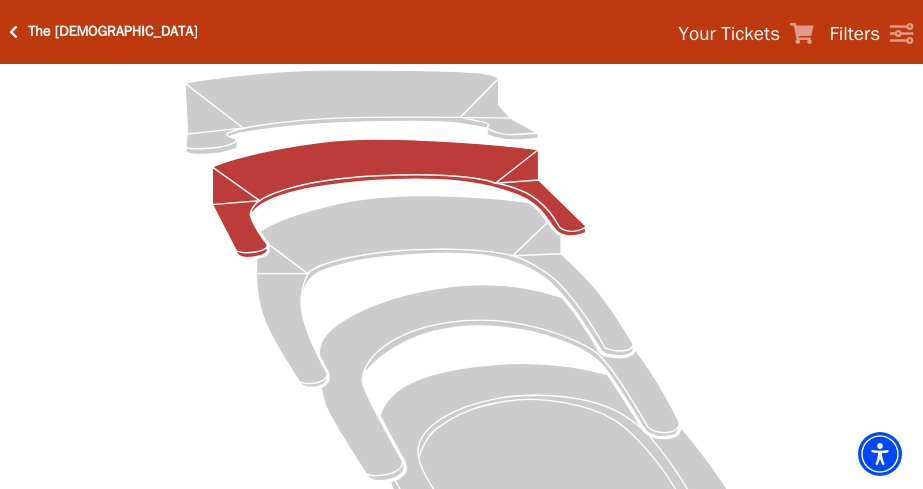 scroll, scrollTop: 217, scrollLeft: 0, axis: vertical 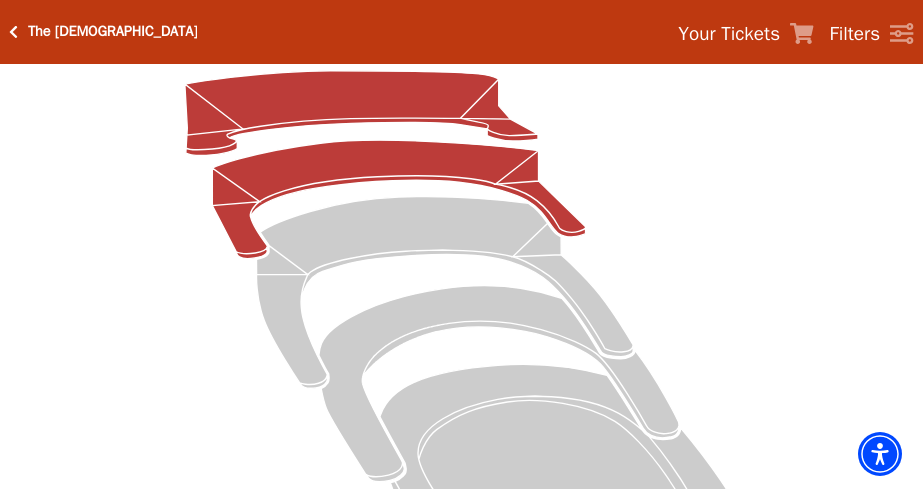 click 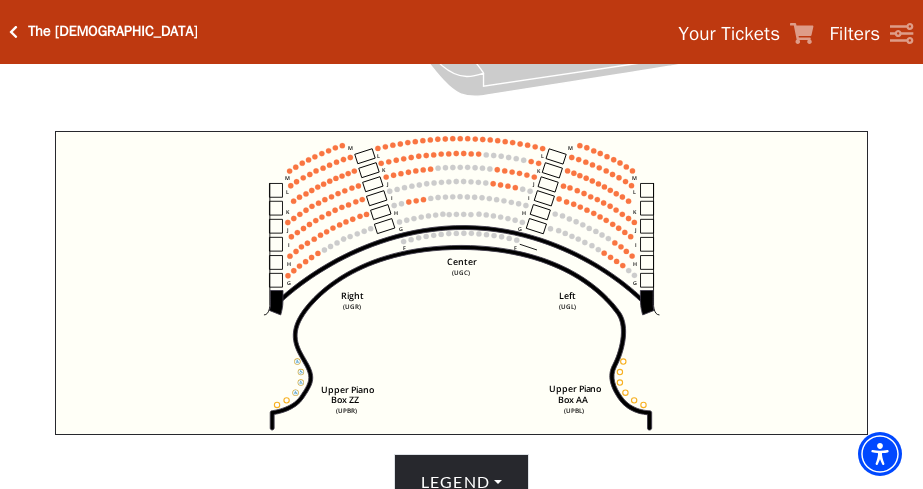 scroll, scrollTop: 702, scrollLeft: 0, axis: vertical 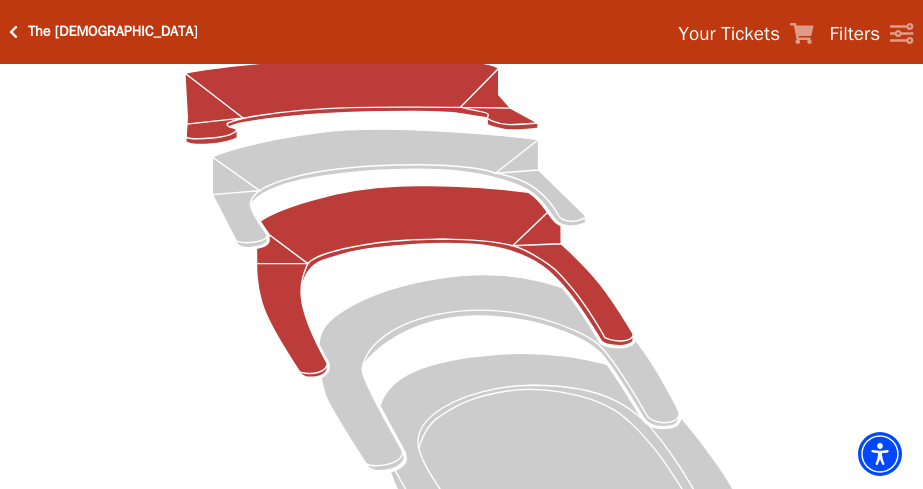 click 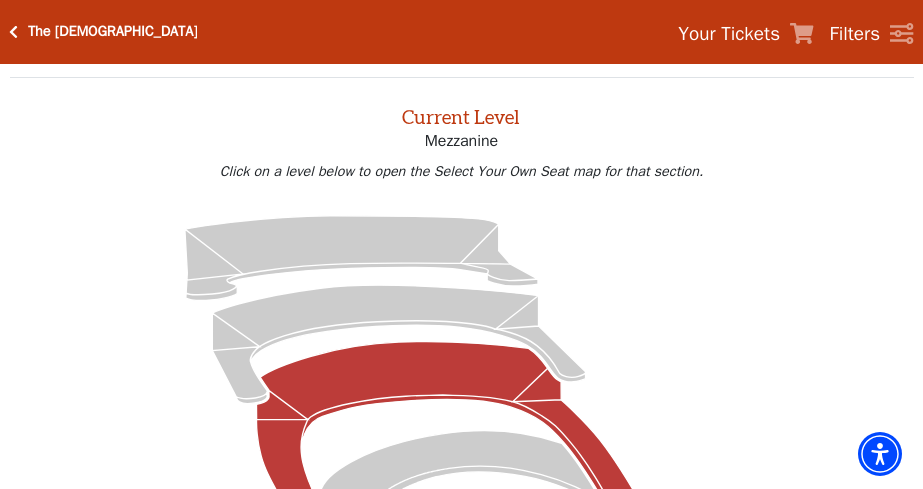 scroll, scrollTop: 0, scrollLeft: 0, axis: both 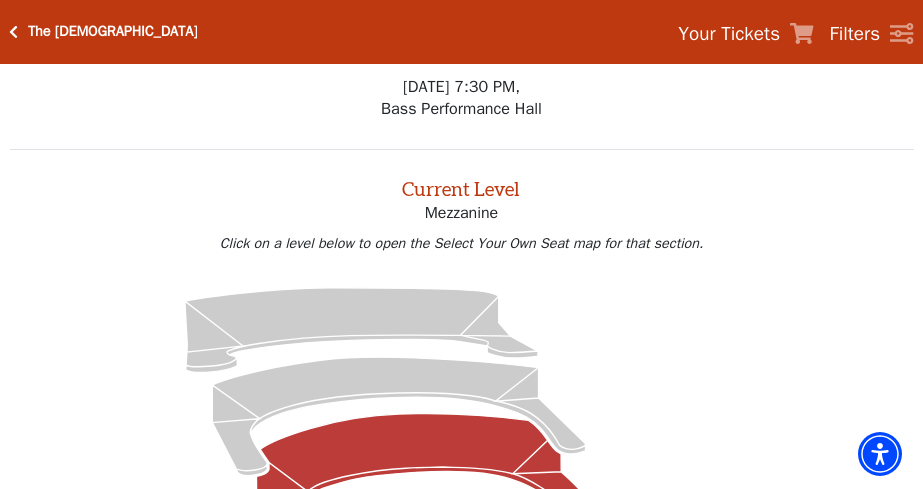 click at bounding box center [14, 32] 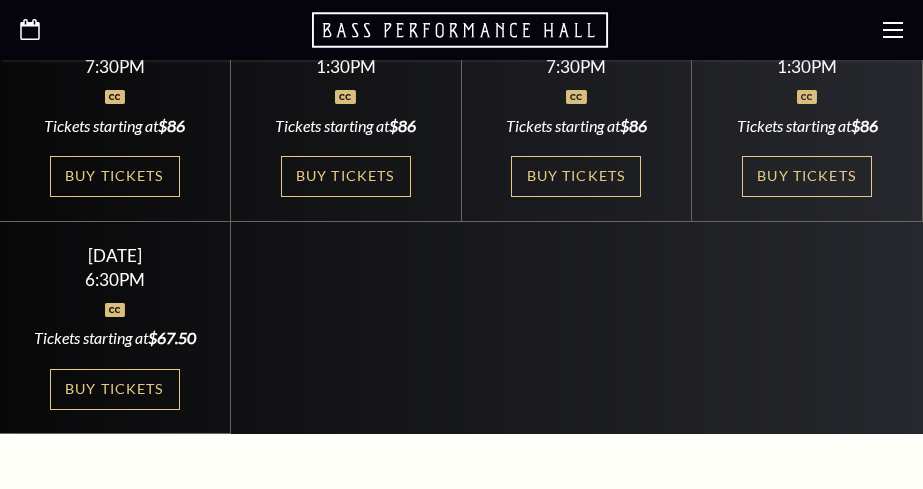 scroll, scrollTop: 713, scrollLeft: 0, axis: vertical 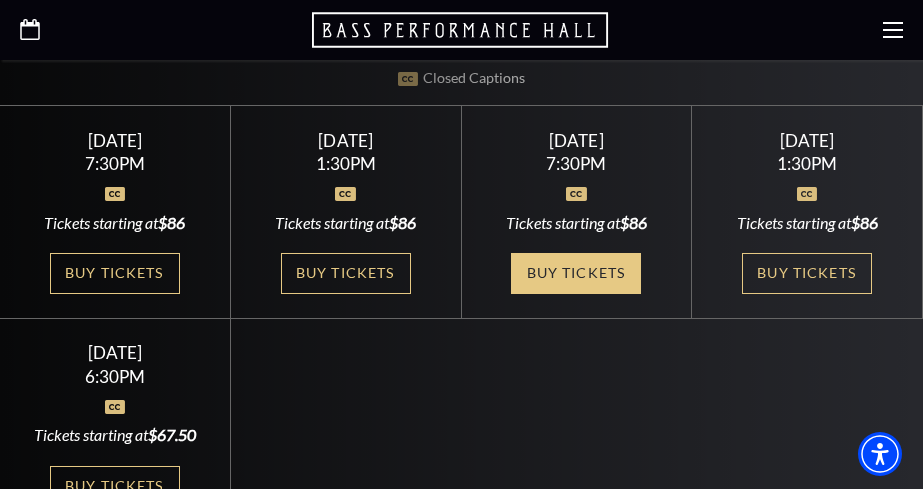 click on "Buy Tickets" at bounding box center [576, 273] 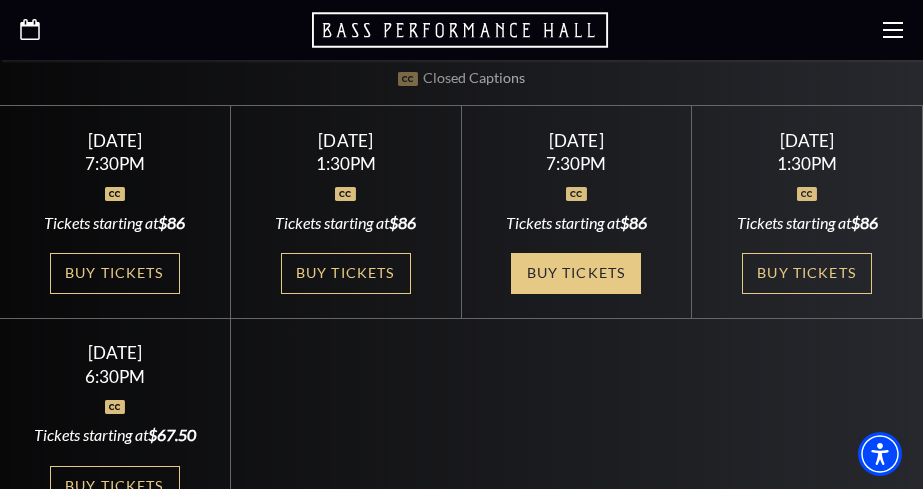 click on "Buy Tickets" at bounding box center [576, 273] 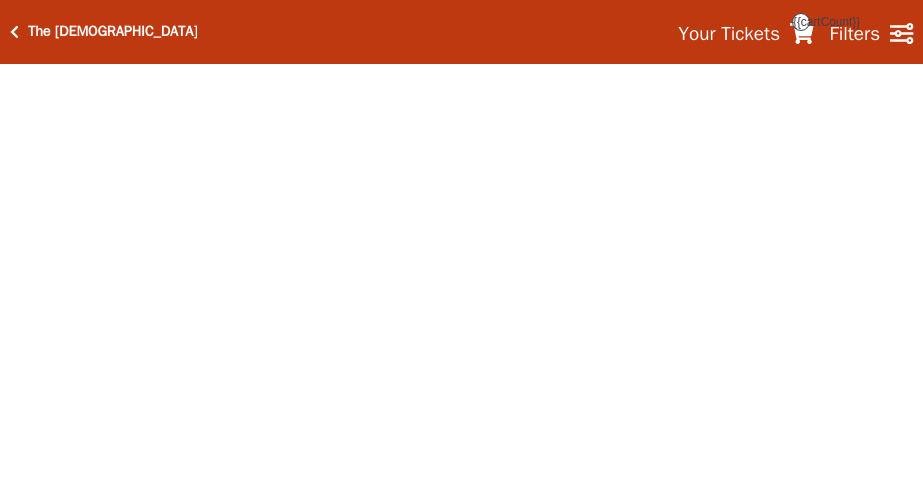 scroll, scrollTop: 0, scrollLeft: 0, axis: both 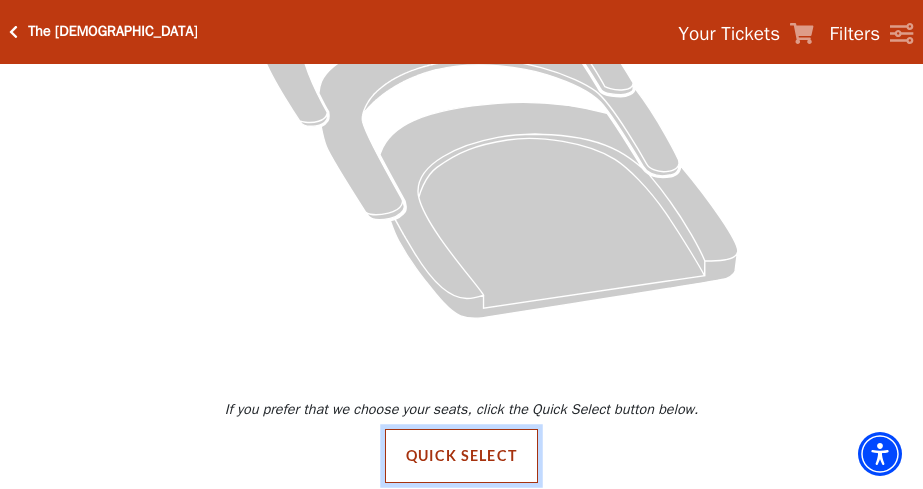 click on "Quick Select" at bounding box center (461, 456) 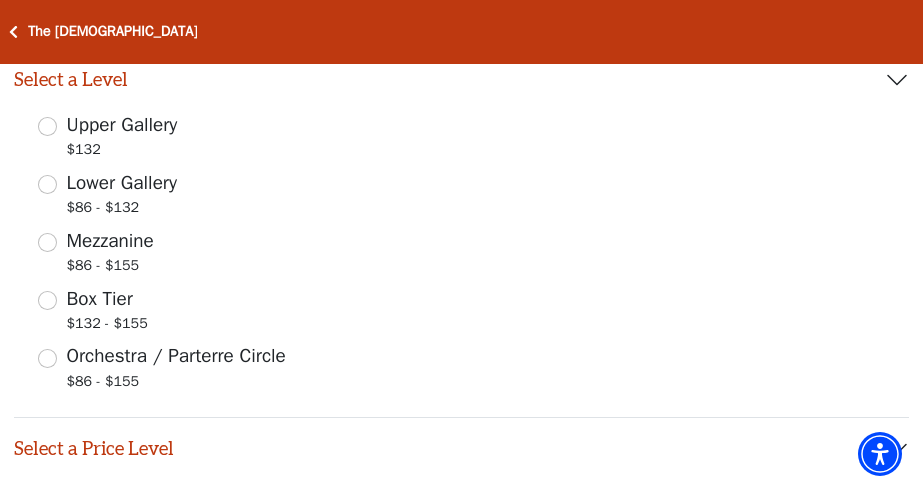 scroll, scrollTop: 425, scrollLeft: 0, axis: vertical 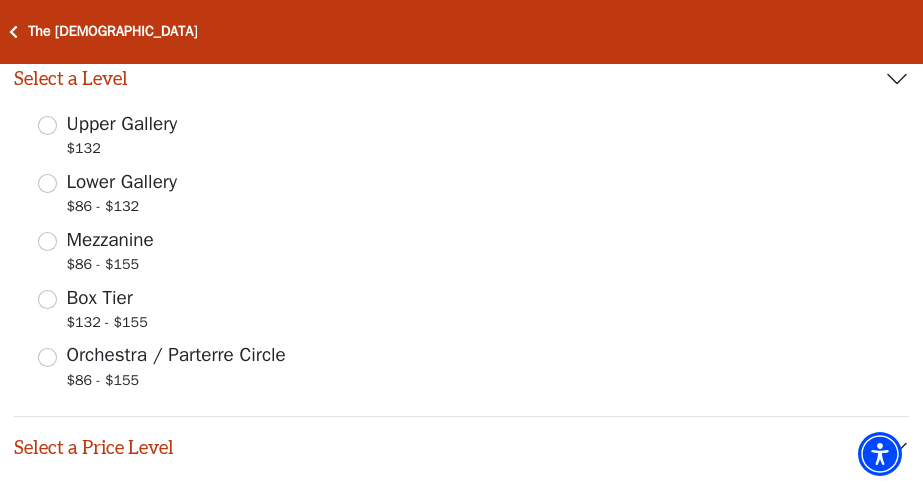 click on "$86 - $155" at bounding box center (110, 267) 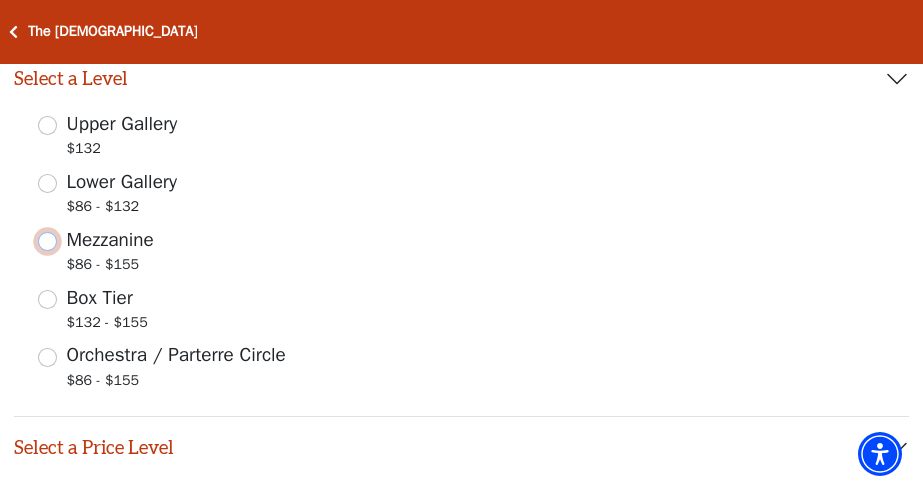 click on "Mezzanine     $86 - $155" at bounding box center [47, 241] 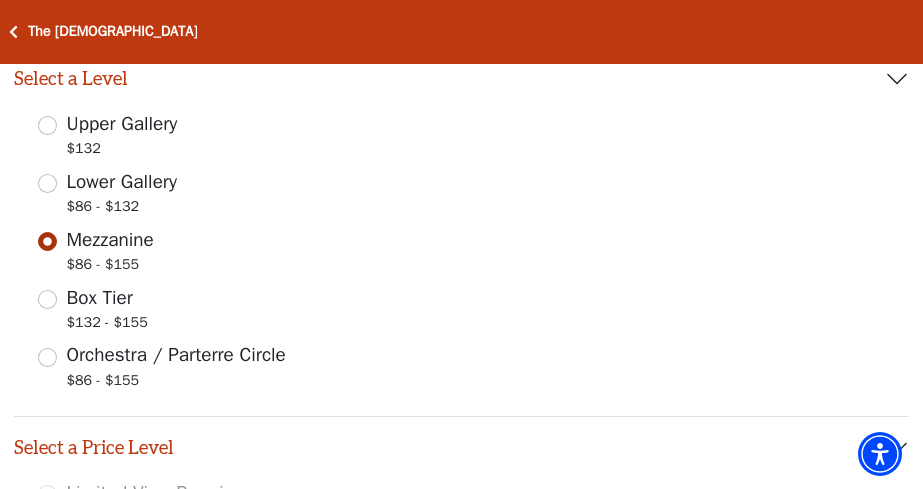 click on "$86 - $155" at bounding box center (110, 267) 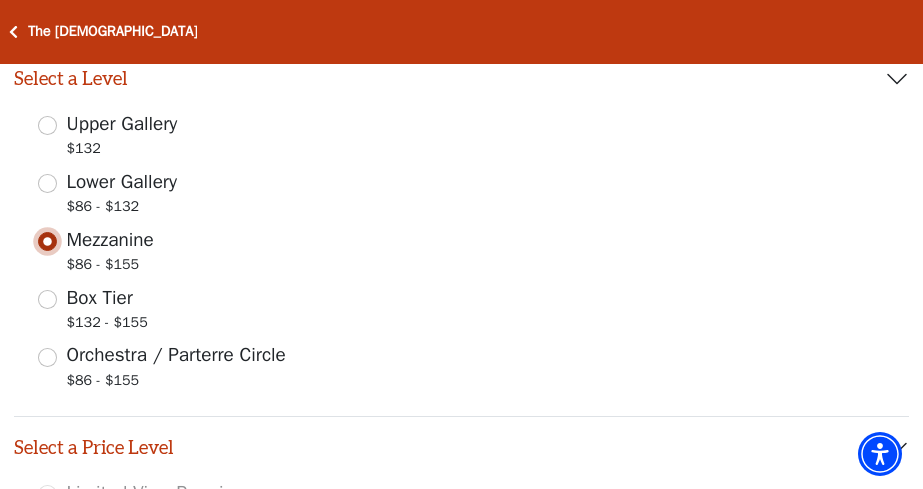 click on "Mezzanine     $86 - $155" at bounding box center [47, 241] 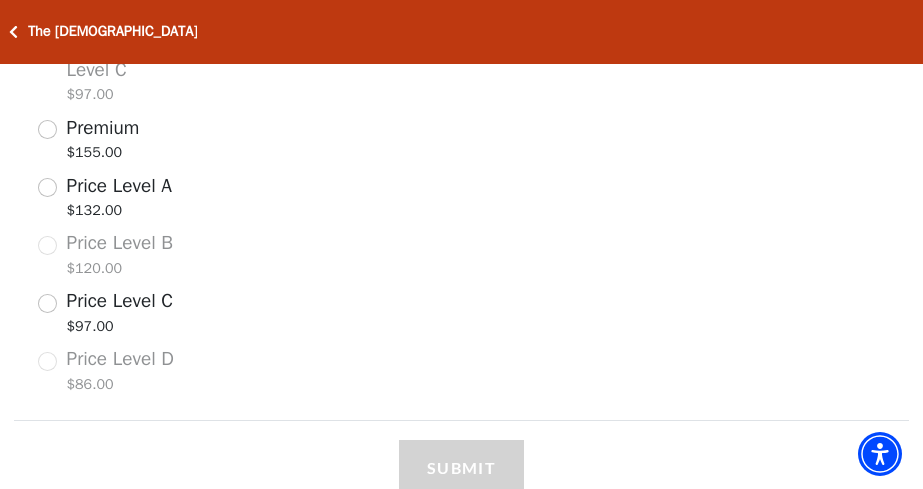 scroll, scrollTop: 1023, scrollLeft: 0, axis: vertical 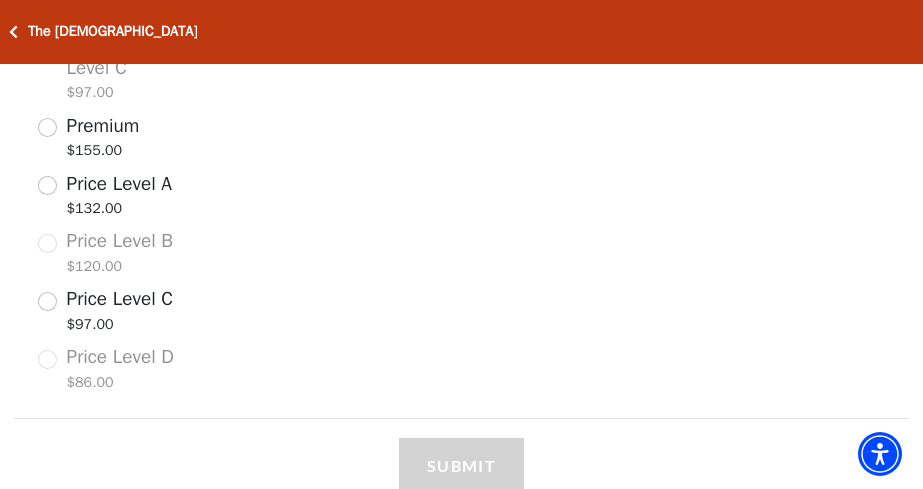 click on "Price Level C" at bounding box center (120, 299) 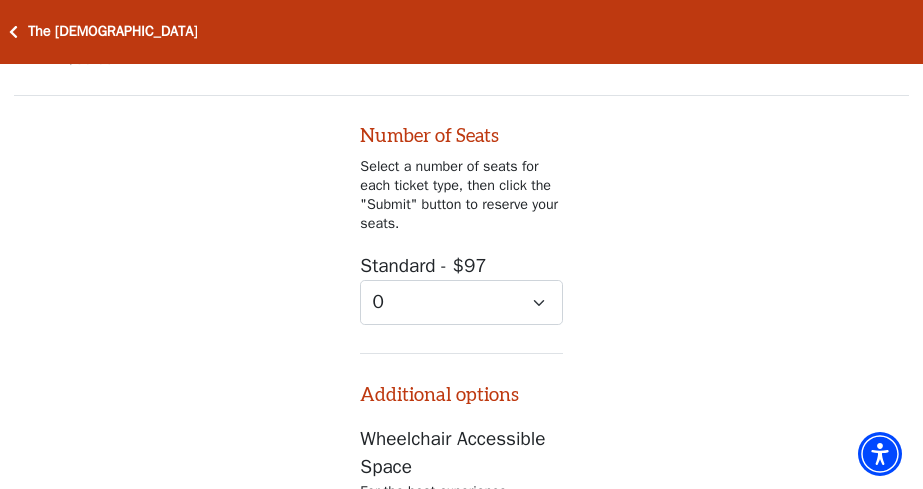 scroll, scrollTop: 1346, scrollLeft: 0, axis: vertical 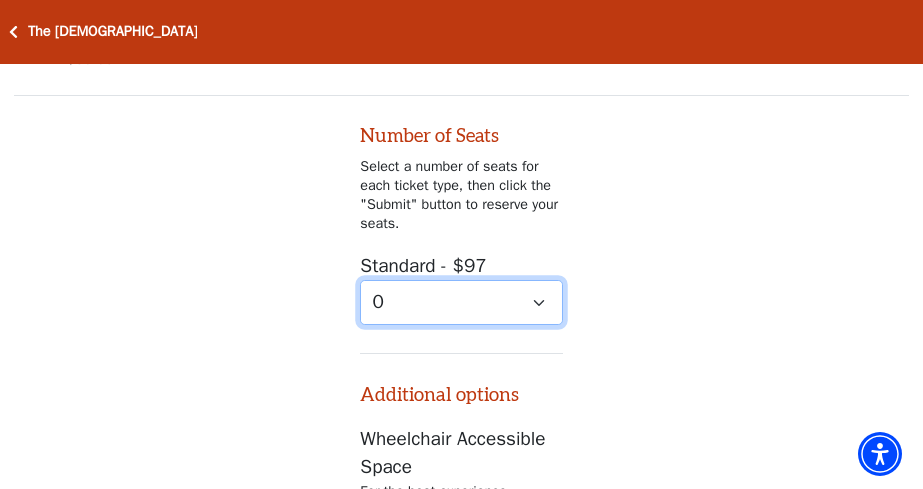 click on "0 1" at bounding box center (461, 302) 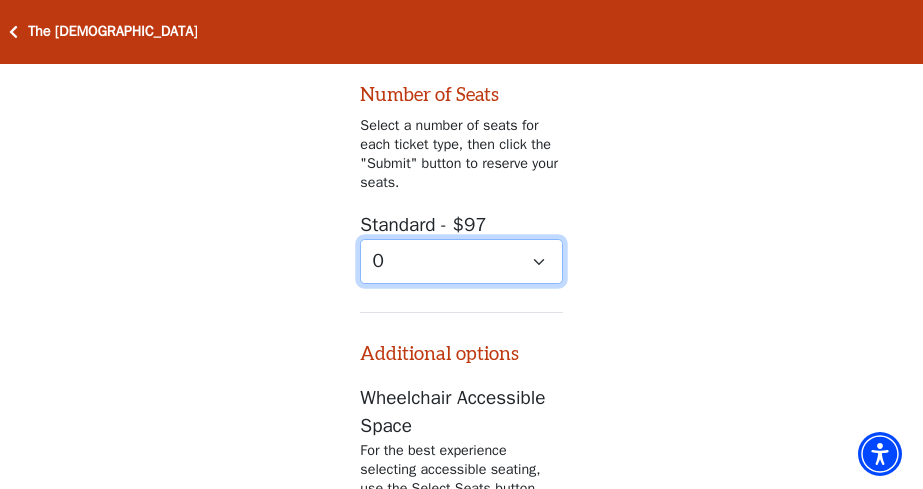scroll, scrollTop: 1371, scrollLeft: 0, axis: vertical 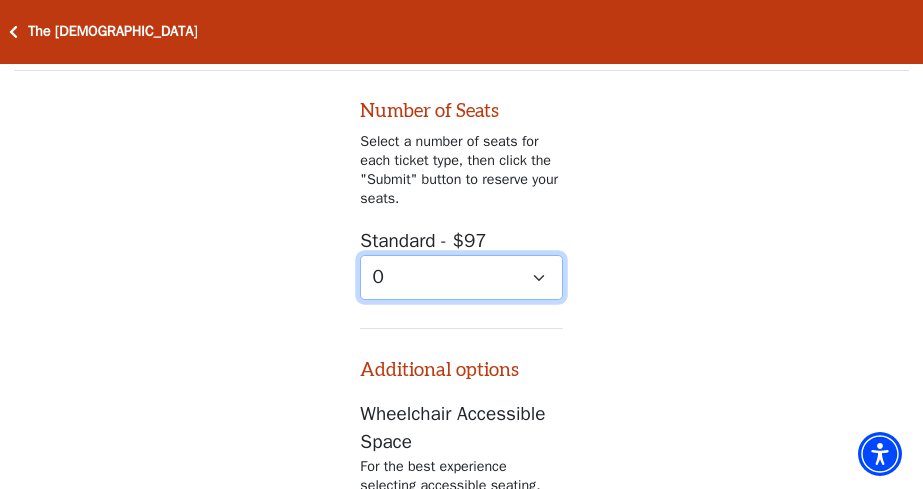 click on "0 1" at bounding box center (461, 277) 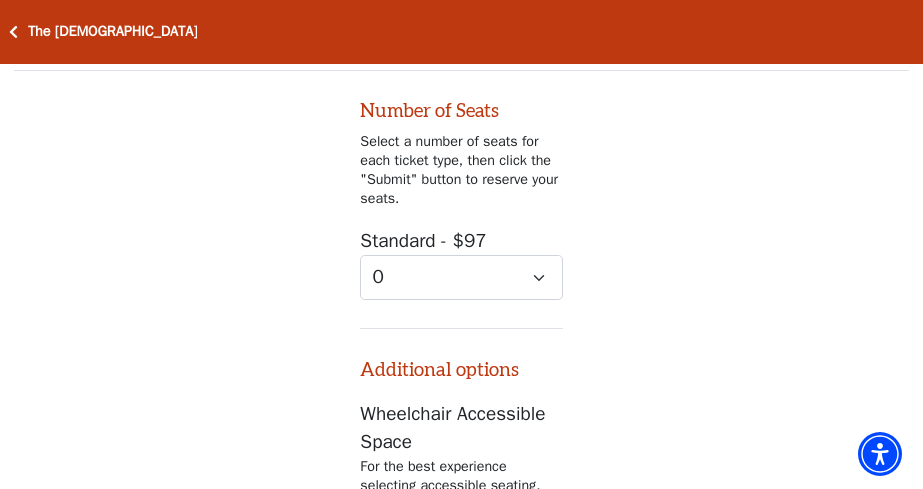 click on "Standard - $97
0 1" at bounding box center (461, 263) 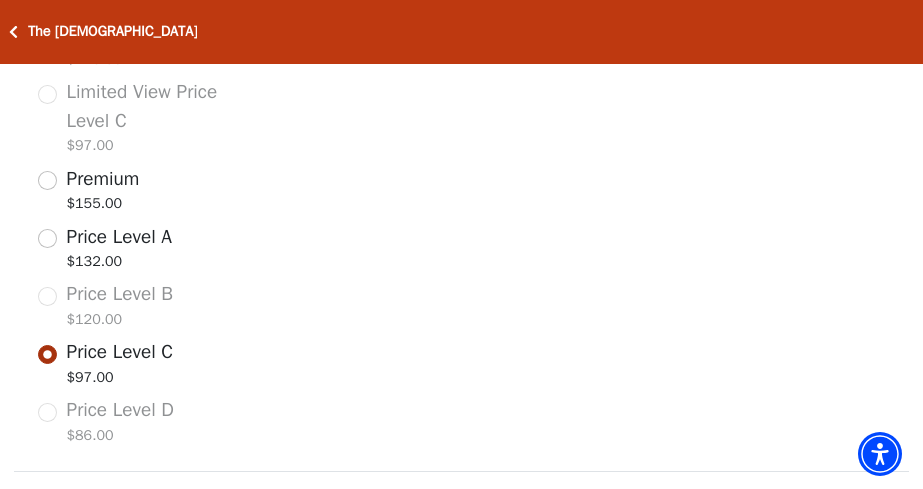 scroll, scrollTop: 968, scrollLeft: 0, axis: vertical 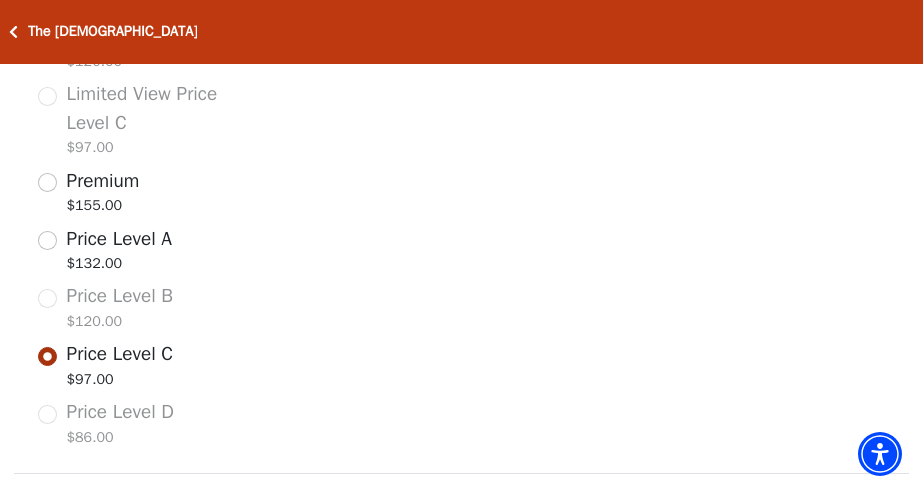 click on "Price Level A" at bounding box center [120, 239] 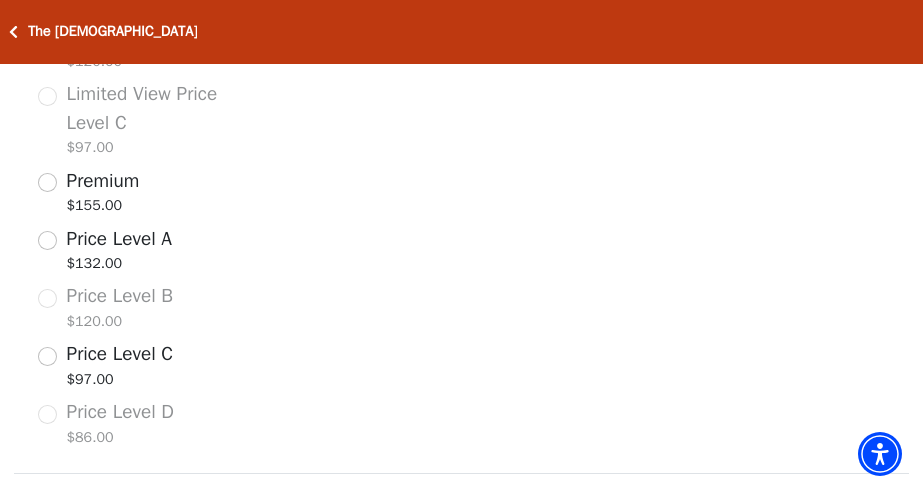 radio on "true" 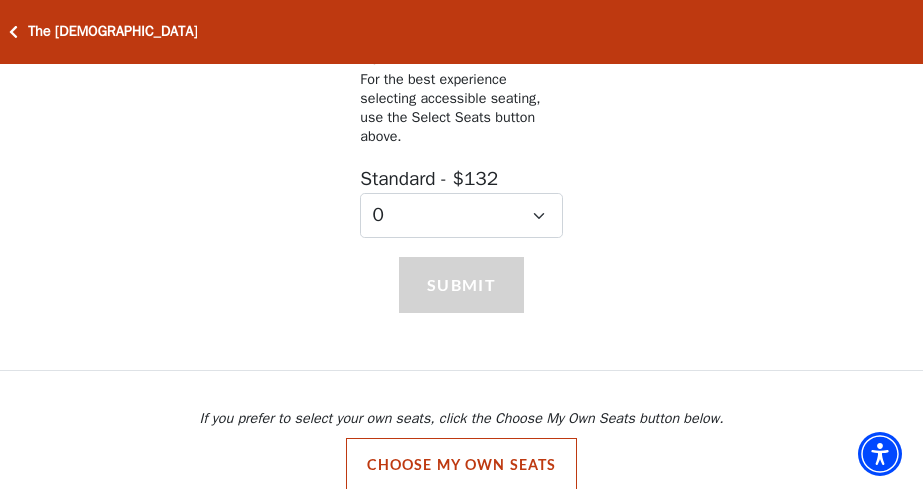 scroll, scrollTop: 1783, scrollLeft: 0, axis: vertical 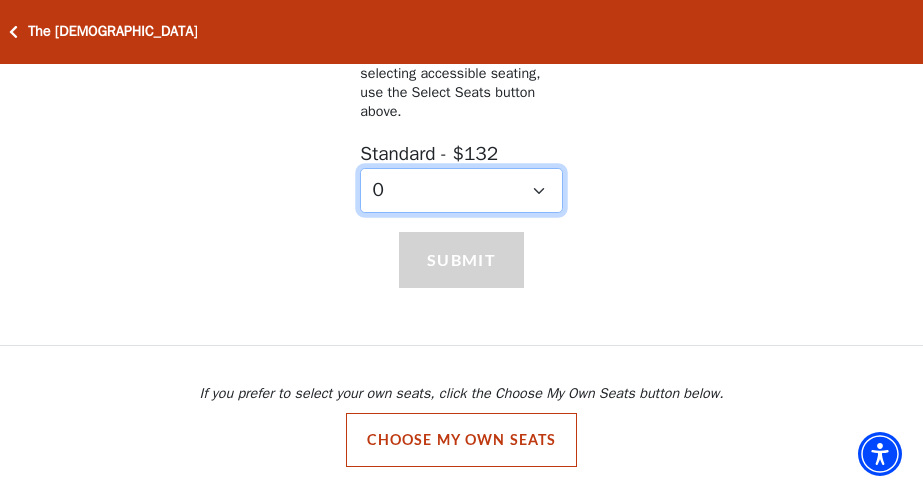 click on "0   1 2 3 4" at bounding box center [461, 190] 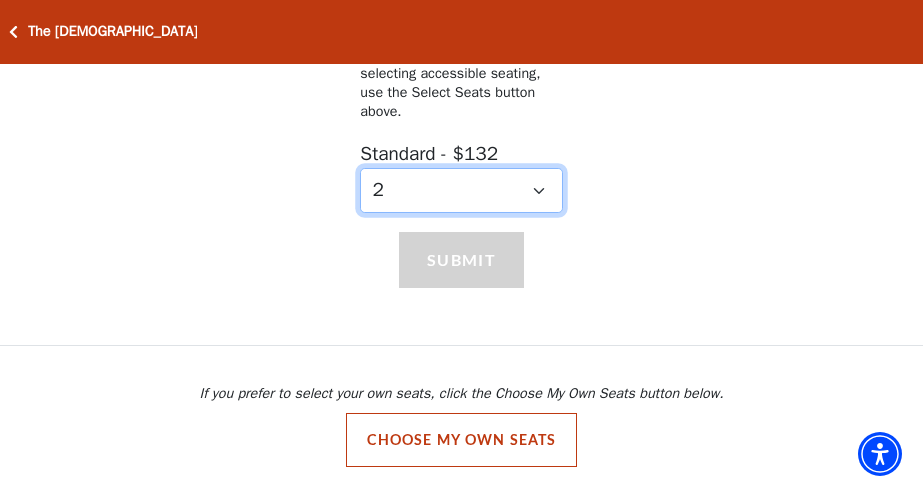 click on "0   1 2 3 4" at bounding box center (461, 190) 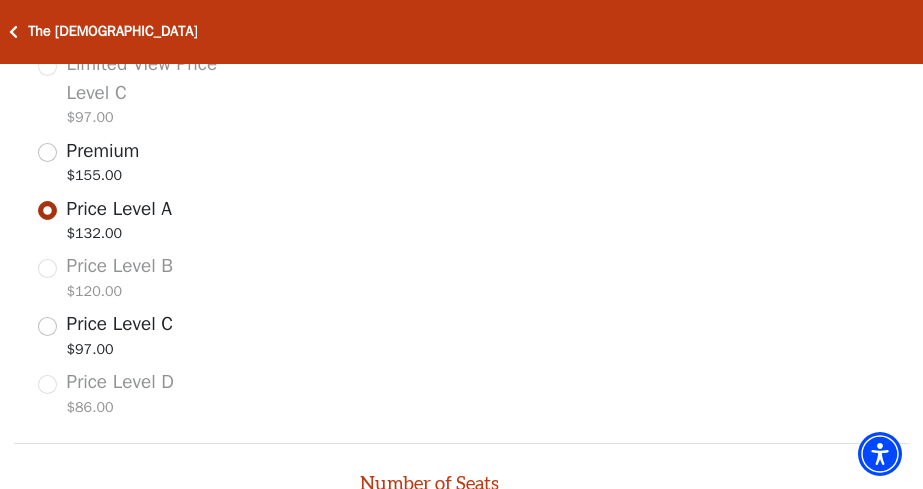 scroll, scrollTop: 978, scrollLeft: 0, axis: vertical 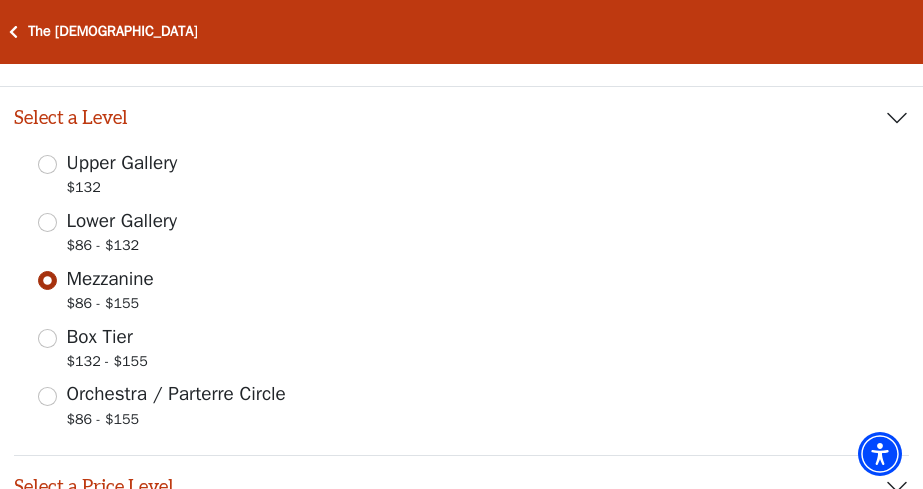 click on "$86 - $132" at bounding box center (122, 248) 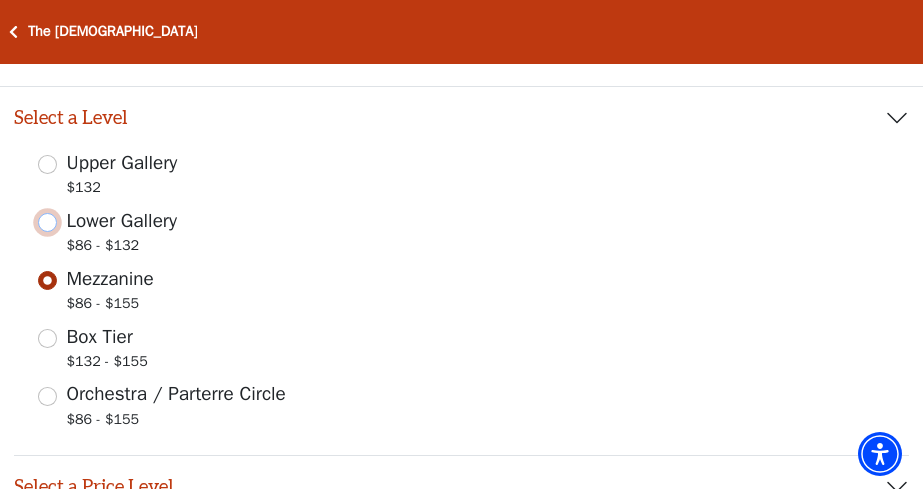 click on "Lower Gallery     $86 - $132" at bounding box center [47, 222] 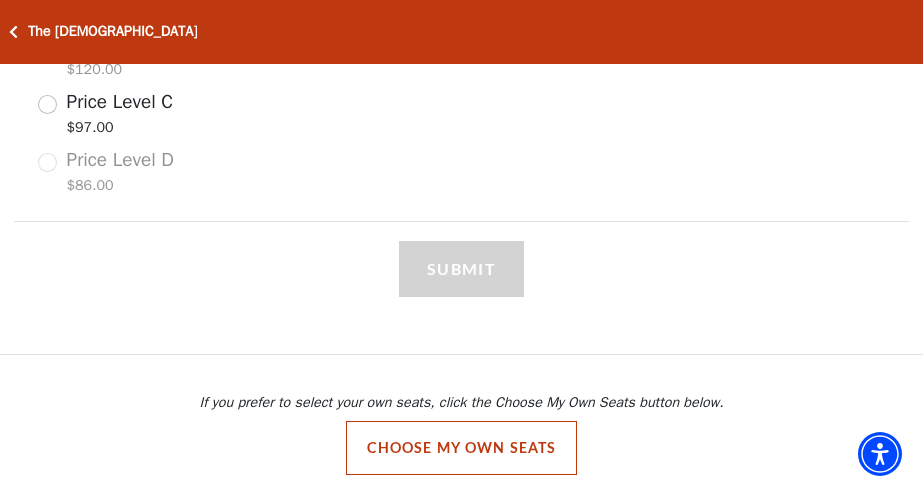 scroll, scrollTop: 1020, scrollLeft: 0, axis: vertical 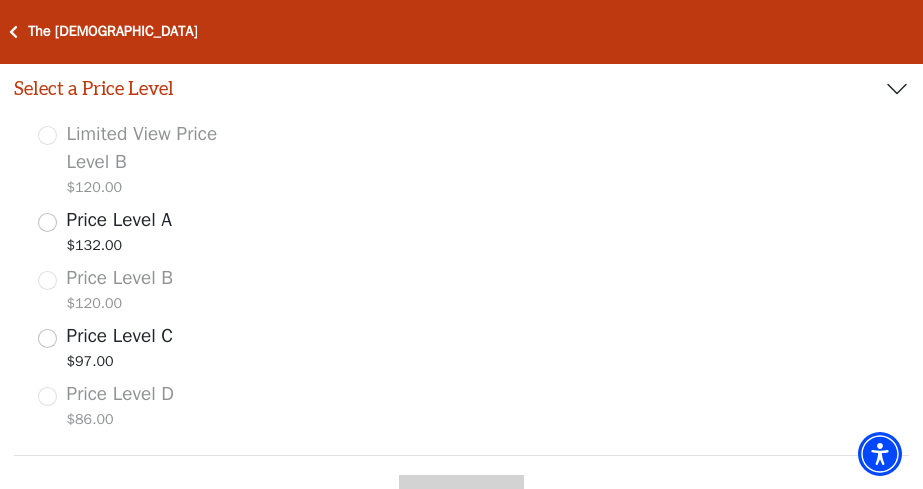 click on "Price Level C" at bounding box center (120, 336) 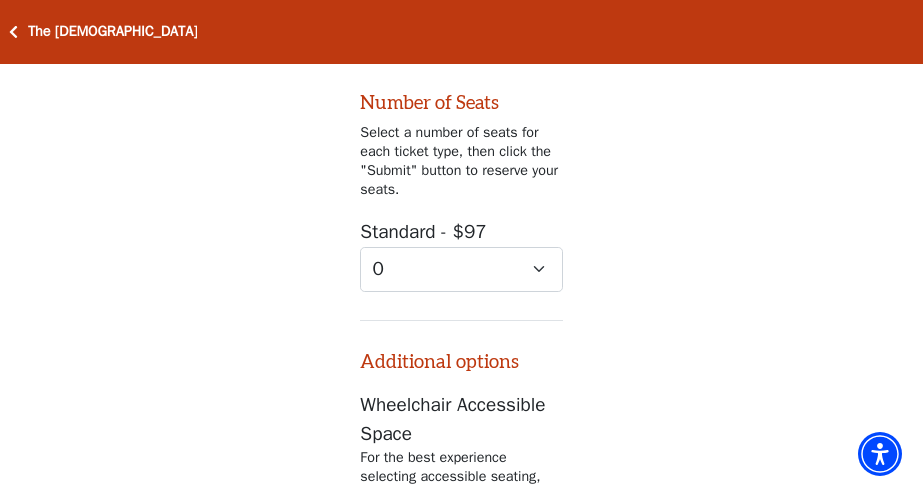 scroll, scrollTop: 1170, scrollLeft: 0, axis: vertical 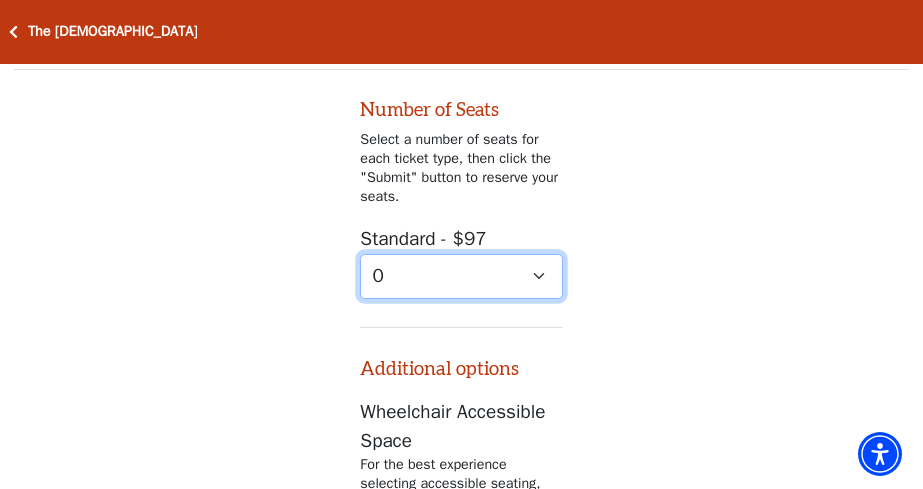 click on "0 1" at bounding box center [461, 276] 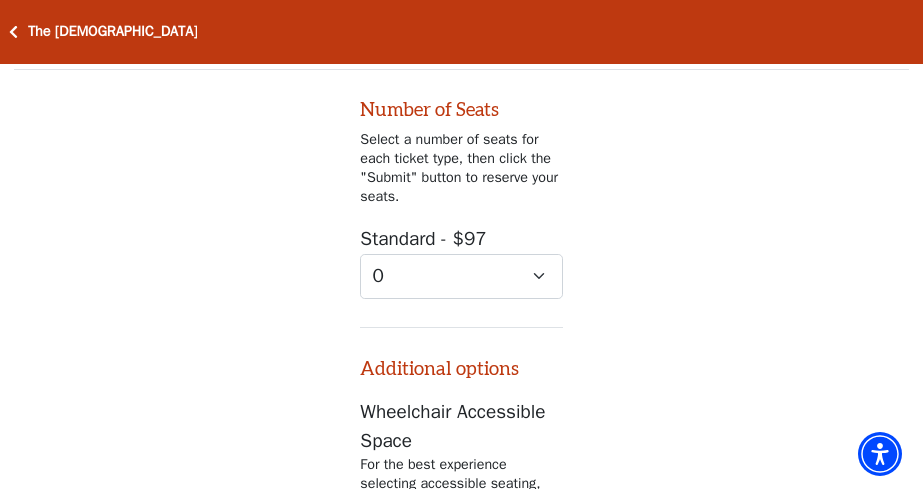 click on "Number of Seats   Select a number of seats for each ticket type, then click the "Submit" button to reserve your seats.
Standard - $97
0 1
Additional options
Wheelchair Accessible Space   For the best experience selecting accessible seating, use the Select Seats button above.
Standard - $97
0   1 2 3 4" at bounding box center (461, 347) 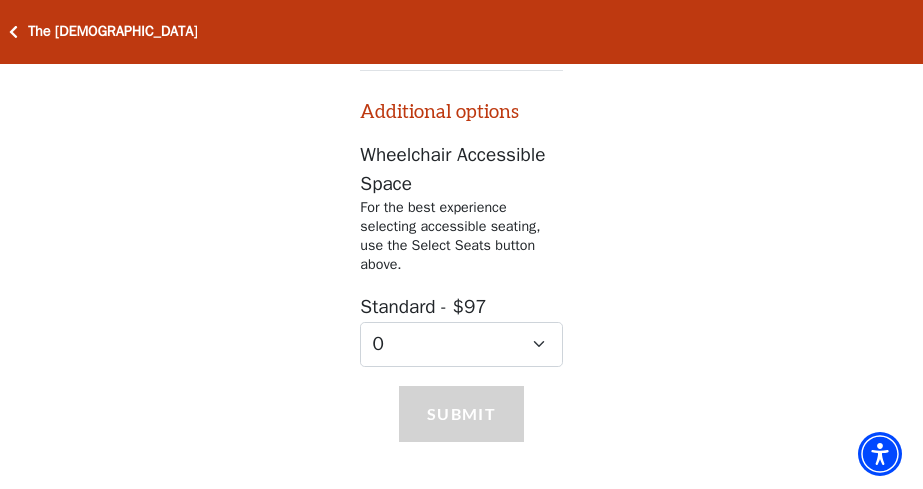scroll, scrollTop: 1431, scrollLeft: 0, axis: vertical 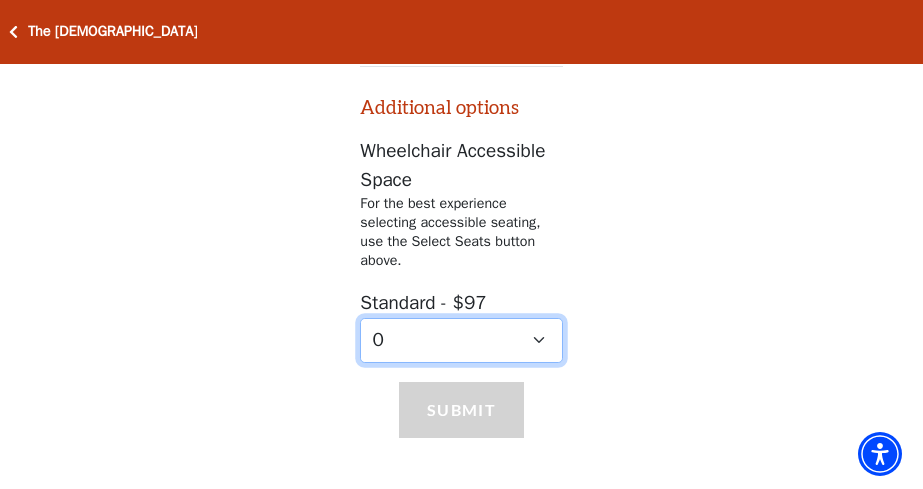 click on "0   1 2 3 4" at bounding box center [461, 340] 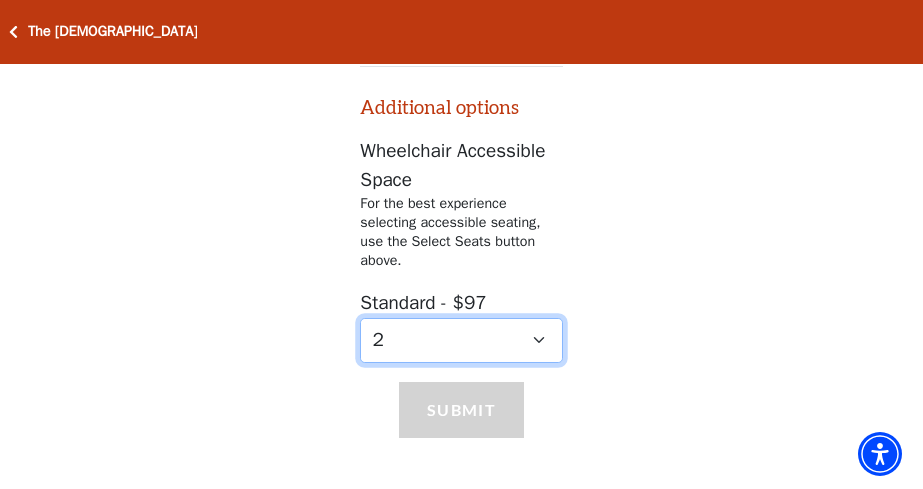 click on "0   1 2 3 4" at bounding box center [461, 340] 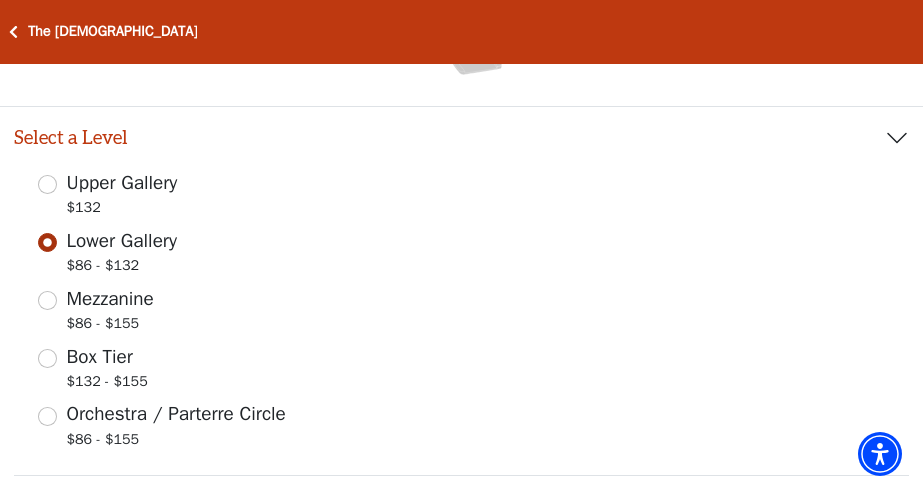 scroll, scrollTop: 361, scrollLeft: 0, axis: vertical 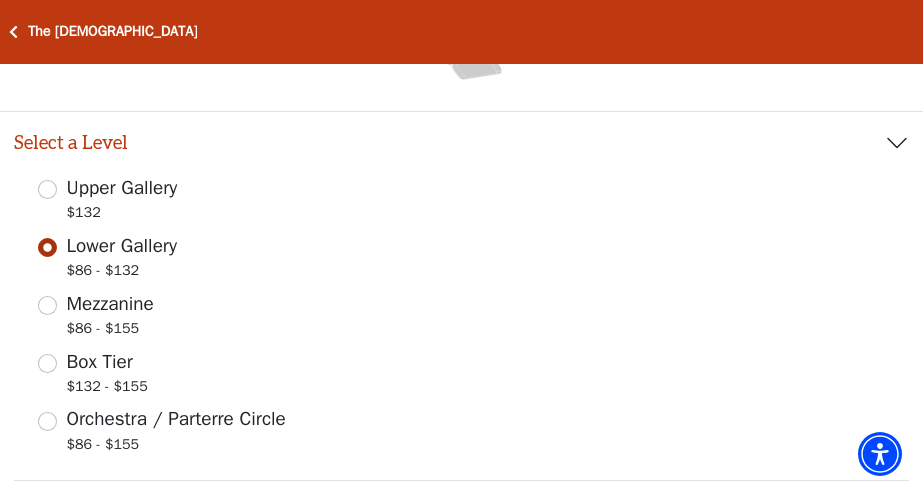 click on "Box Tier" at bounding box center [100, 362] 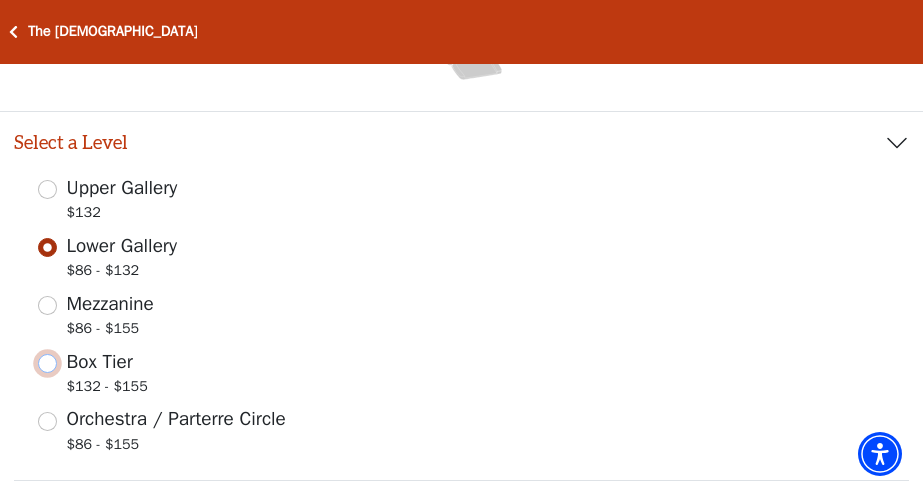 click on "Box Tier     $132 - $155" at bounding box center (47, 363) 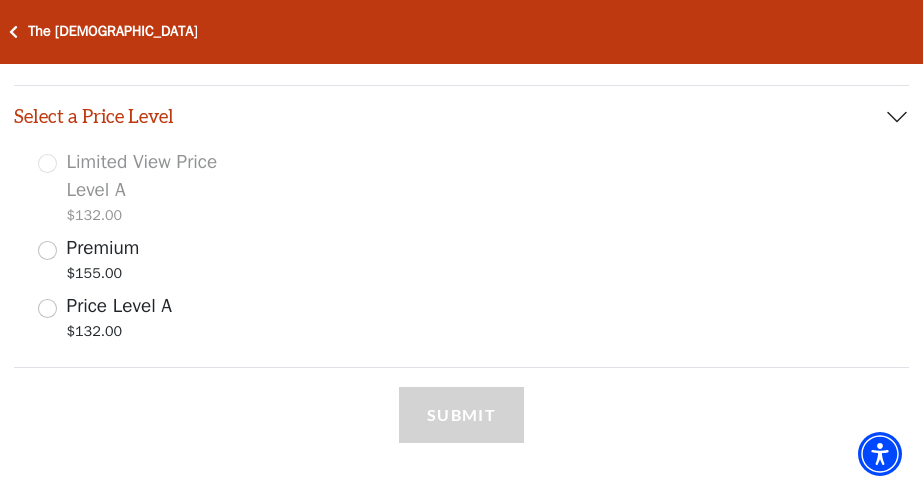 scroll, scrollTop: 760, scrollLeft: 0, axis: vertical 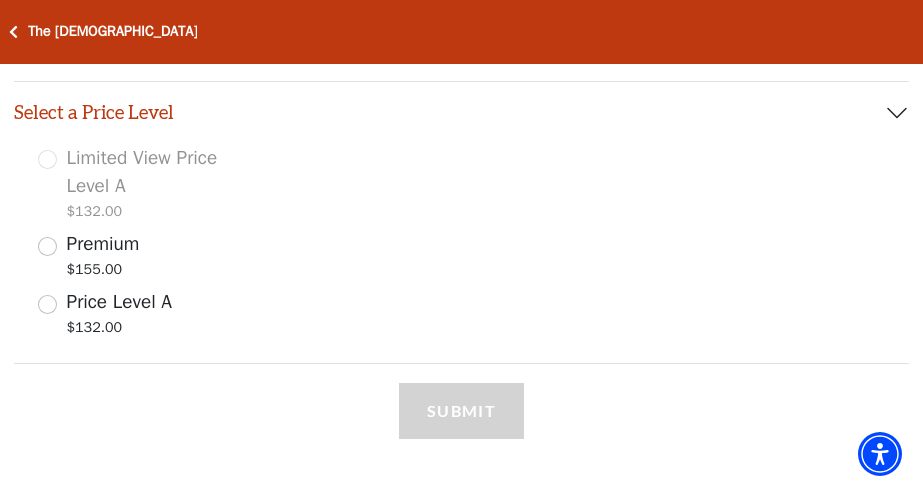 click on "Price Level A" at bounding box center (120, 302) 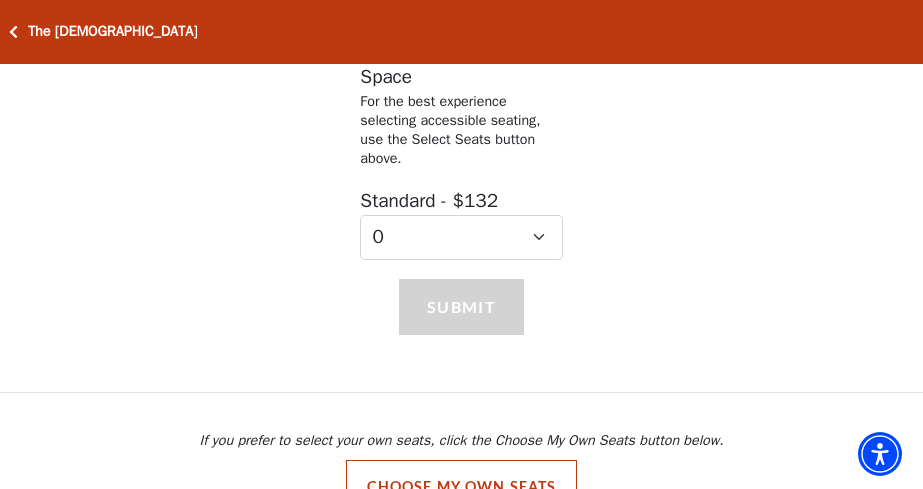 scroll, scrollTop: 1421, scrollLeft: 0, axis: vertical 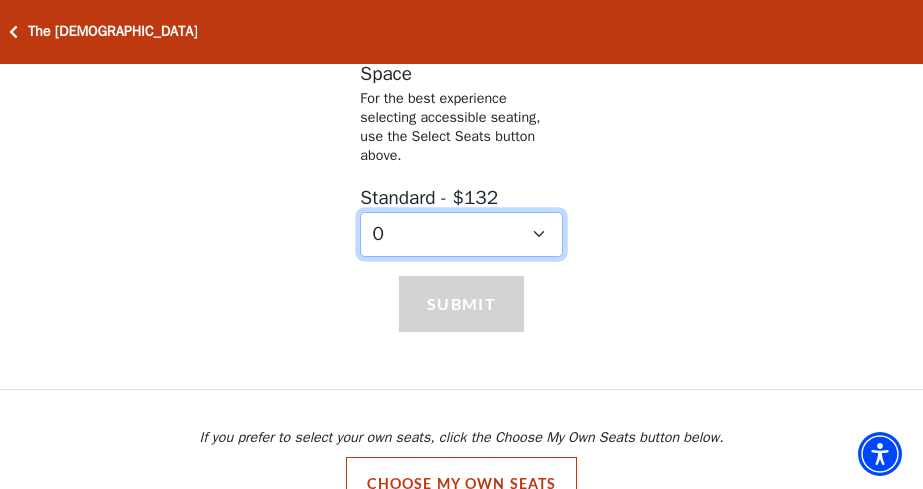 click on "0   1 2 3 4" at bounding box center [461, 234] 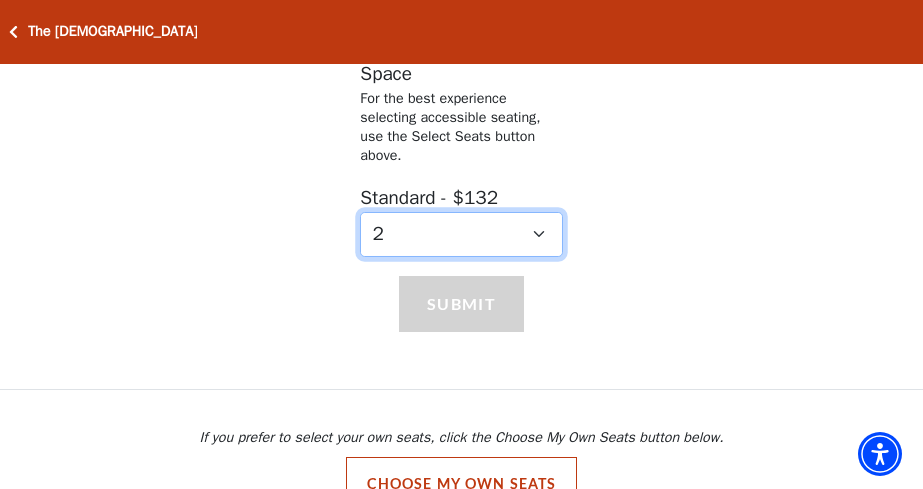 click on "0   1 2 3 4" at bounding box center [461, 234] 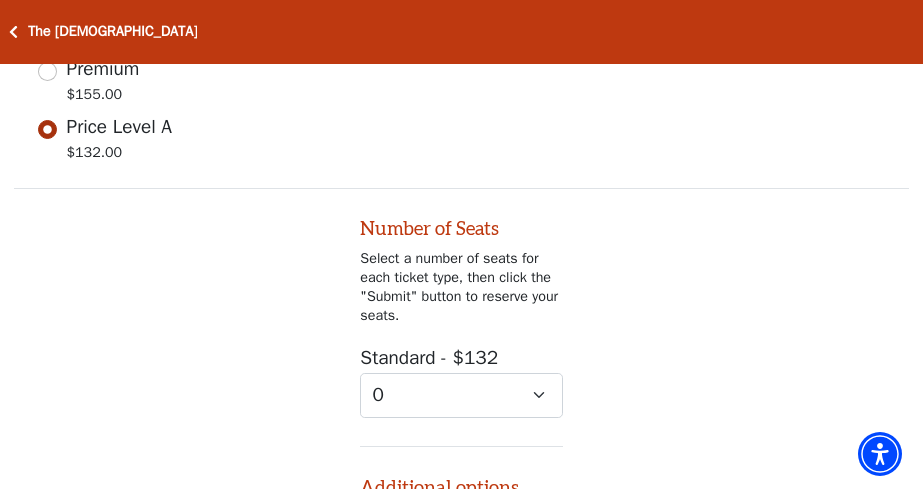 scroll, scrollTop: 933, scrollLeft: 0, axis: vertical 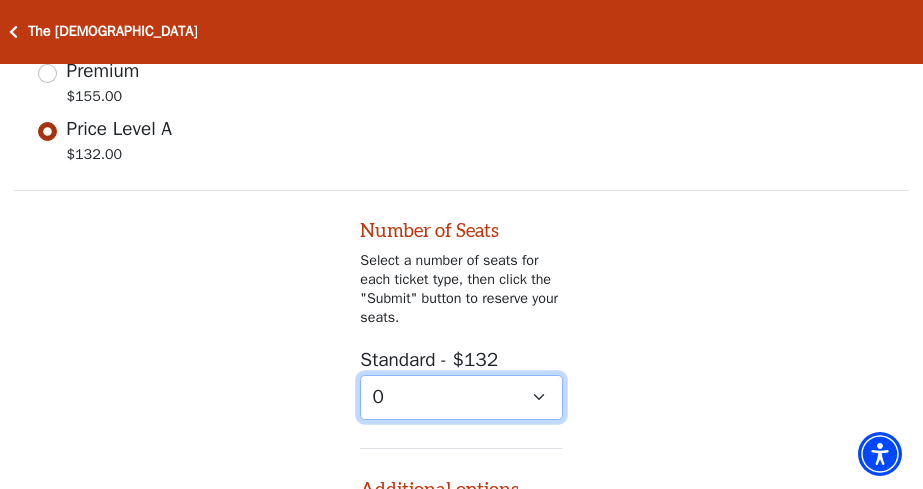 click on "0 1 2 3 4 5 6 7 8 9" at bounding box center [461, 397] 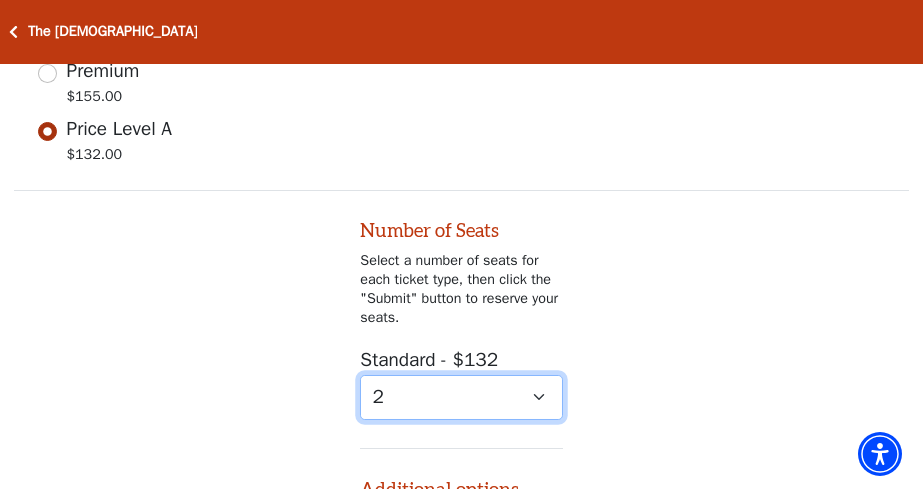 click on "0 1 2 3 4 5 6 7 8 9" at bounding box center [461, 397] 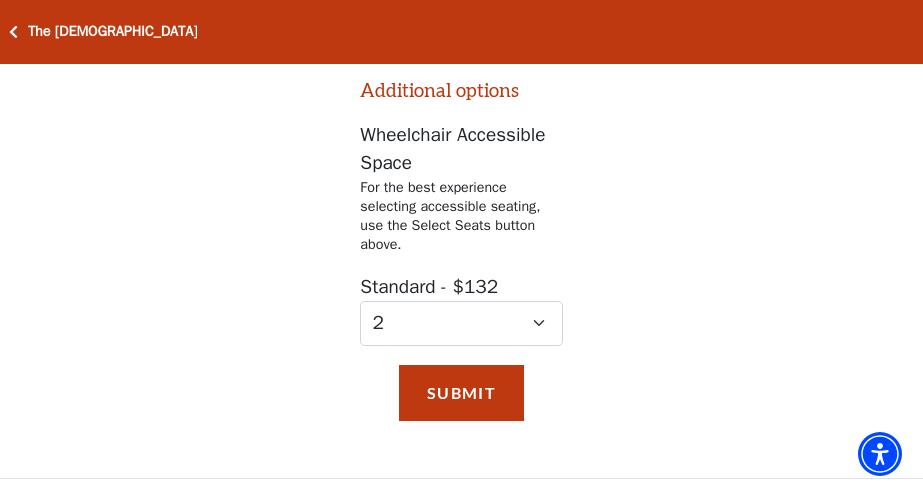 scroll, scrollTop: 1333, scrollLeft: 0, axis: vertical 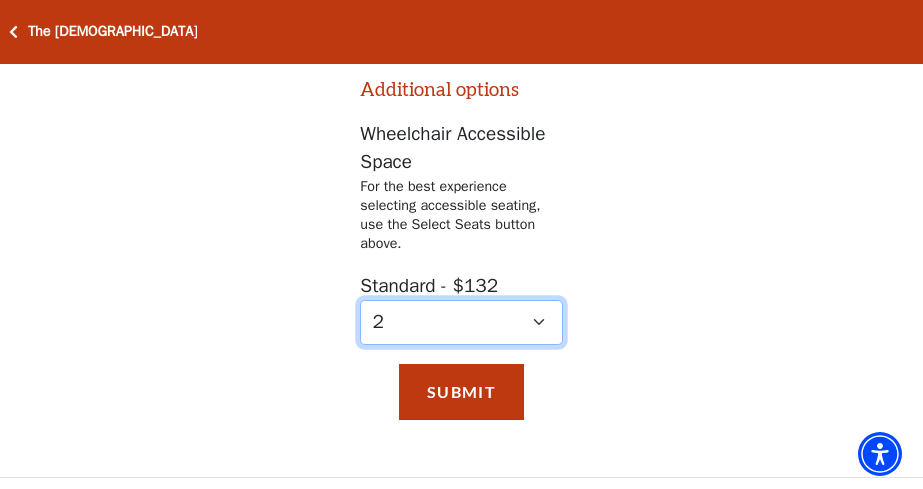 click on "0   1 2 3 4" at bounding box center (461, 322) 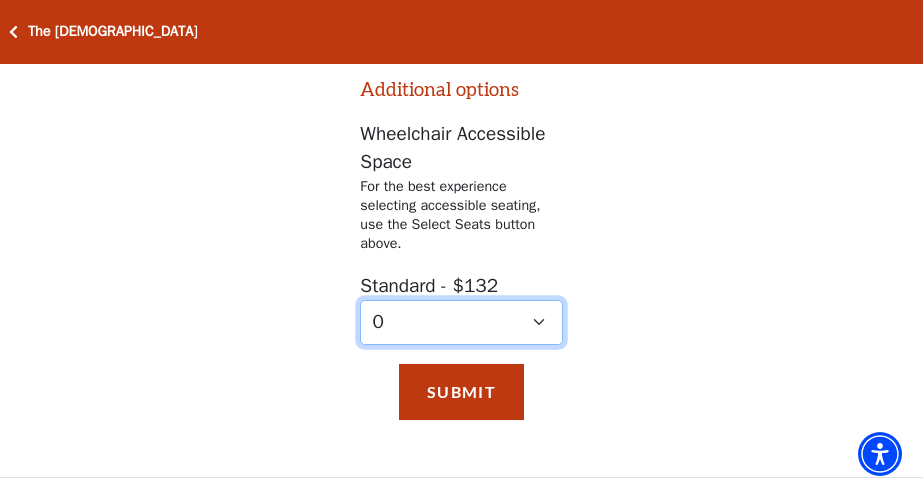 click on "0   1 2 3 4" at bounding box center (461, 322) 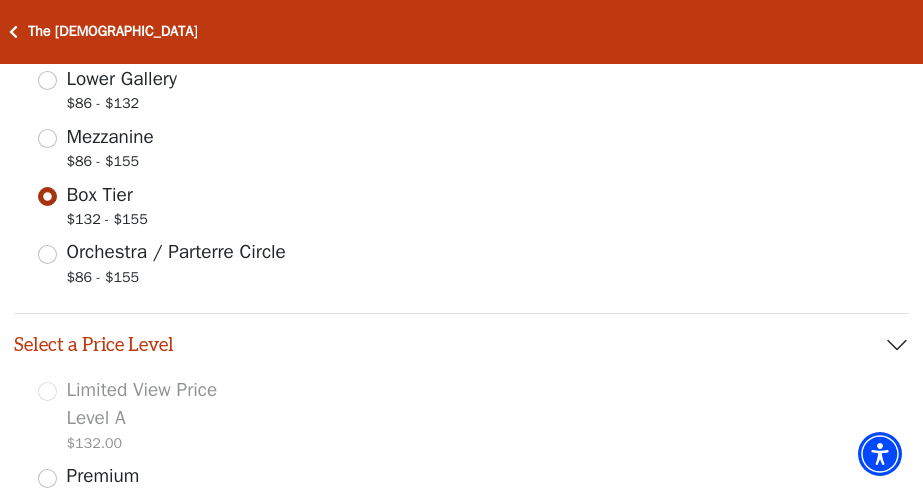scroll, scrollTop: 528, scrollLeft: 0, axis: vertical 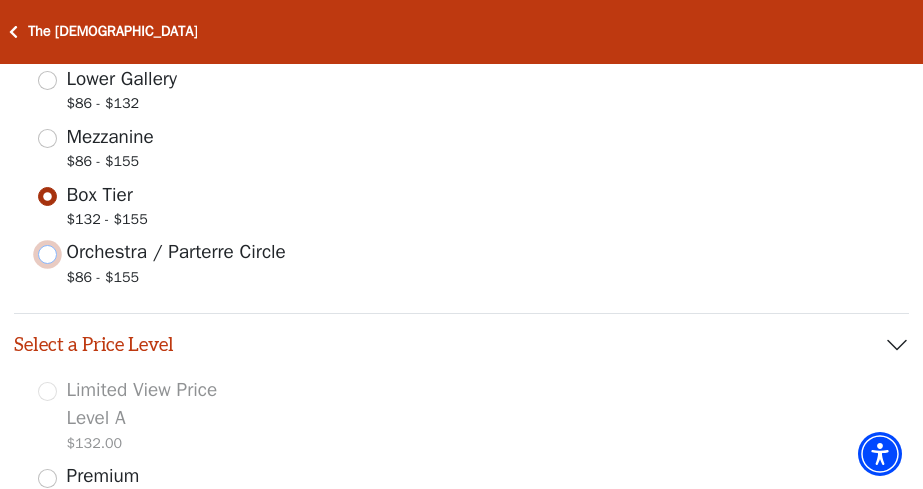 click on "Orchestra / Parterre Circle     $86 - $155" at bounding box center (47, 254) 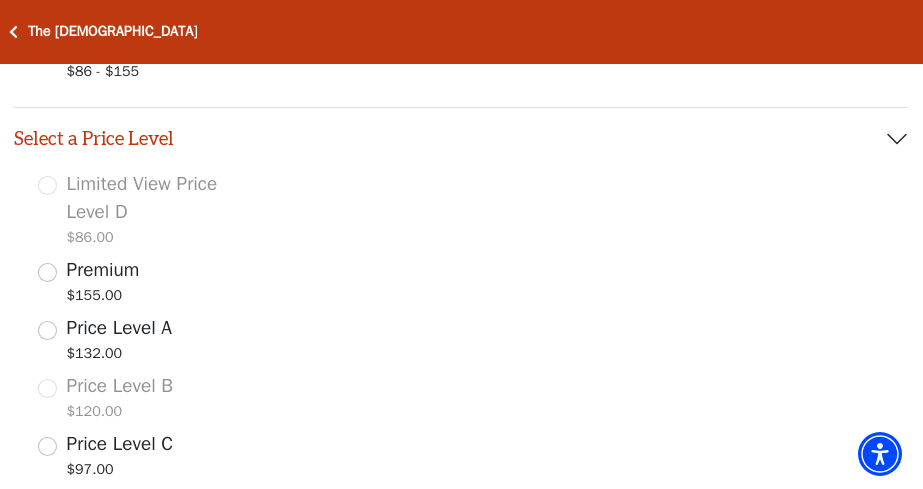 scroll, scrollTop: 732, scrollLeft: 0, axis: vertical 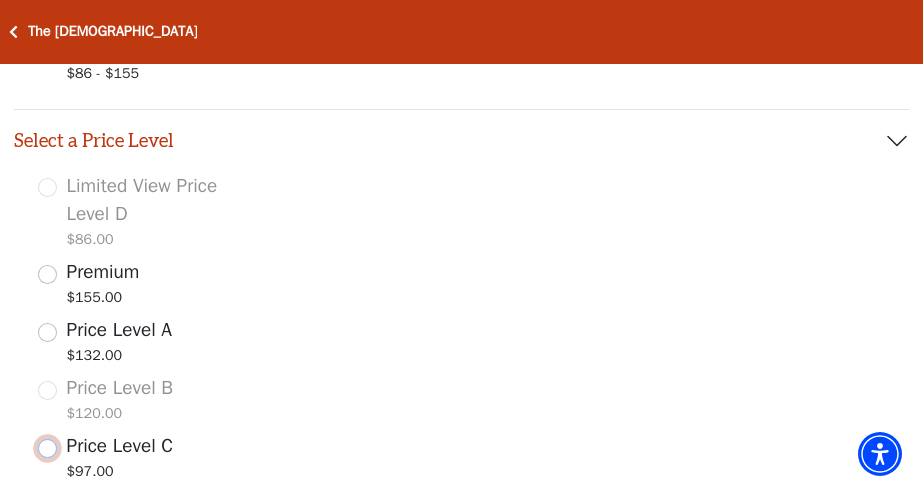 click on "Price Level C $97.00" at bounding box center (47, 448) 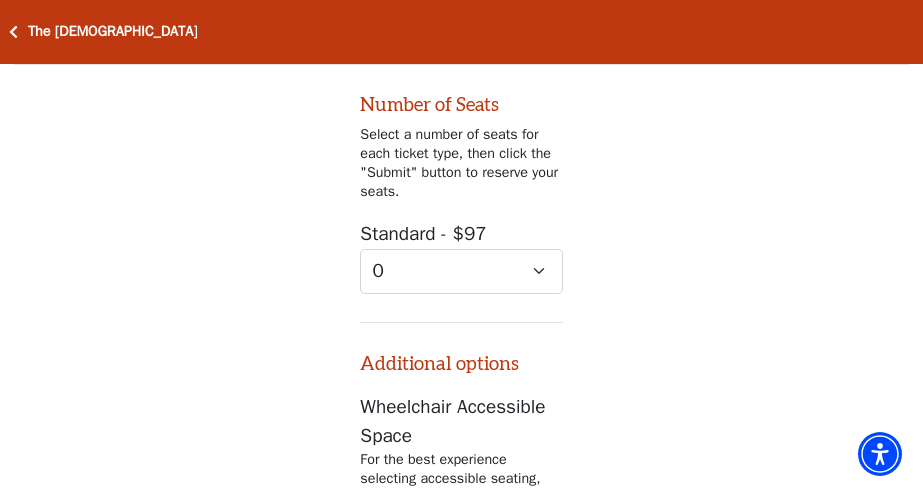 scroll, scrollTop: 1214, scrollLeft: 0, axis: vertical 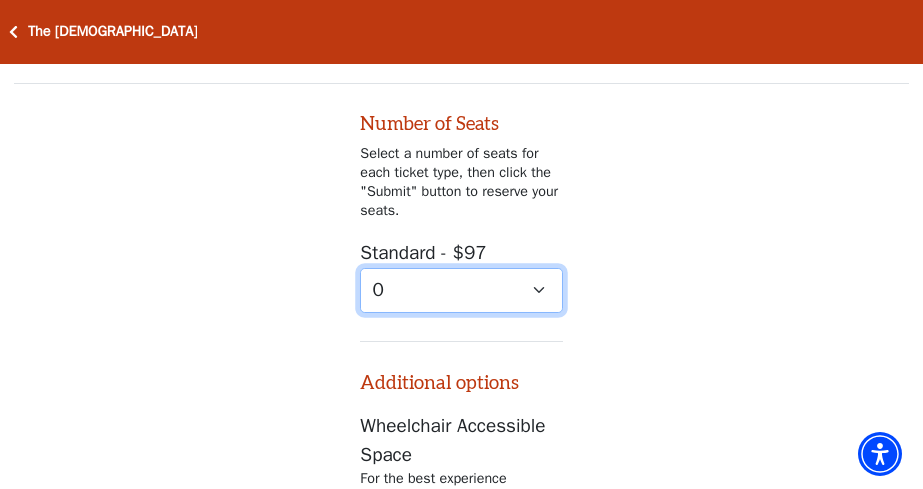 click on "0 1" at bounding box center [461, 290] 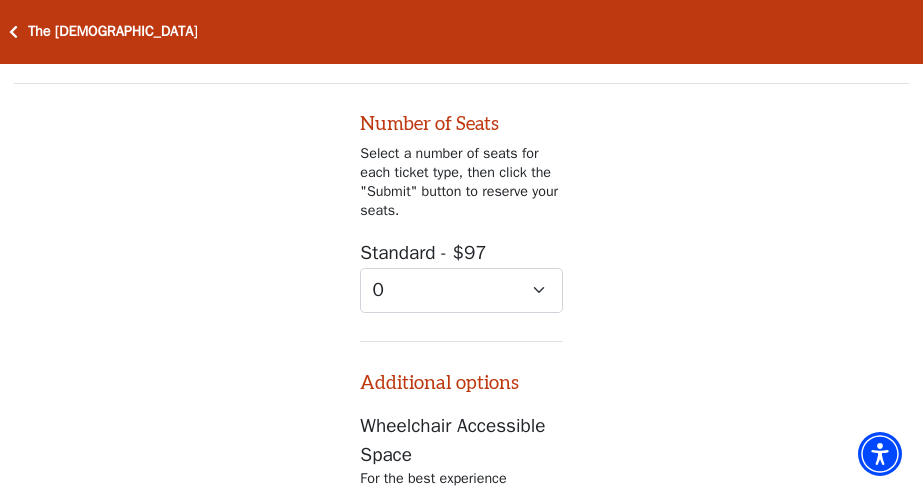 click on "Number of Seats   Select a number of seats for each ticket type, then click the "Submit" button to reserve your seats.
Standard - $97
0 1
Additional options
Wheelchair Accessible Space   For the best experience selecting accessible seating, use the Select Seats button above.
Standard - $97
0   1 2 3 4" at bounding box center [461, 361] 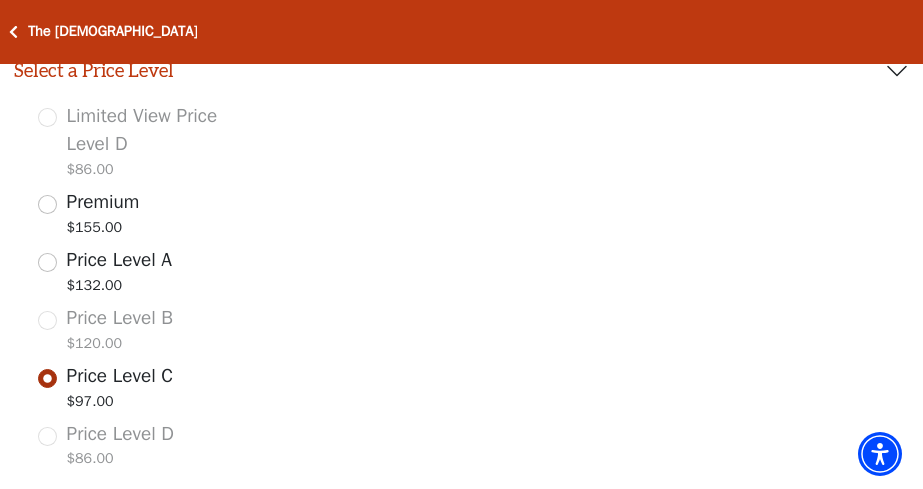 scroll, scrollTop: 795, scrollLeft: 0, axis: vertical 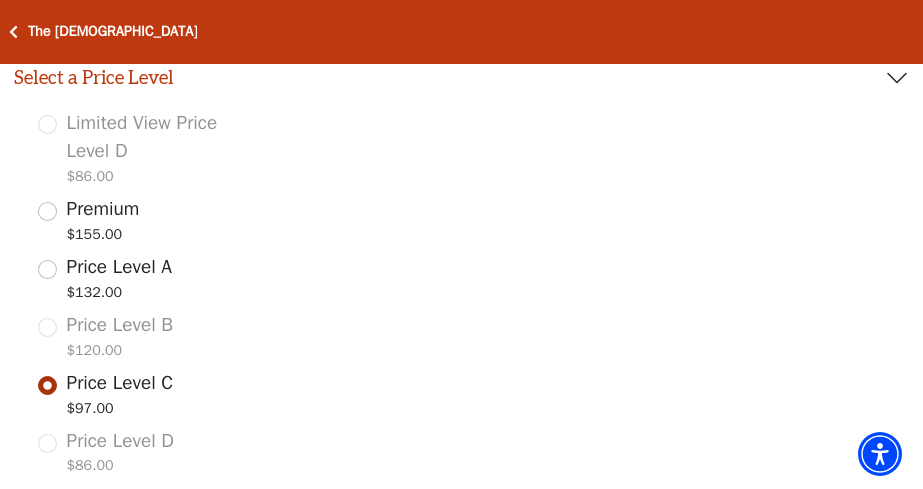 click on "$132.00" at bounding box center (120, 295) 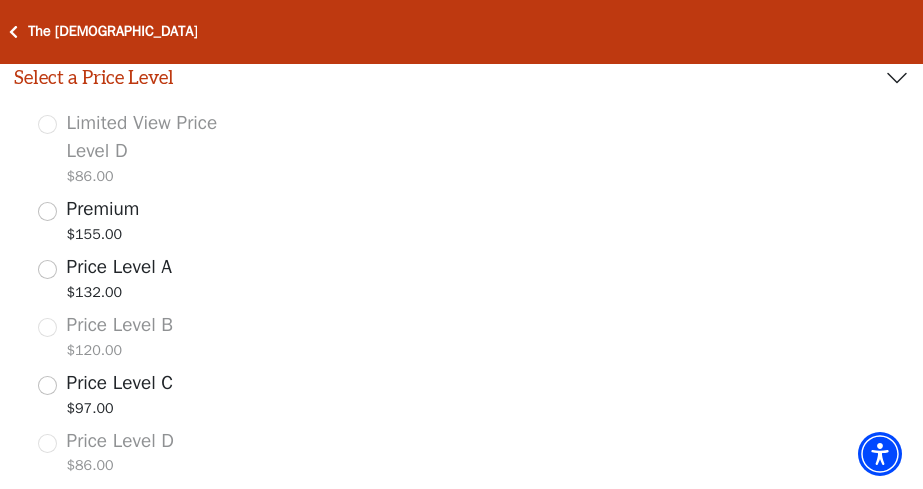 radio on "true" 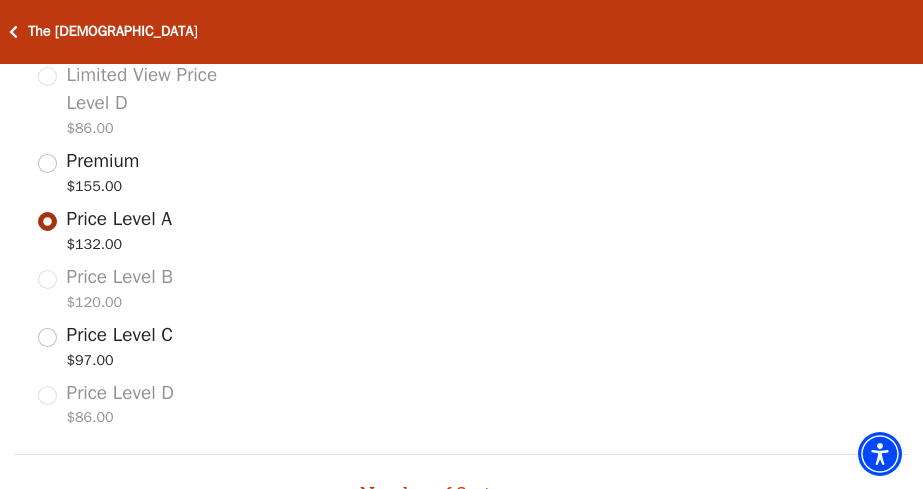 select on "2" 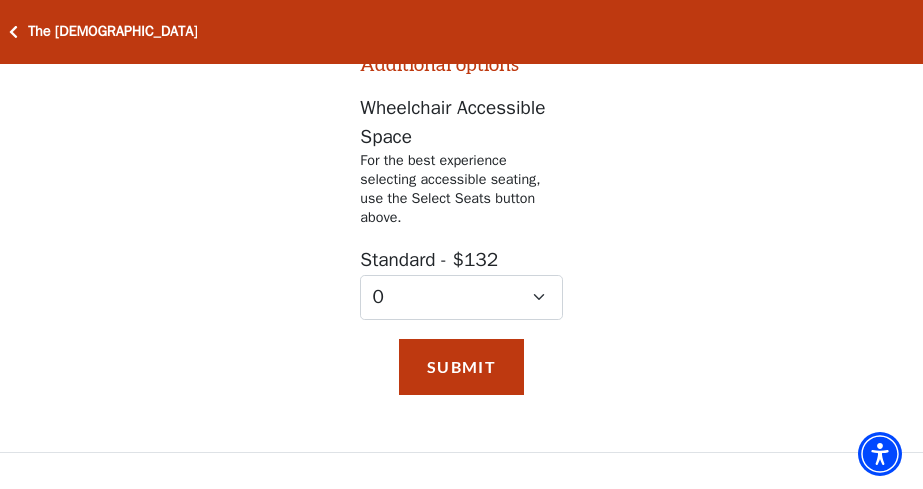 scroll, scrollTop: 1535, scrollLeft: 0, axis: vertical 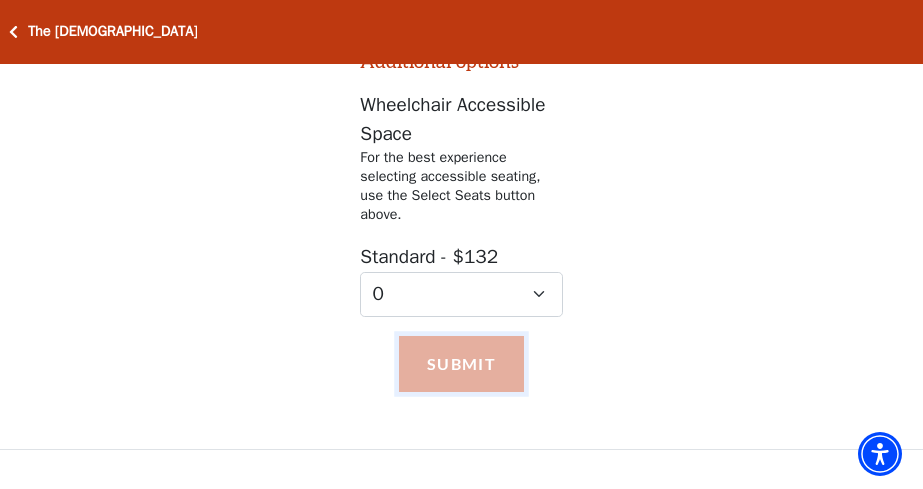 click on "Submit" at bounding box center (461, 364) 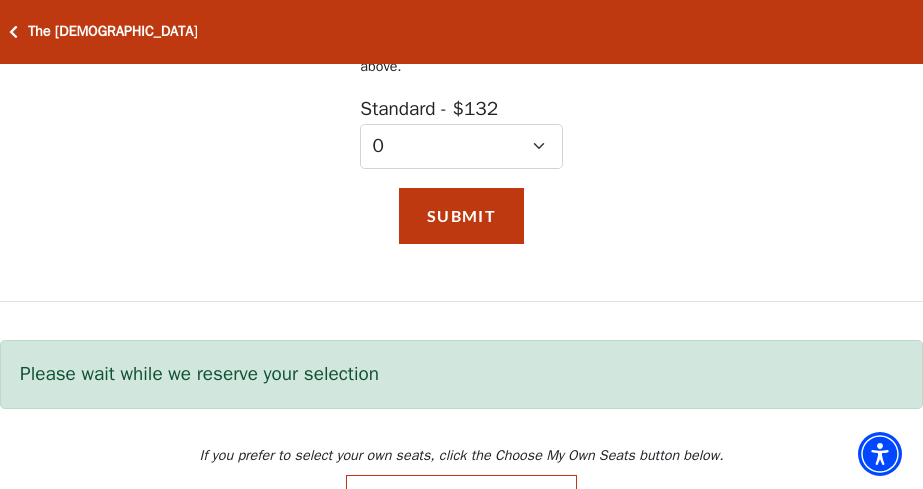 scroll, scrollTop: 1717, scrollLeft: 0, axis: vertical 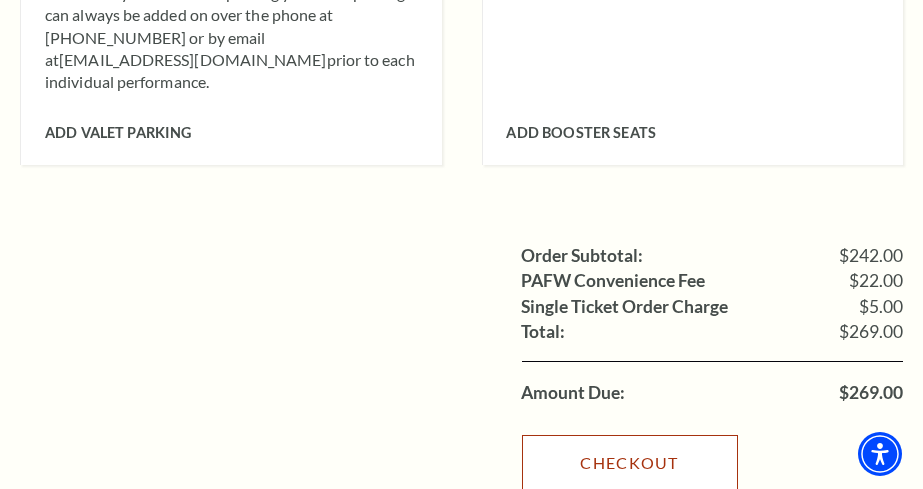 click on "Checkout" at bounding box center [630, 463] 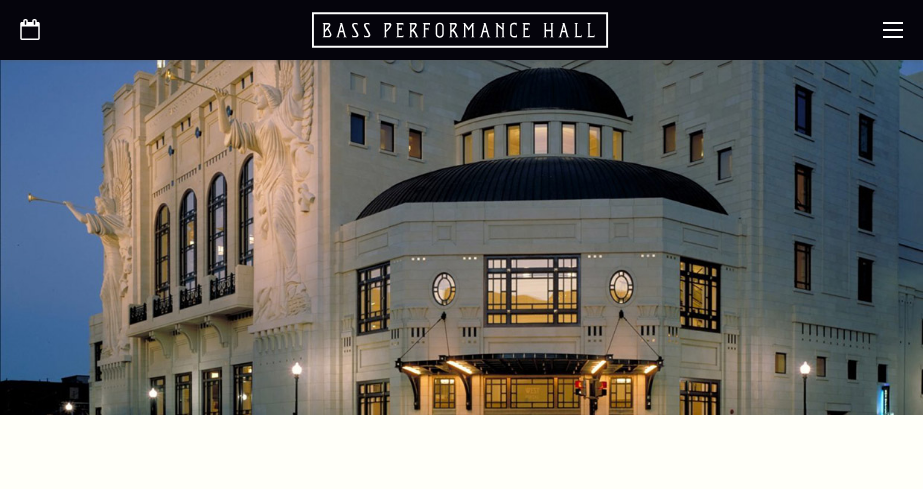 scroll, scrollTop: 504, scrollLeft: 0, axis: vertical 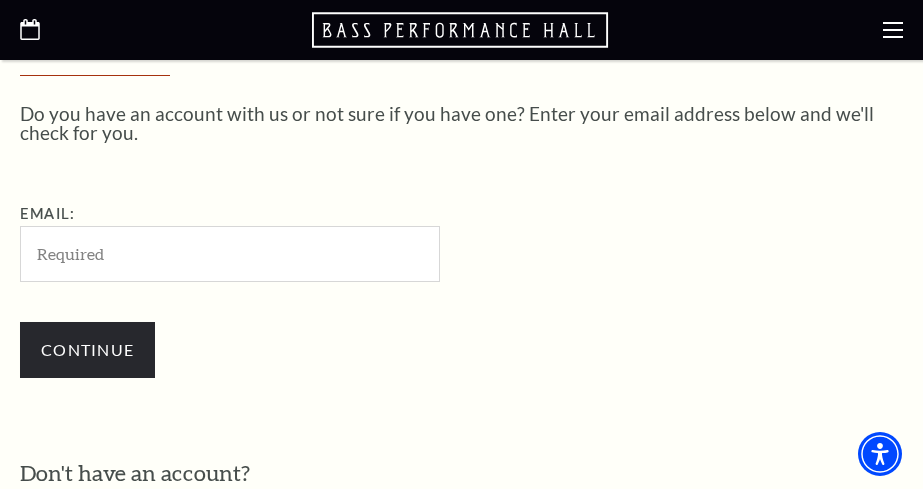 click on "Email:" at bounding box center (230, 253) 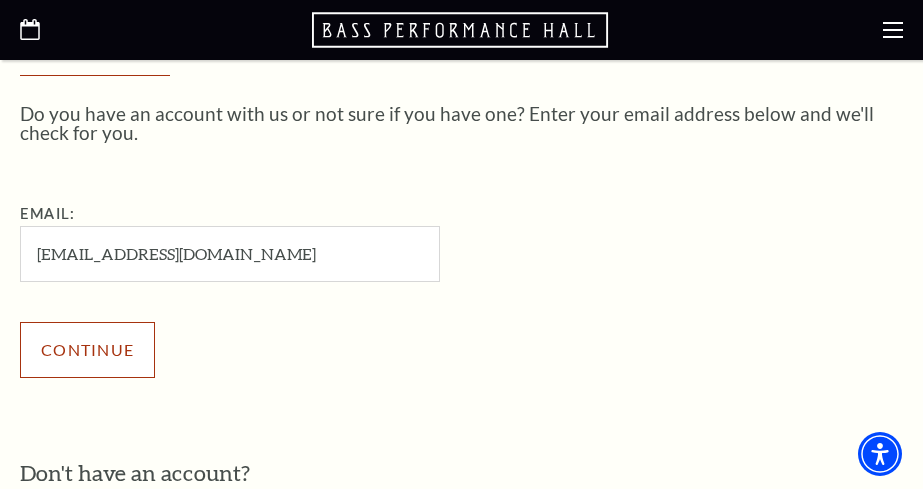 click on "Continue" at bounding box center (87, 350) 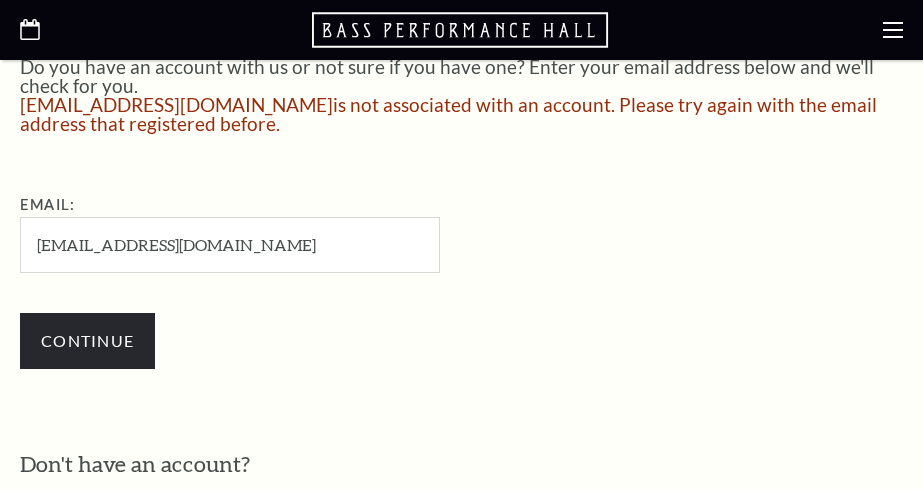 scroll, scrollTop: 544, scrollLeft: 0, axis: vertical 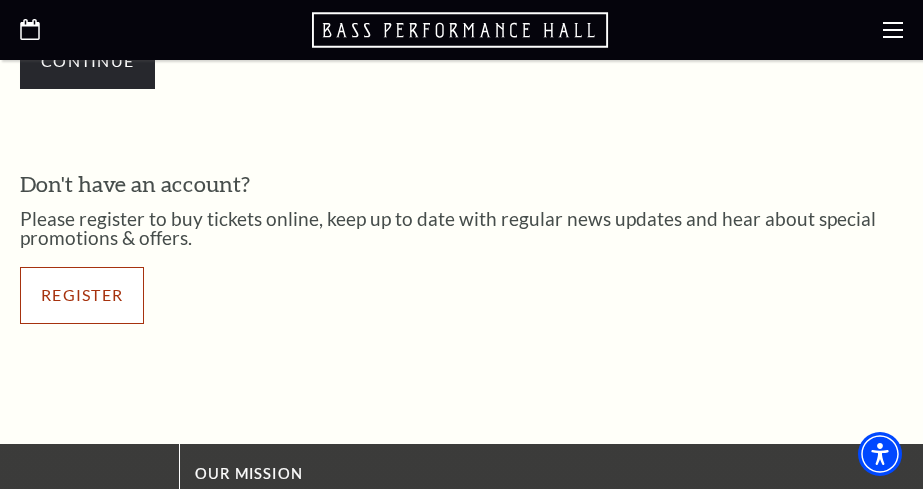 click on "Register" at bounding box center [82, 295] 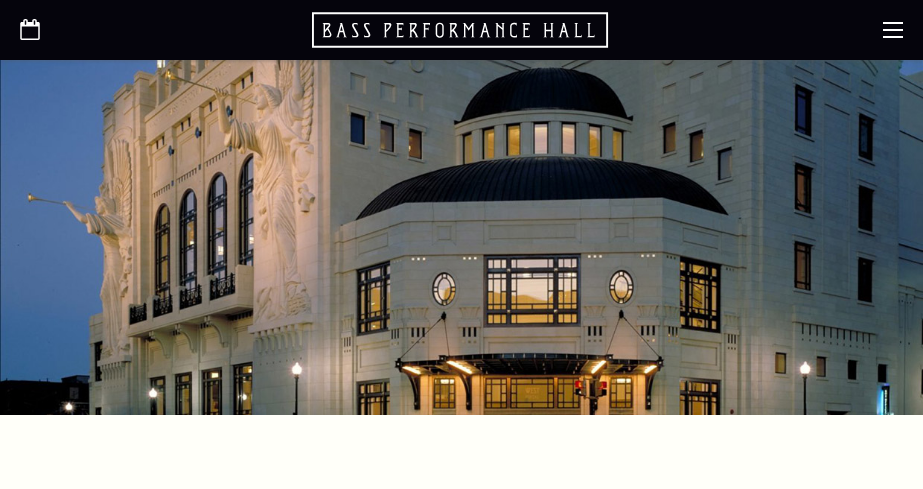 select on "1" 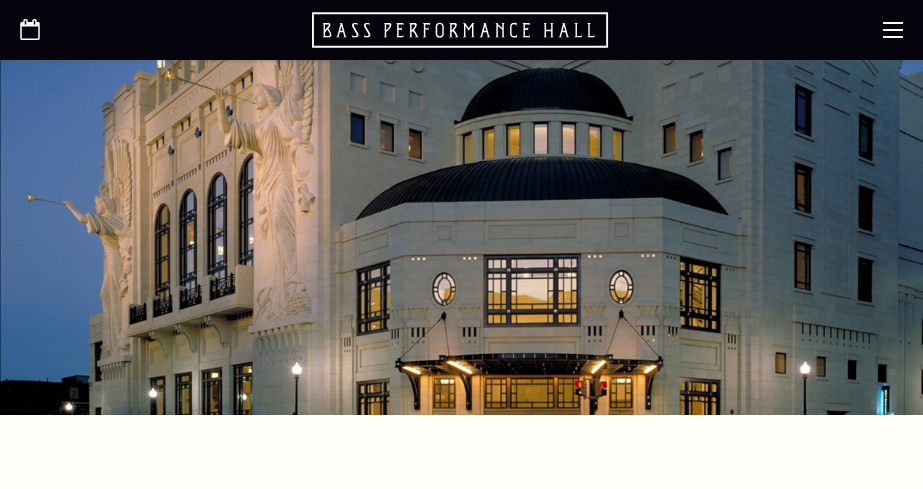 scroll, scrollTop: 0, scrollLeft: 0, axis: both 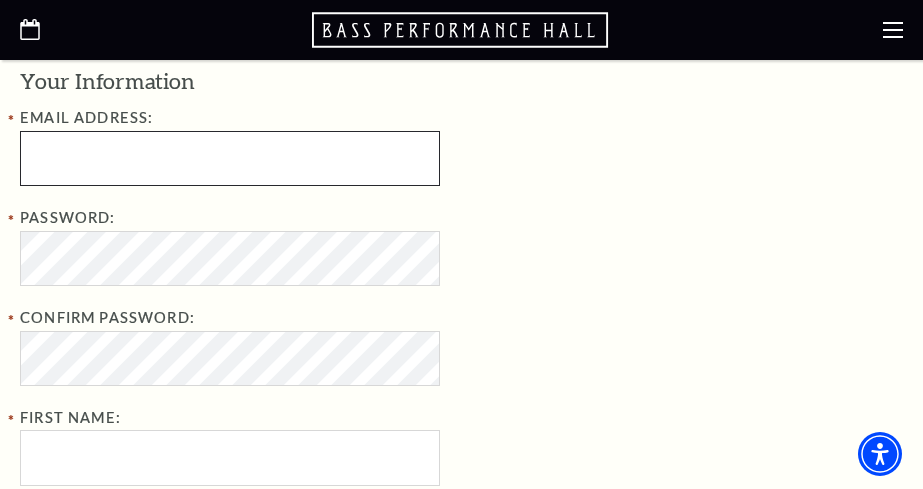 click at bounding box center [230, 158] 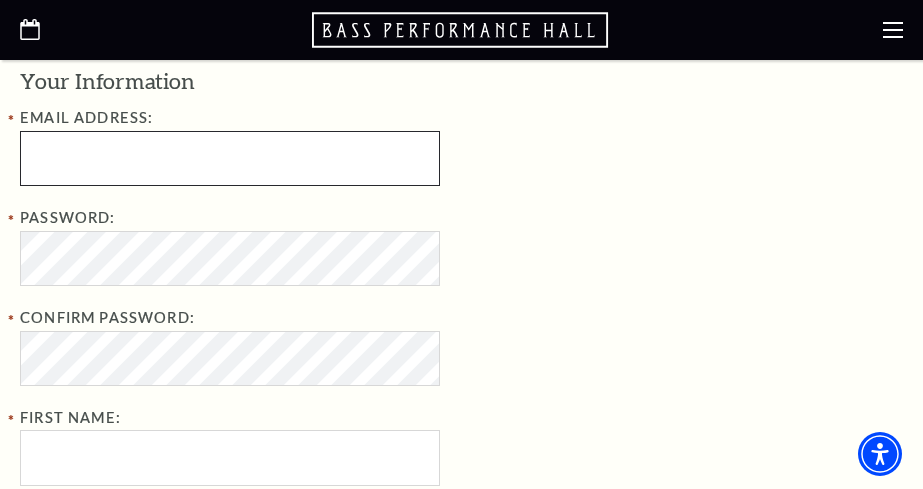 type on "[EMAIL_ADDRESS][DOMAIN_NAME]" 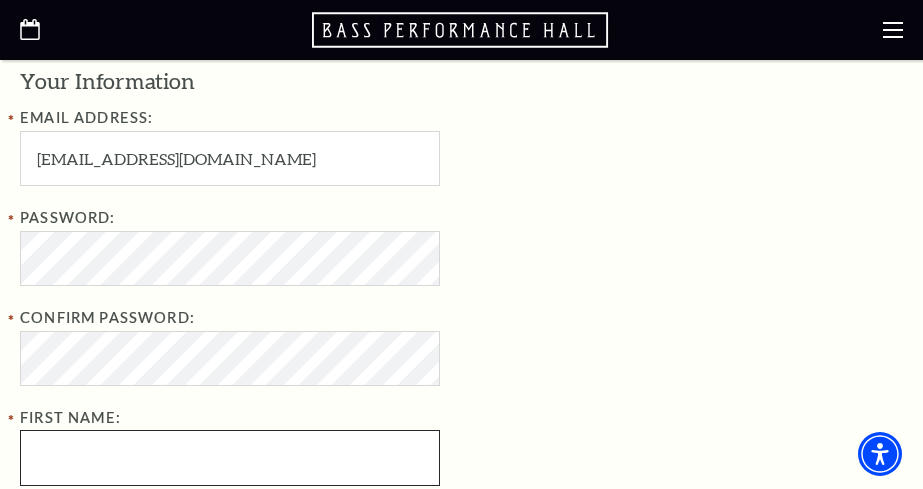 type on "[PERSON_NAME]" 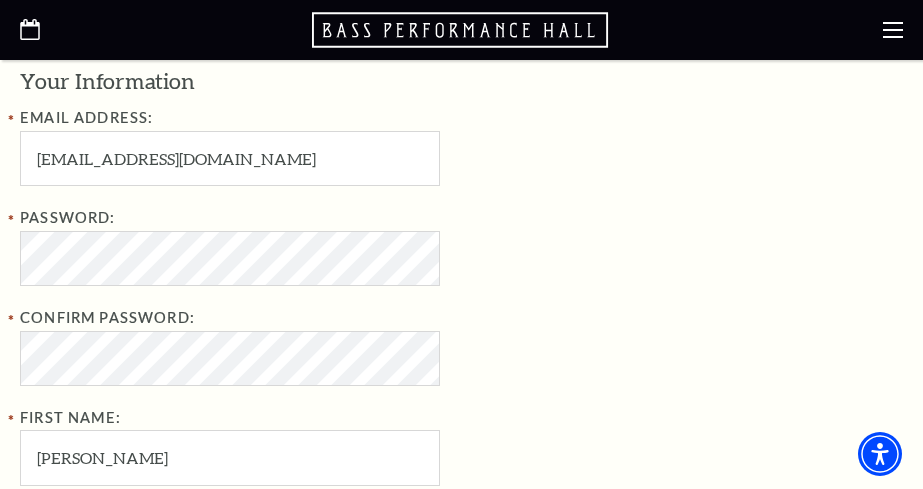 type on "[PERSON_NAME]" 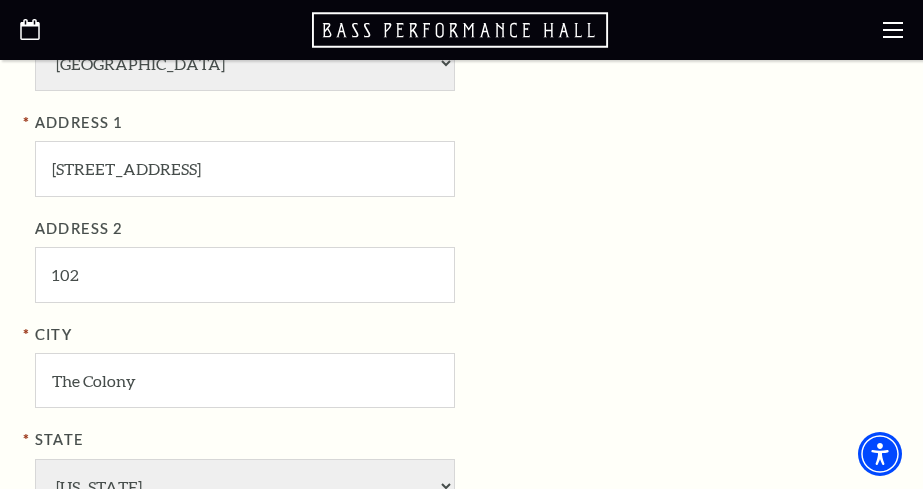 scroll, scrollTop: 1317, scrollLeft: 0, axis: vertical 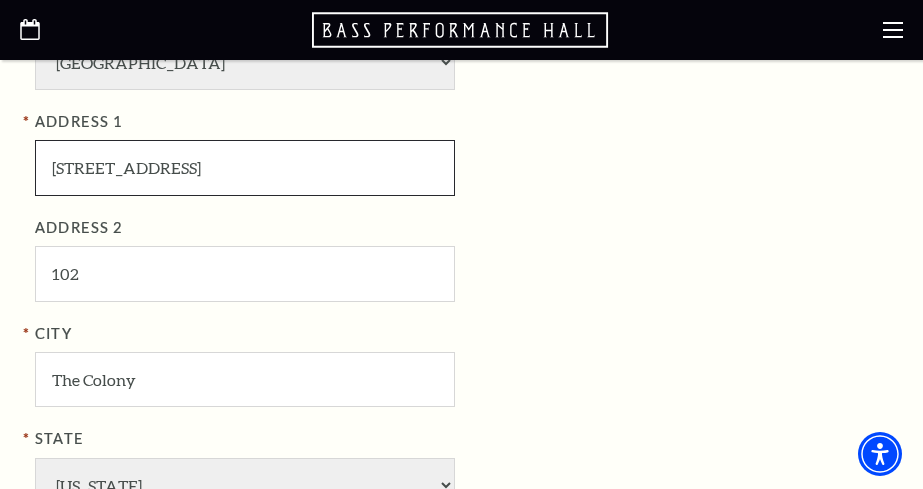 click on "7110 Windhaven Pkwy. #102 The Colony, TX 75056" at bounding box center [245, 167] 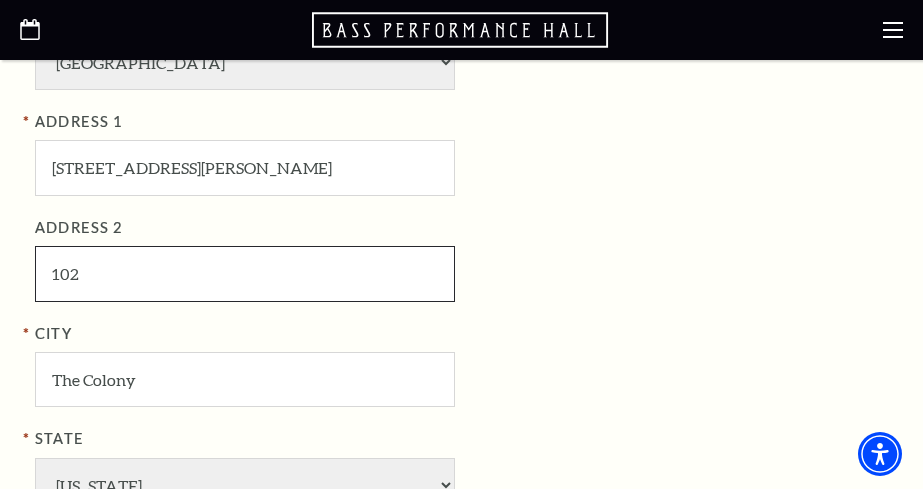 click on "102" at bounding box center (245, 273) 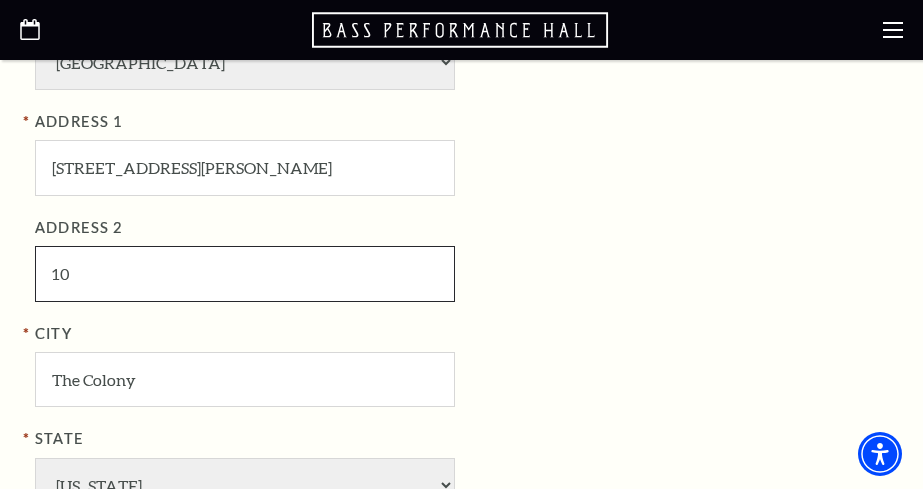 type on "1" 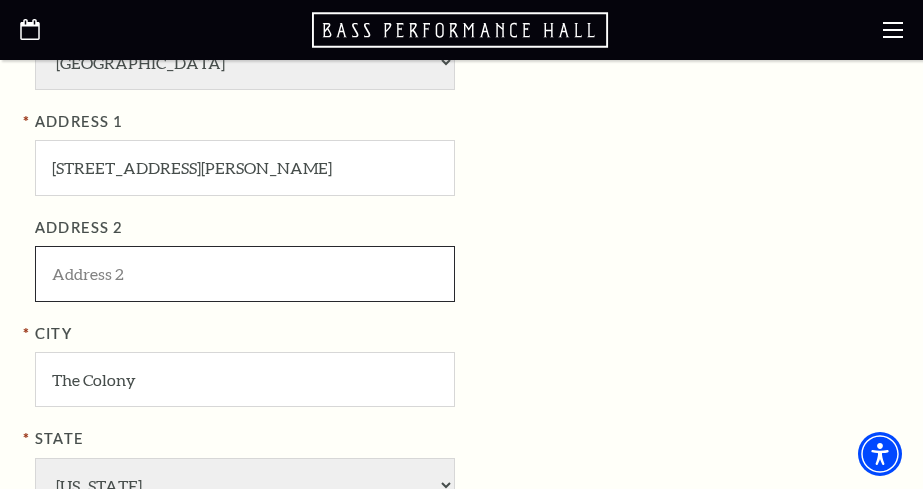 type on "0" 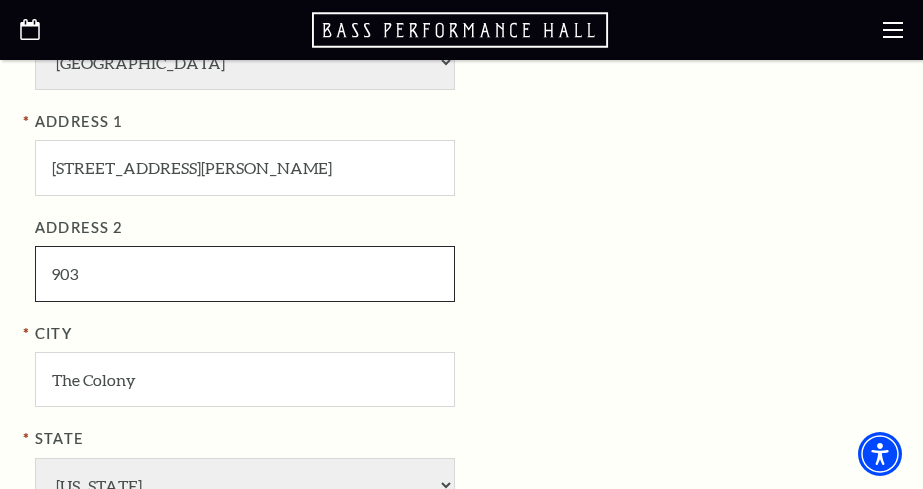 type on "903" 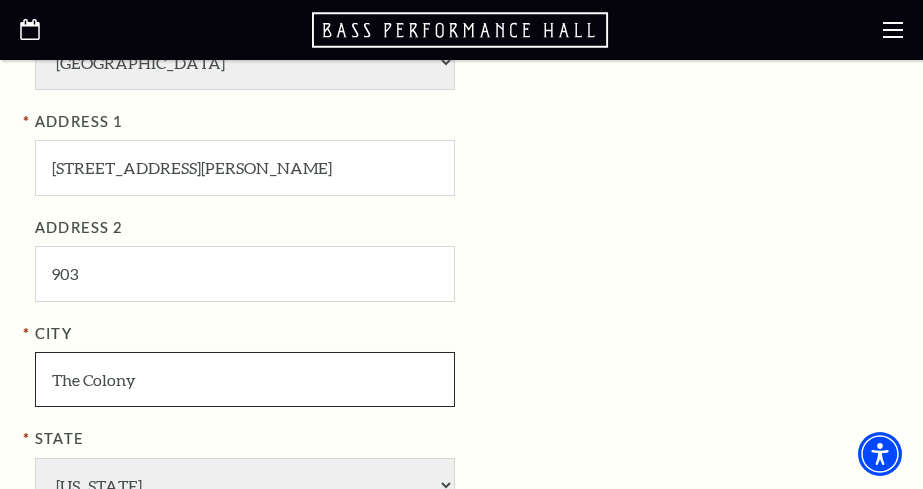 click on "The Colony" at bounding box center [245, 379] 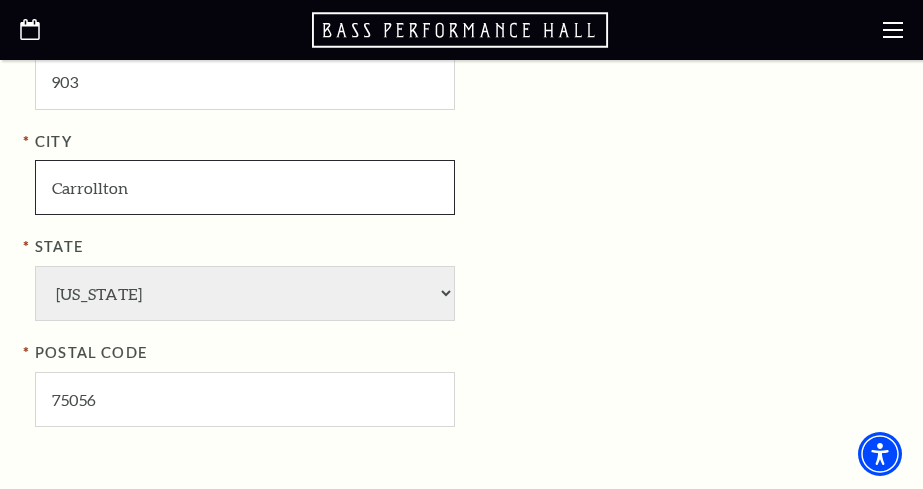 scroll, scrollTop: 1516, scrollLeft: 0, axis: vertical 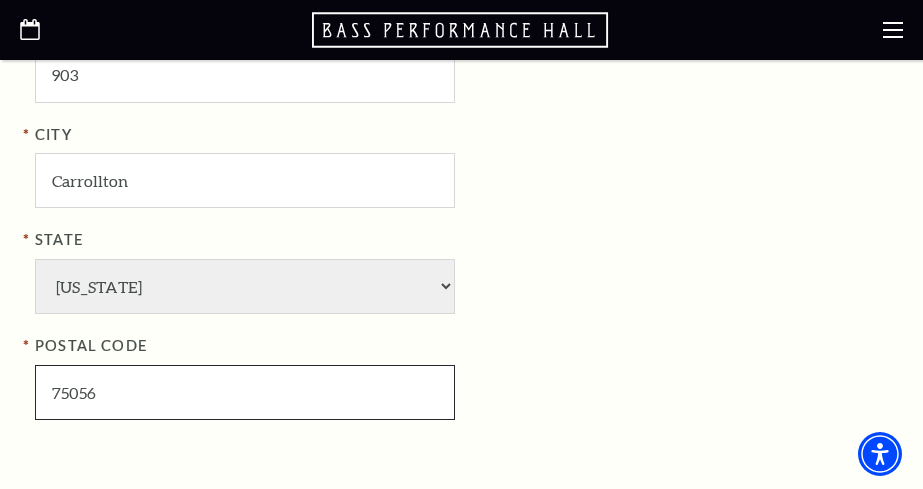 click on "75056" at bounding box center [245, 392] 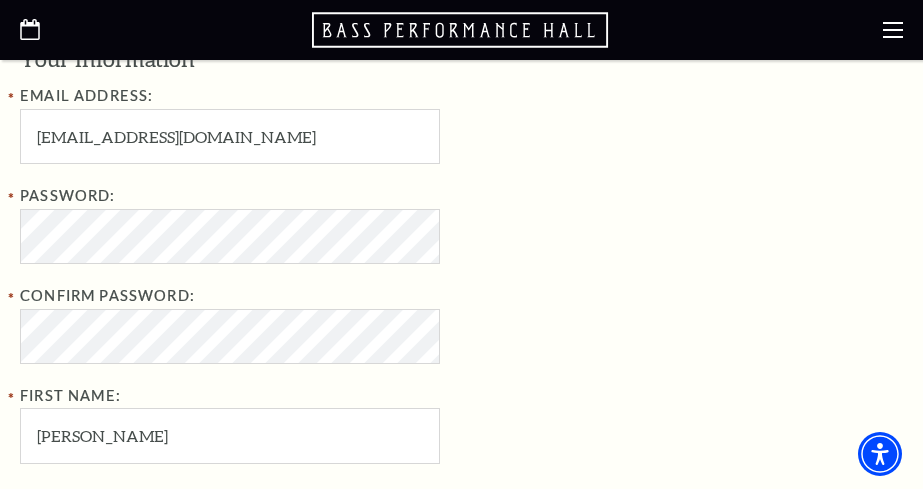 scroll, scrollTop: 558, scrollLeft: 0, axis: vertical 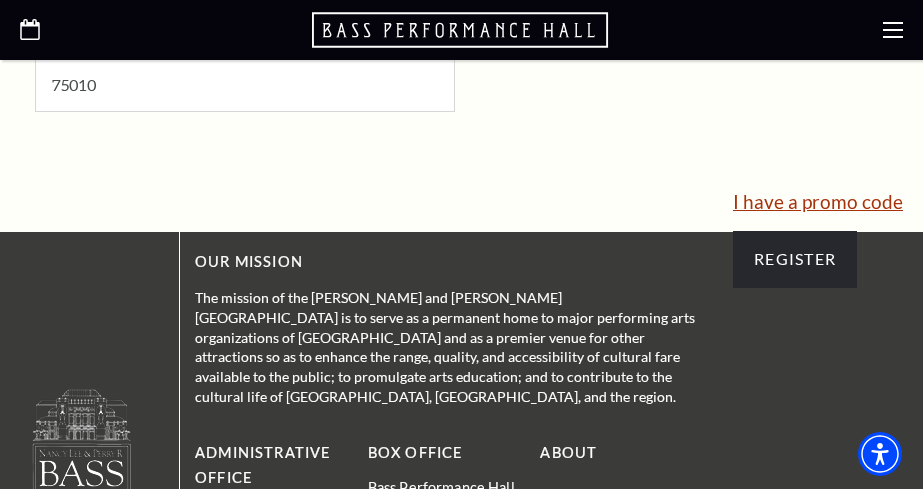 click on "I have a promo code" at bounding box center (818, 201) 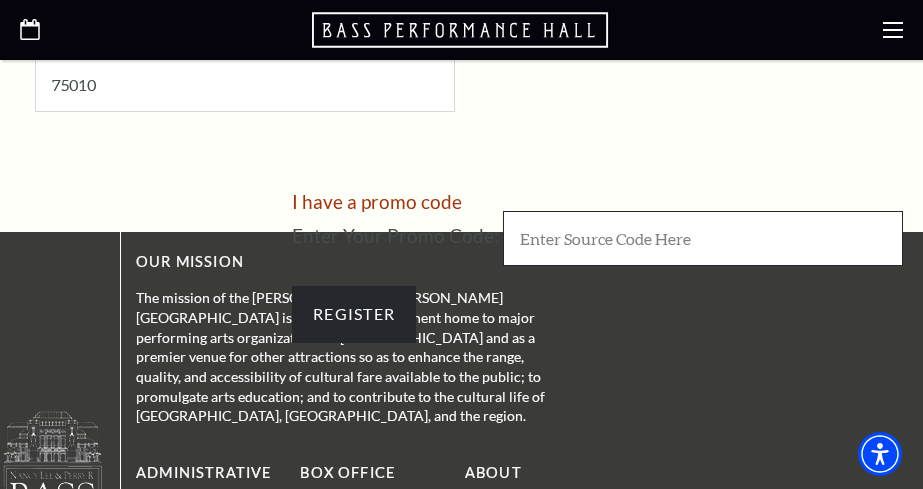 click at bounding box center [703, 238] 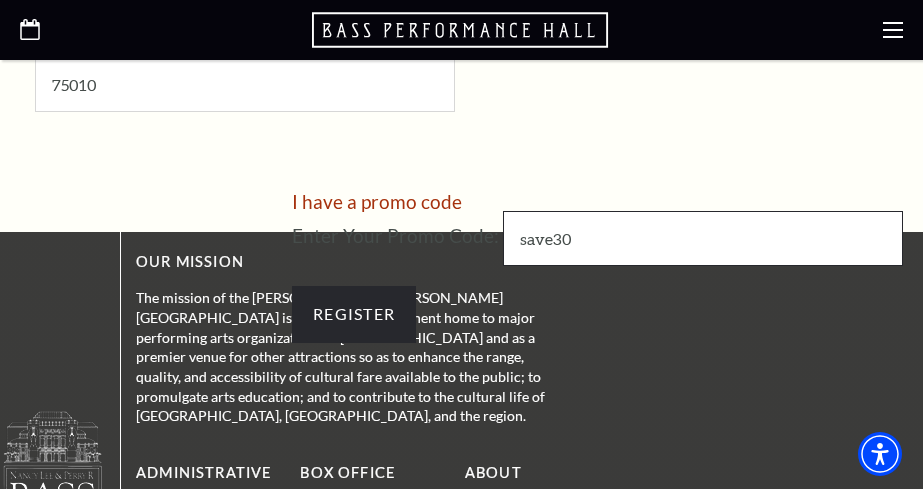 type on "save30" 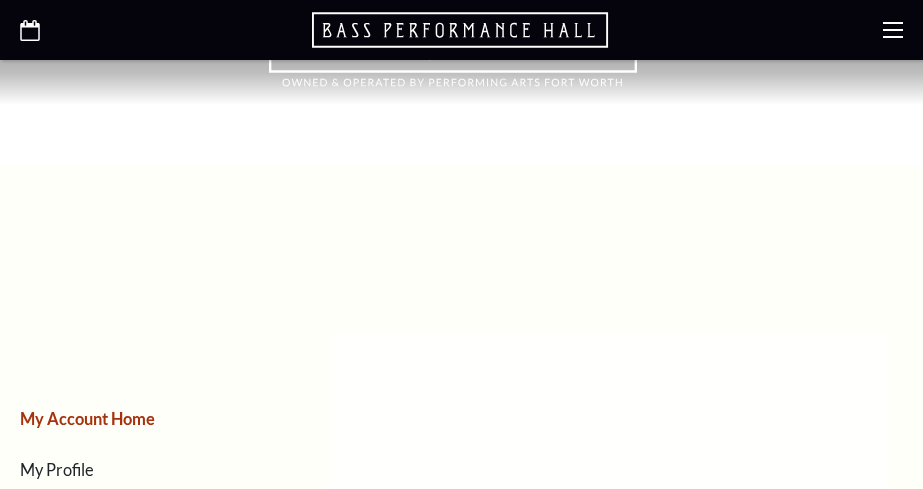 scroll, scrollTop: 0, scrollLeft: 0, axis: both 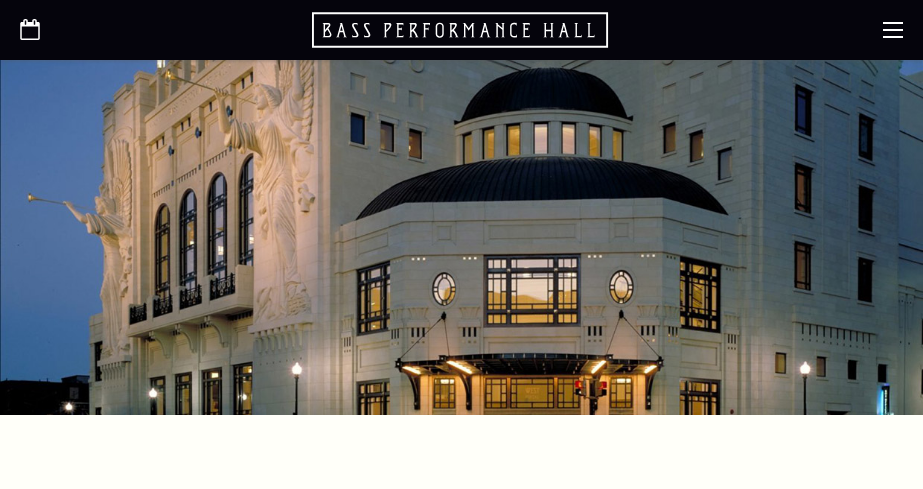 select on "1" 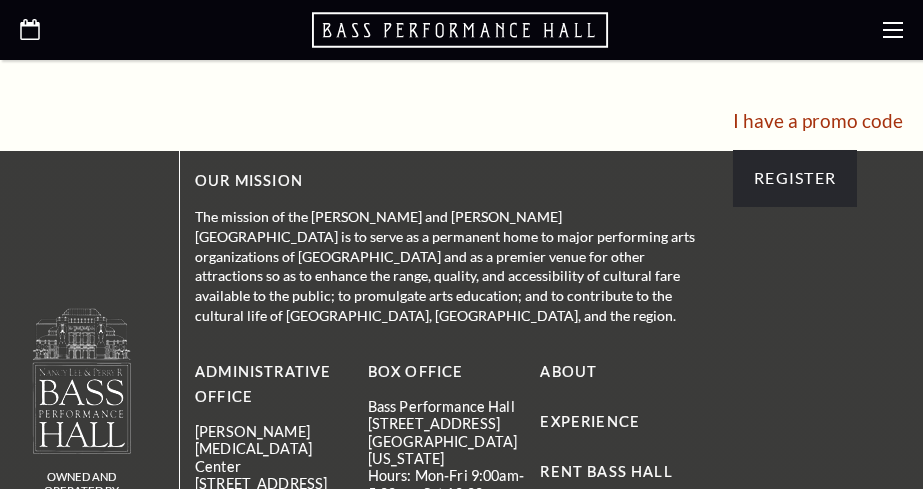 scroll, scrollTop: 1593, scrollLeft: 0, axis: vertical 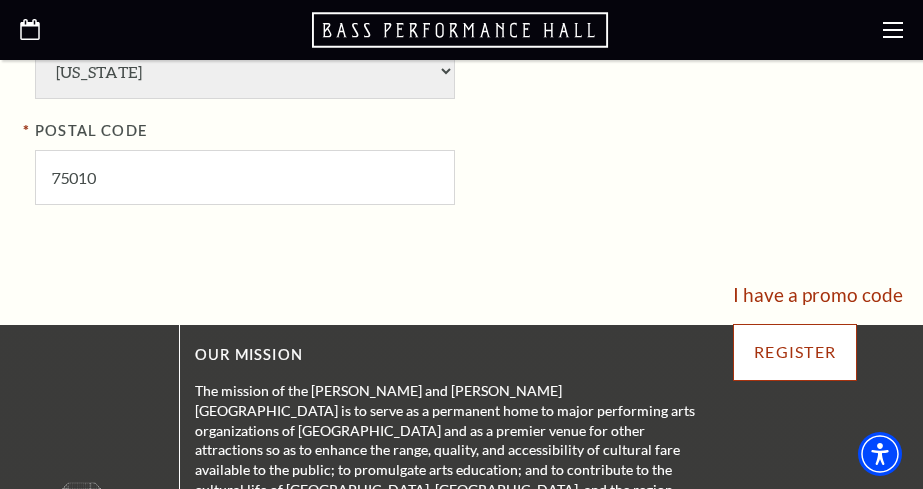 click on "Register" at bounding box center [795, 352] 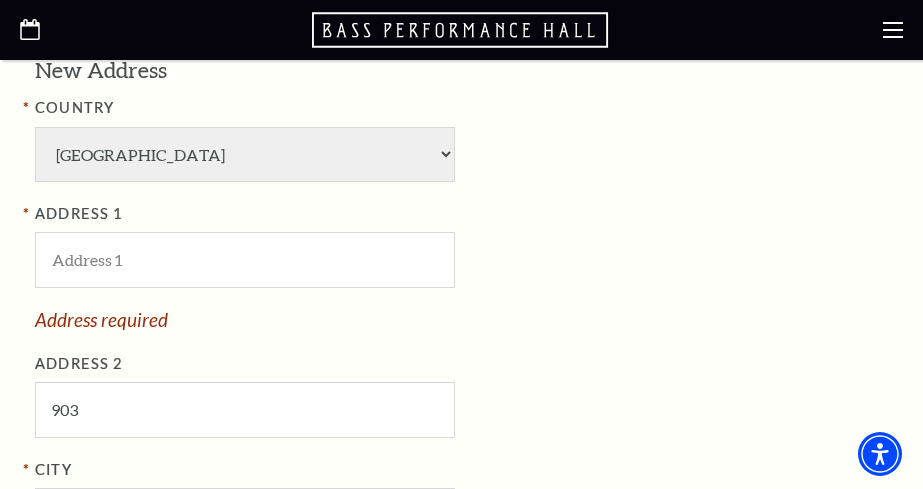 scroll, scrollTop: 1227, scrollLeft: 0, axis: vertical 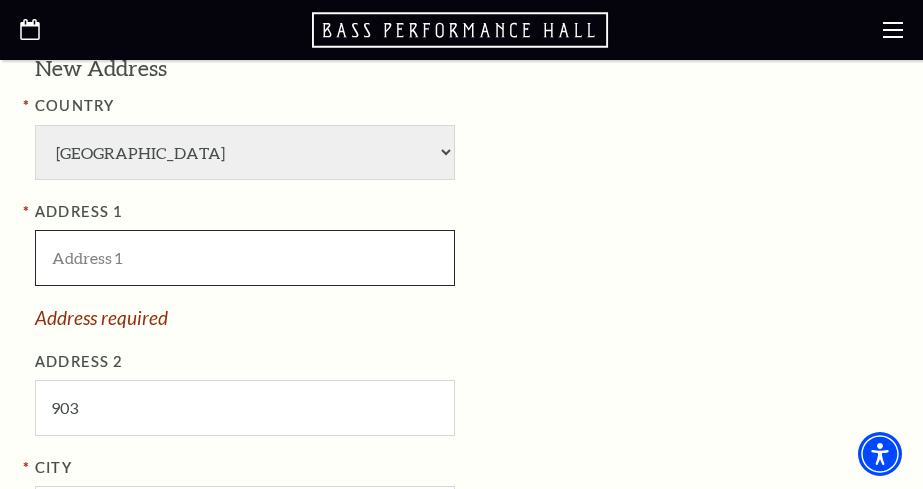 click at bounding box center (245, 257) 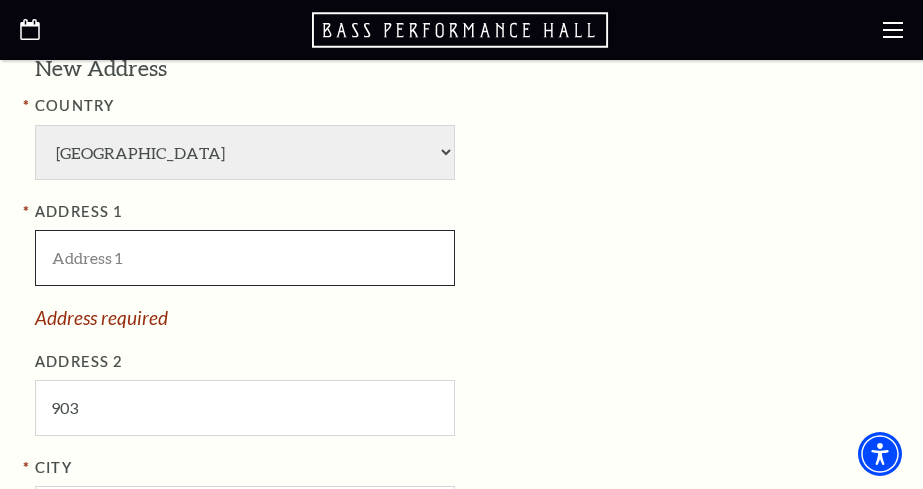 type on "[STREET_ADDRESS][PERSON_NAME]" 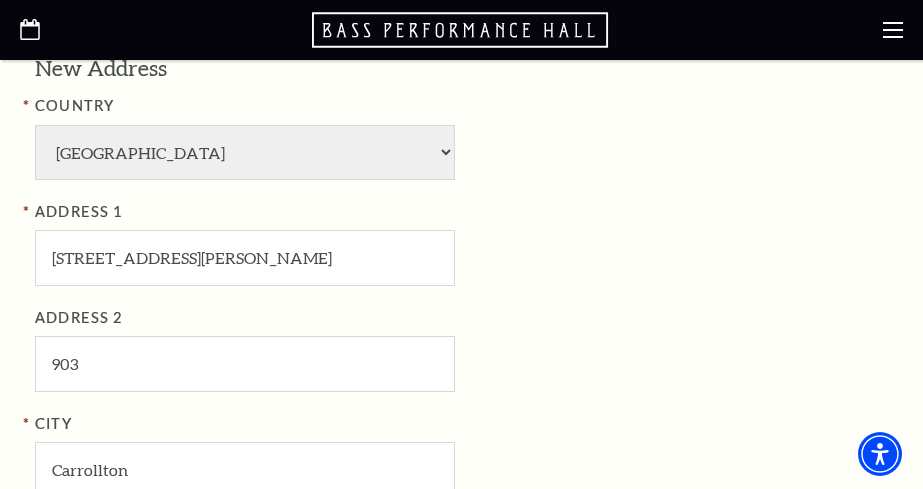 type on "[PHONE_NUMBER]" 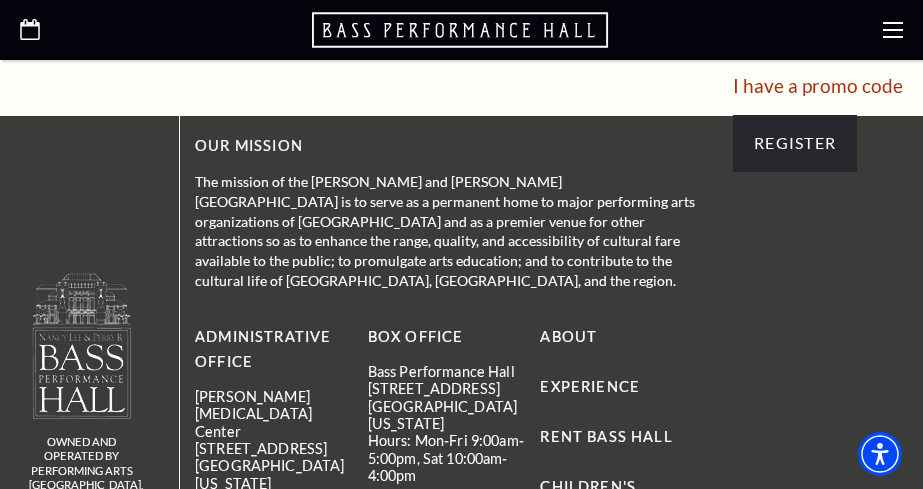 scroll, scrollTop: 2023, scrollLeft: 0, axis: vertical 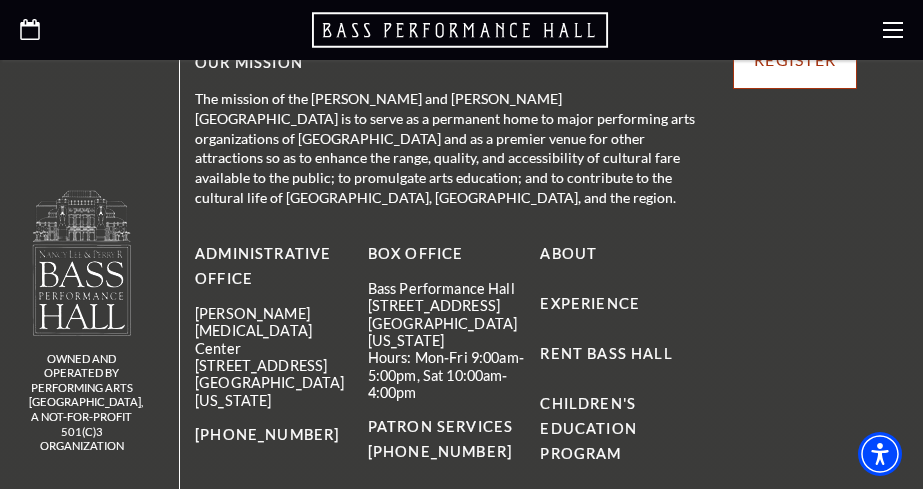 click on "Register" at bounding box center [795, 60] 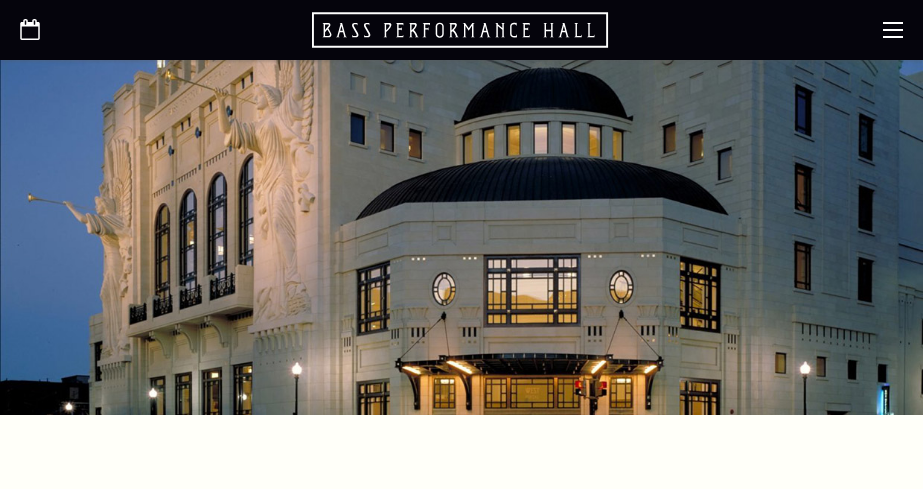 select on "1" 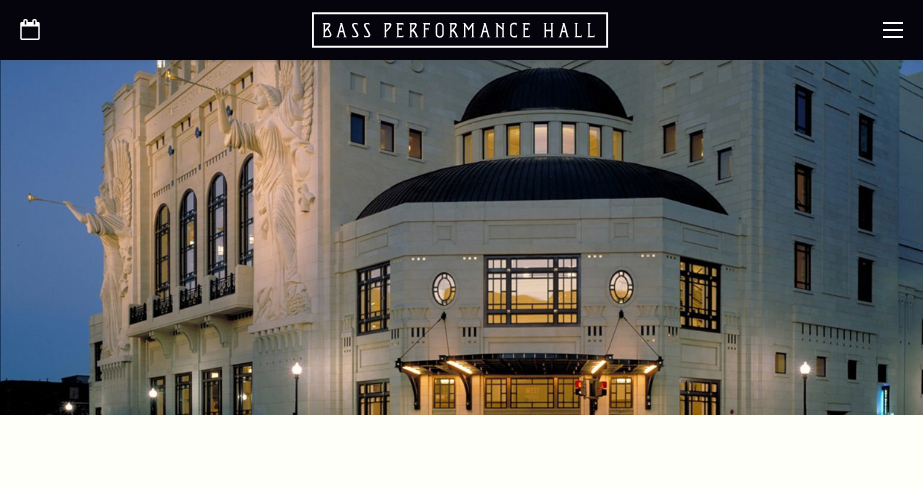 scroll, scrollTop: 0, scrollLeft: 0, axis: both 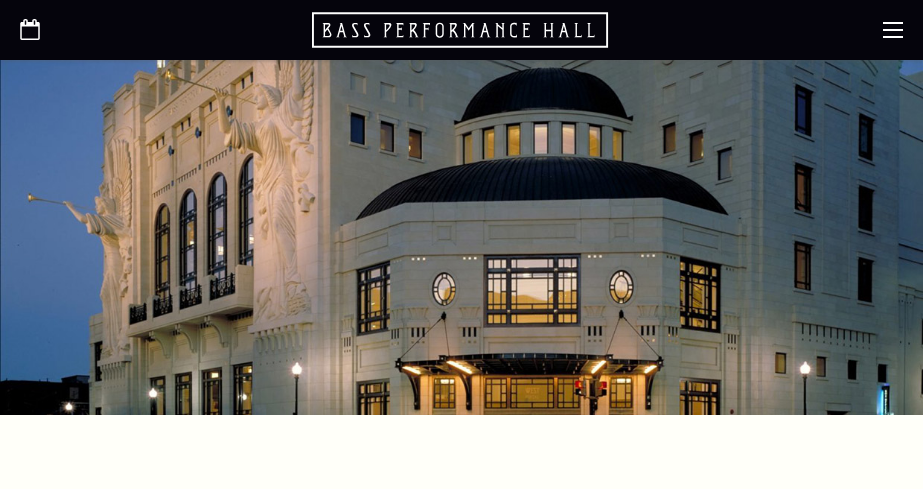 select on "1" 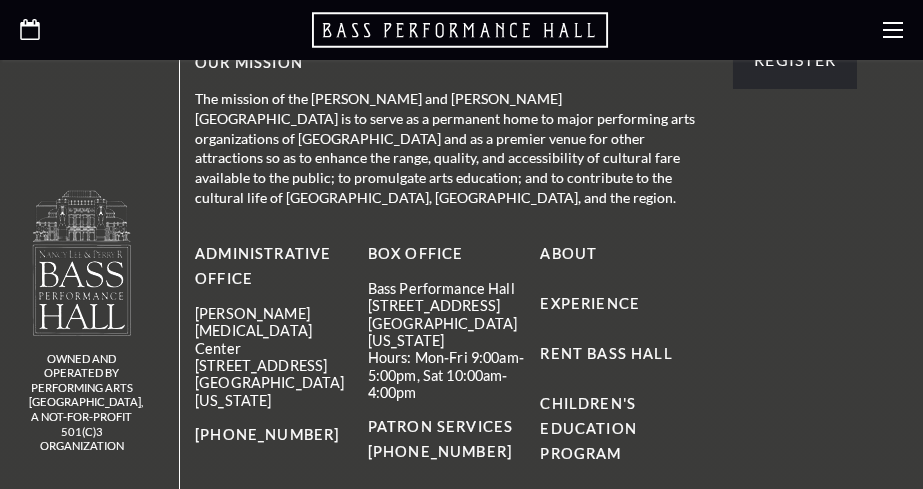 scroll, scrollTop: 0, scrollLeft: 0, axis: both 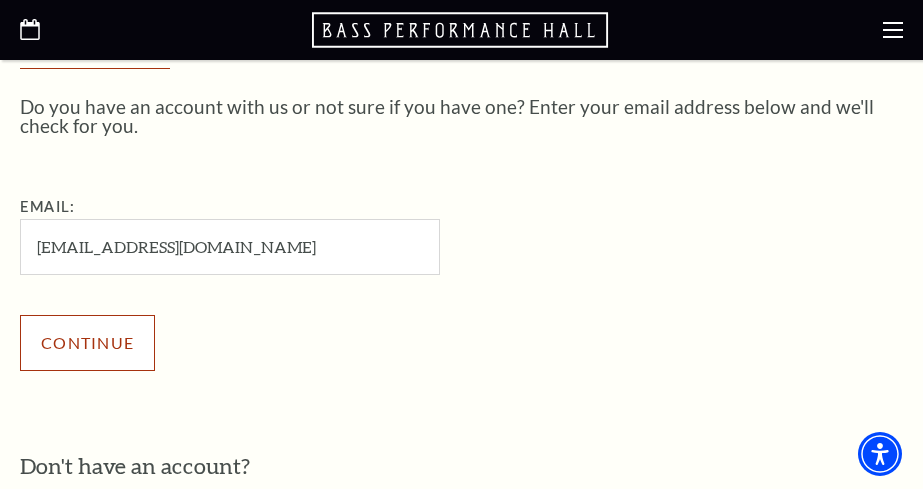 click on "Continue" at bounding box center [87, 343] 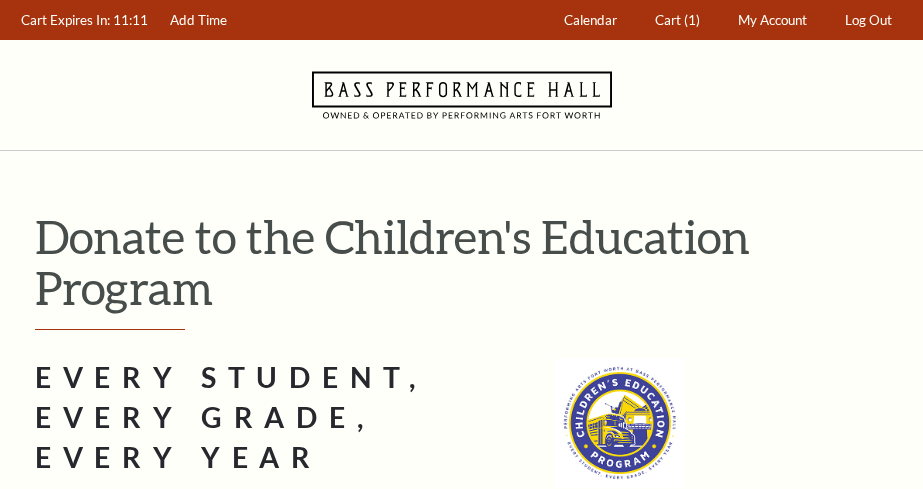 scroll, scrollTop: 12, scrollLeft: 0, axis: vertical 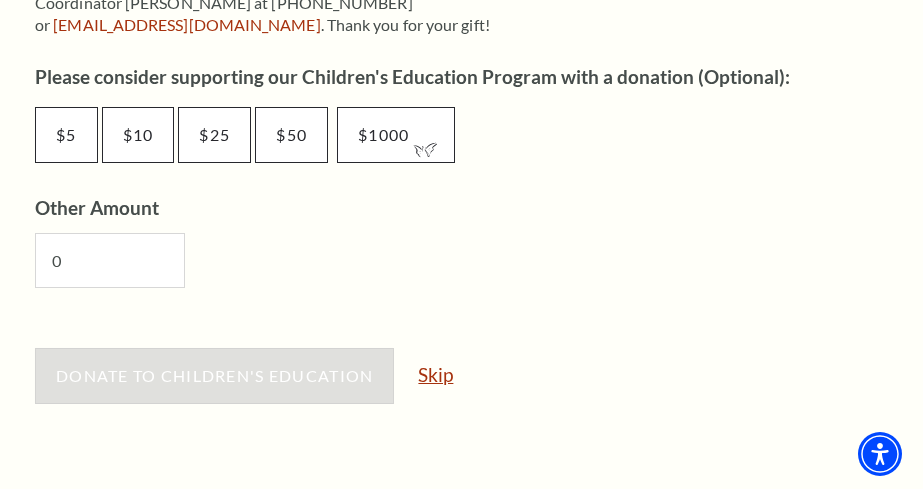 click on "Skip" at bounding box center (435, 374) 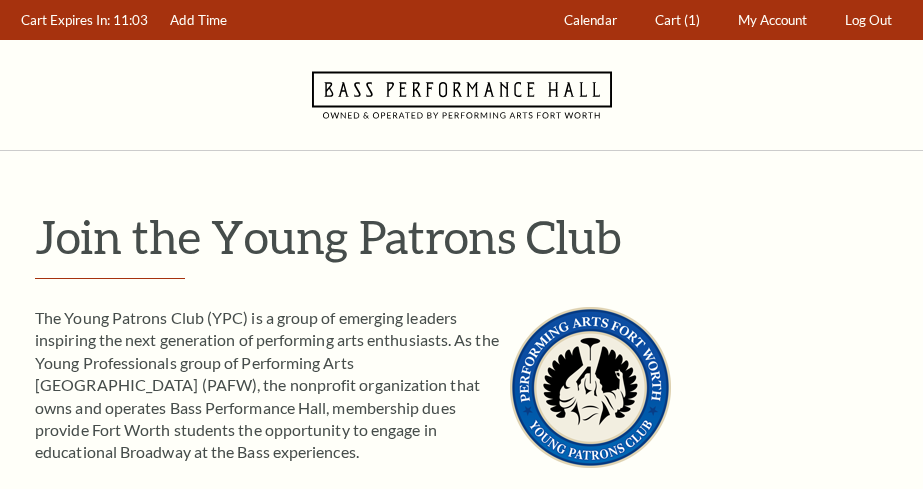 scroll, scrollTop: 0, scrollLeft: 0, axis: both 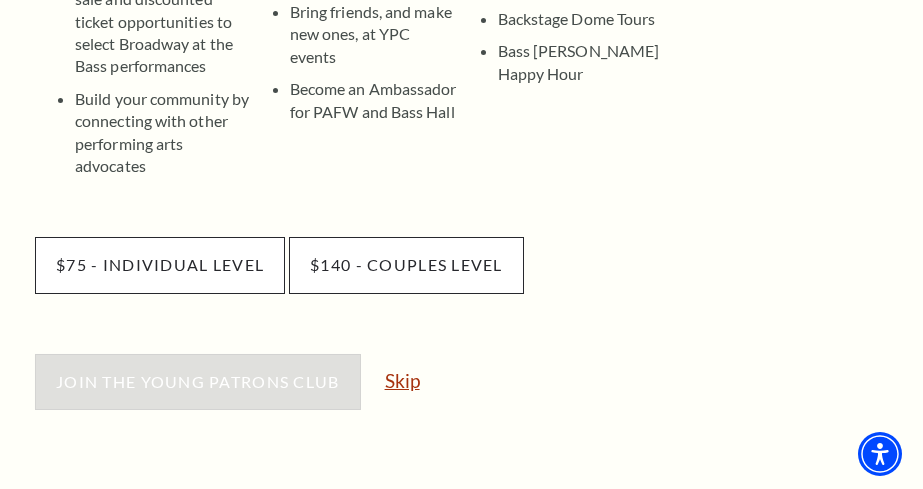 click on "Skip" at bounding box center (402, 380) 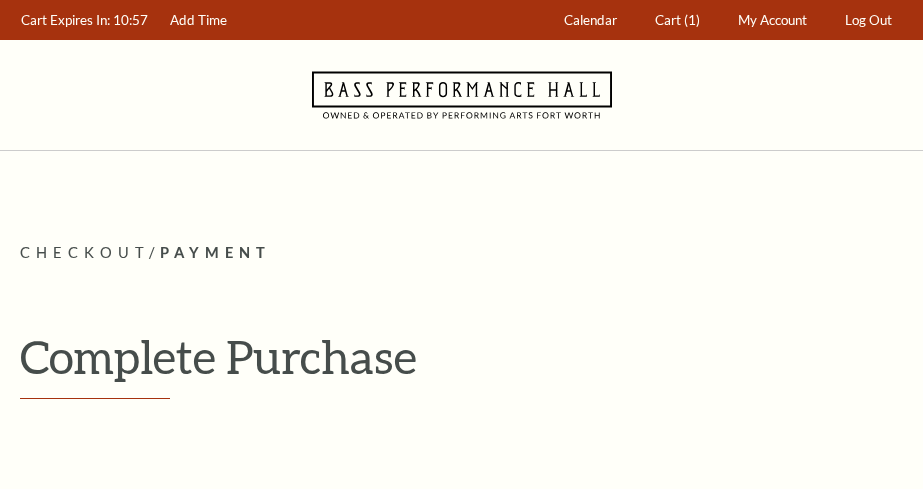 scroll, scrollTop: 0, scrollLeft: 0, axis: both 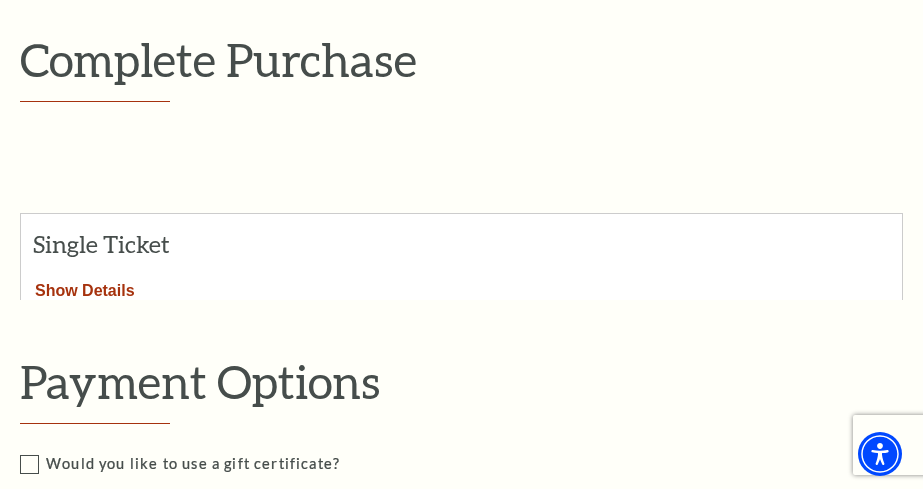 click on "Show Details" at bounding box center (85, 287) 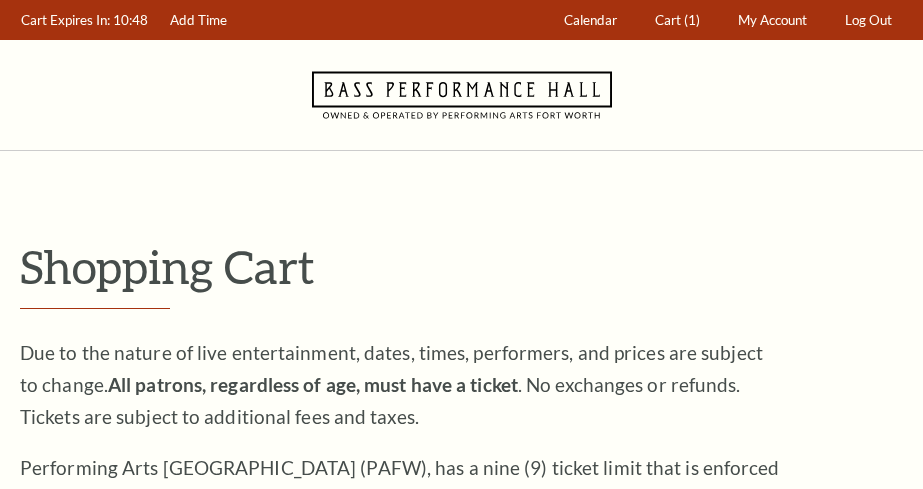 scroll, scrollTop: 0, scrollLeft: 0, axis: both 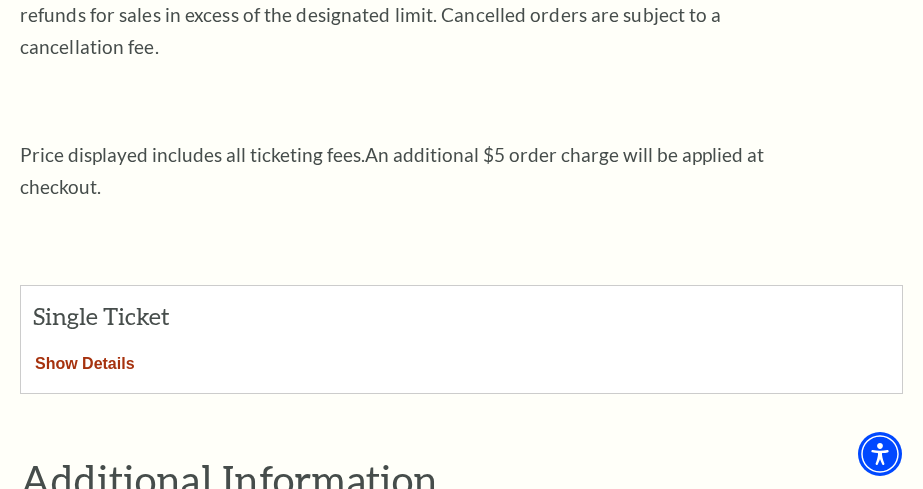 click on "Show Details" at bounding box center (85, 360) 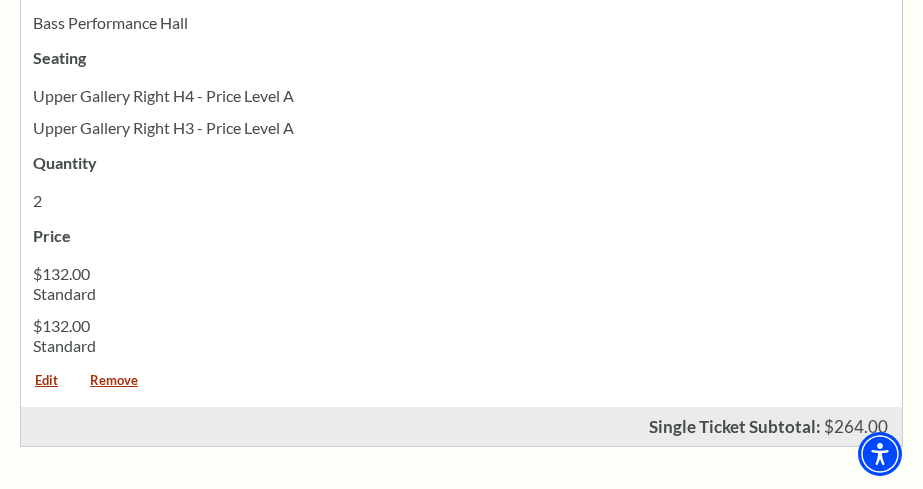 scroll, scrollTop: 1188, scrollLeft: 0, axis: vertical 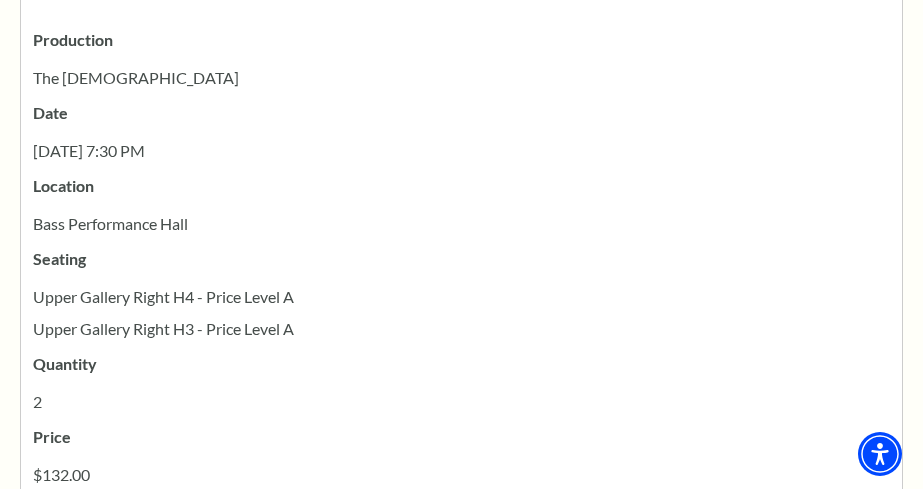 click on "Upper Gallery Right H3 - Price Level A" at bounding box center (461, 329) 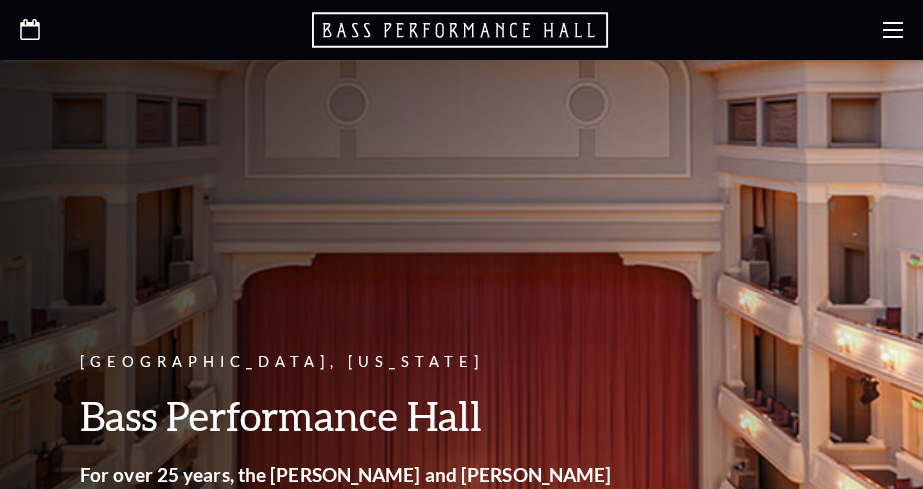scroll, scrollTop: 0, scrollLeft: 0, axis: both 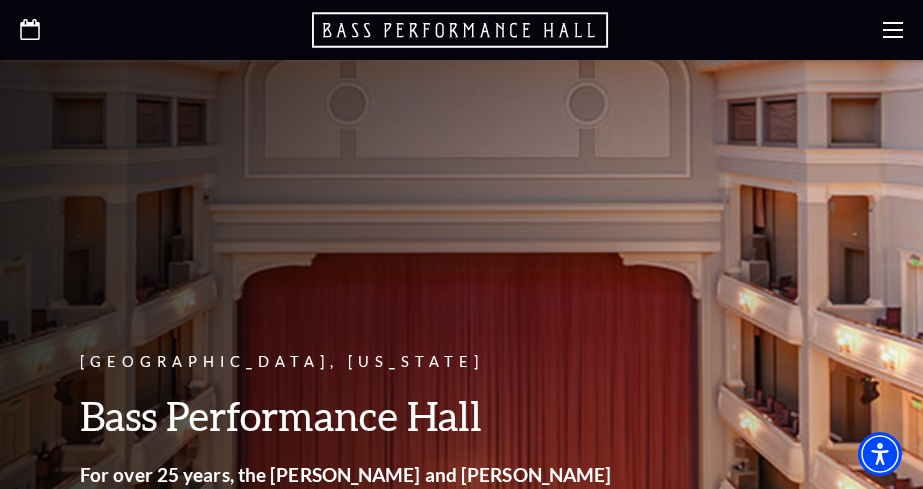 click at bounding box center [461, 30] 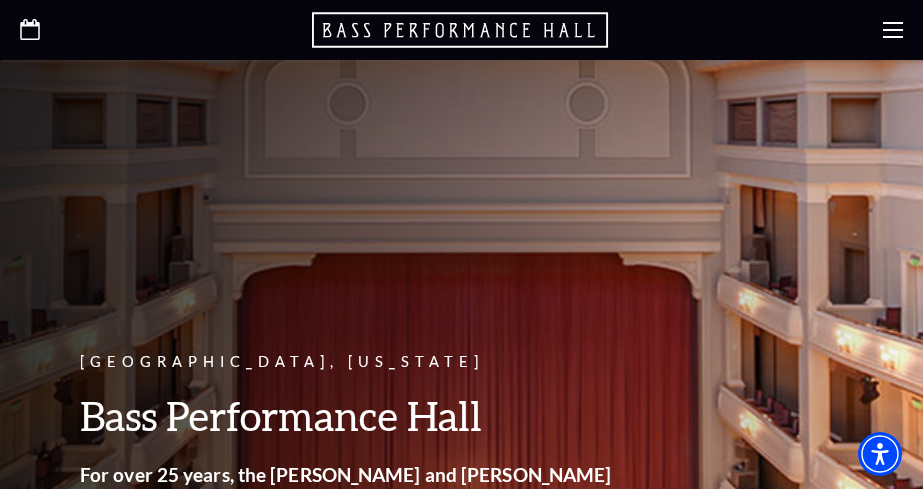 click 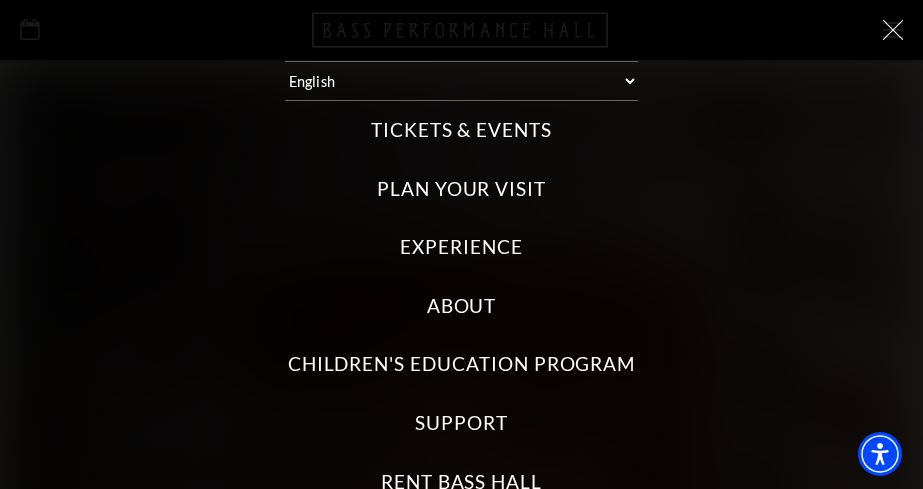 click on "Tickets & Events" at bounding box center (461, 130) 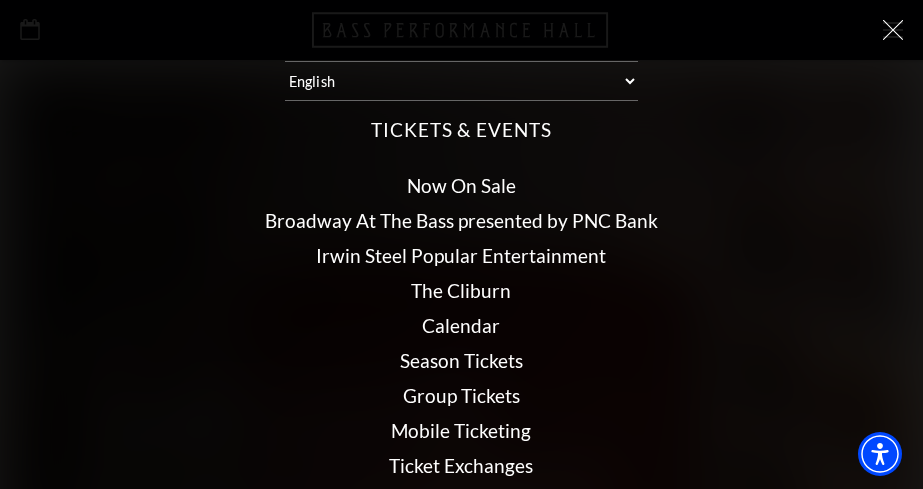 click on "Now On Sale" at bounding box center [461, 185] 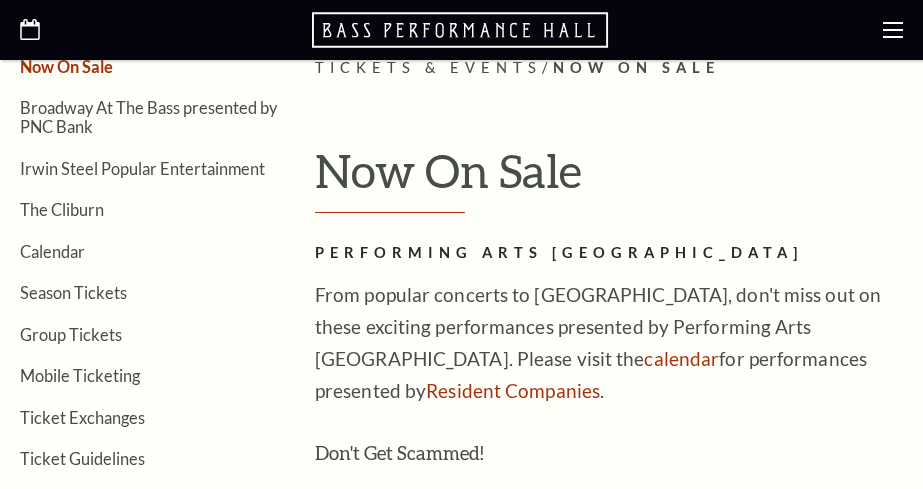 scroll, scrollTop: 0, scrollLeft: 0, axis: both 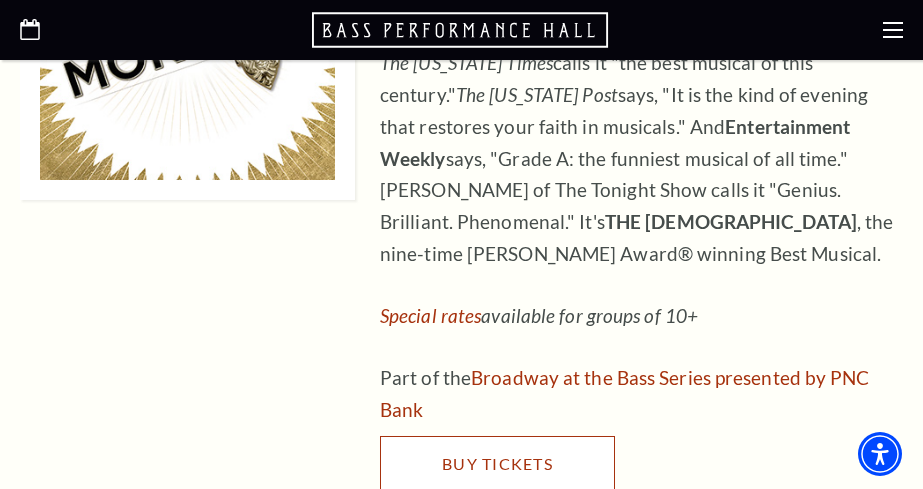 click on "Buy Tickets" at bounding box center [497, 464] 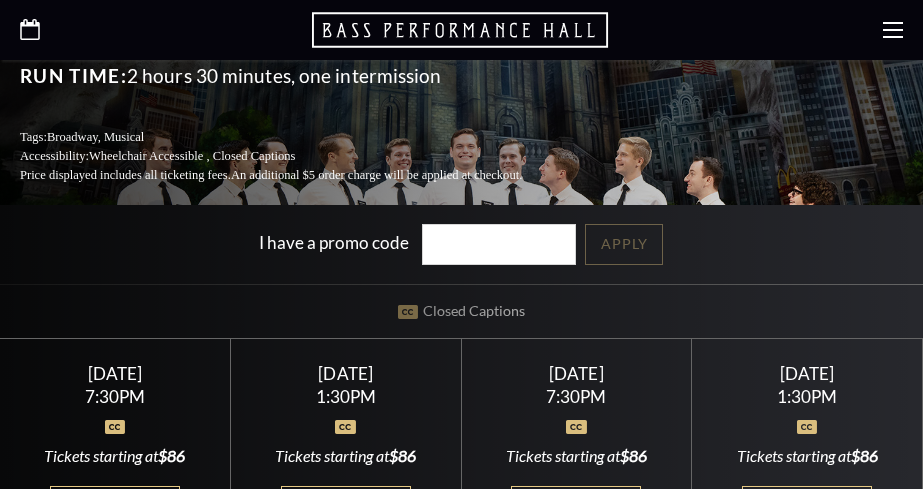 scroll, scrollTop: 477, scrollLeft: 0, axis: vertical 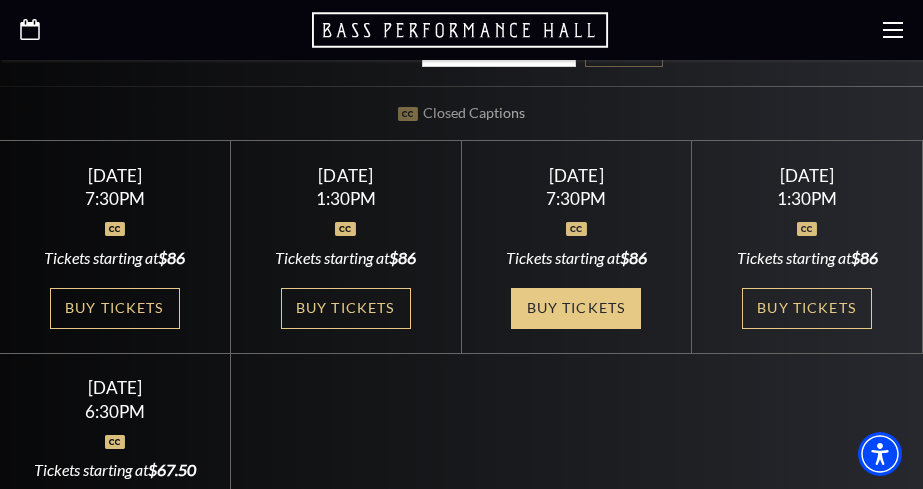 click on "Buy Tickets" at bounding box center (576, 308) 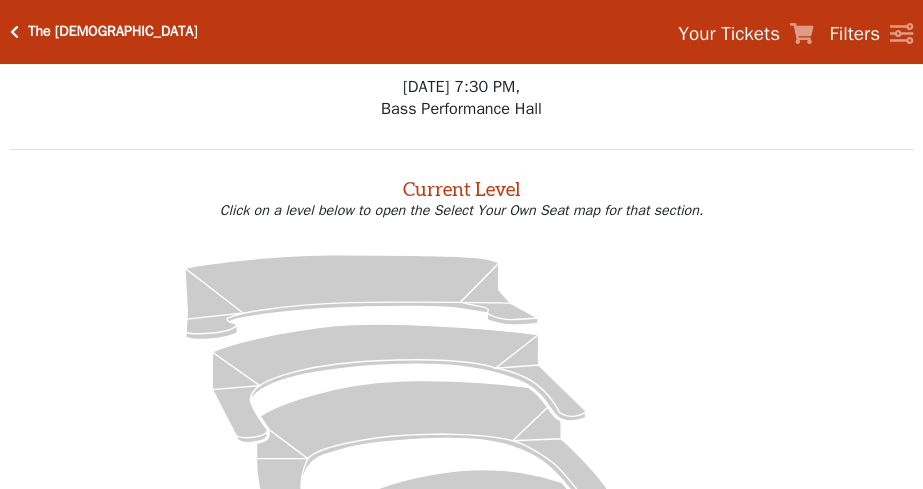 scroll, scrollTop: 0, scrollLeft: 0, axis: both 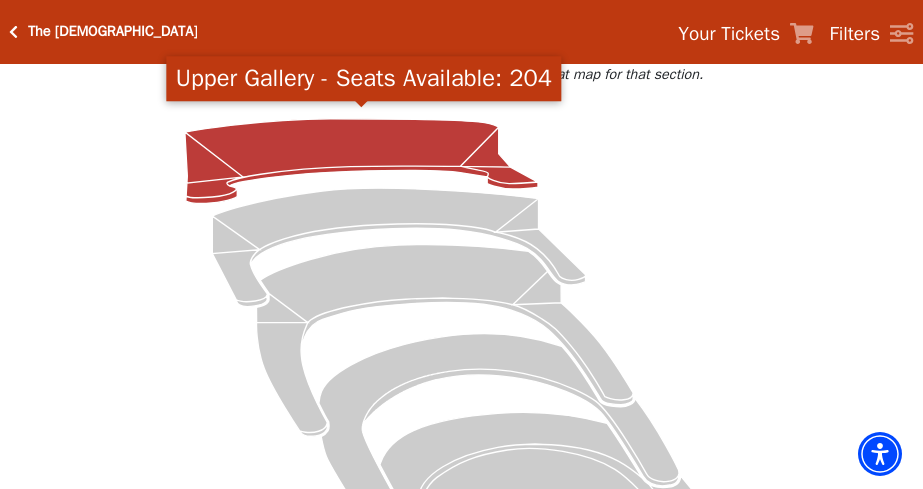 click 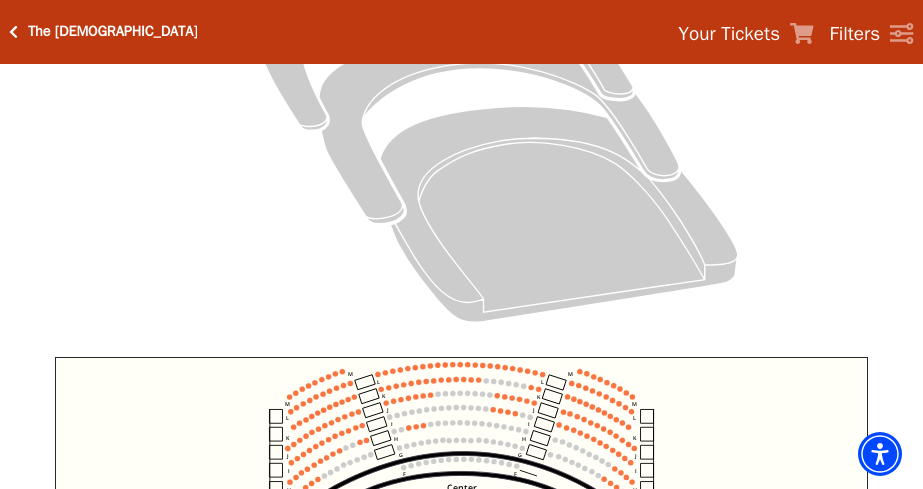 scroll, scrollTop: 484, scrollLeft: 0, axis: vertical 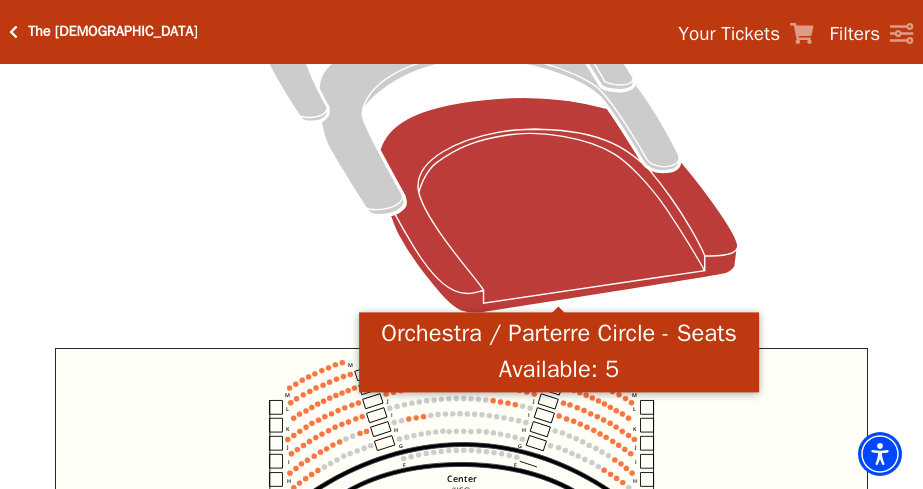 click 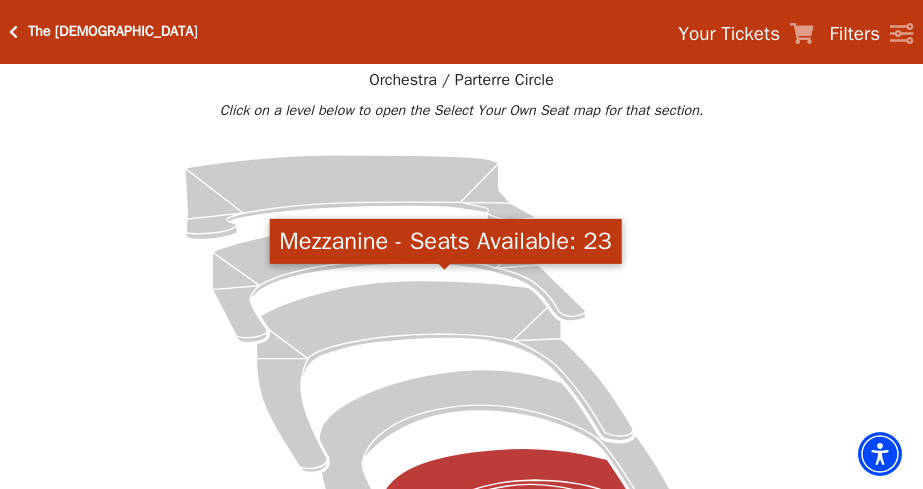 scroll, scrollTop: 132, scrollLeft: 0, axis: vertical 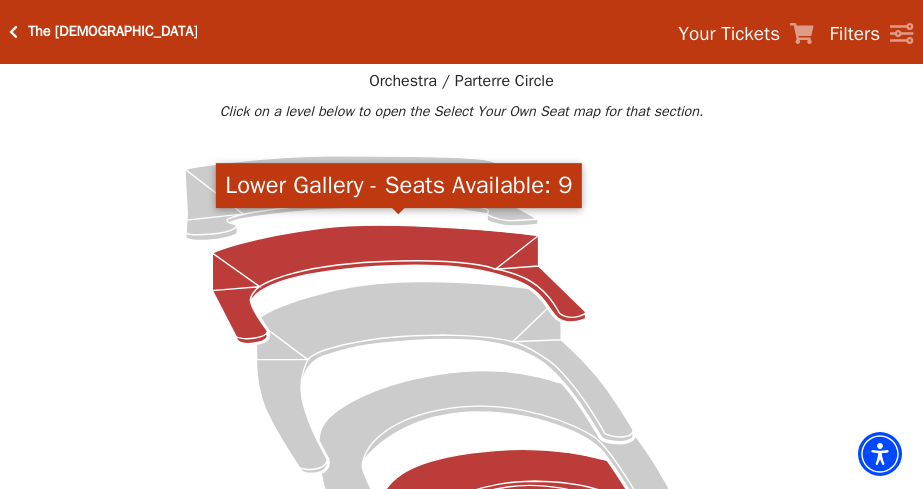 click 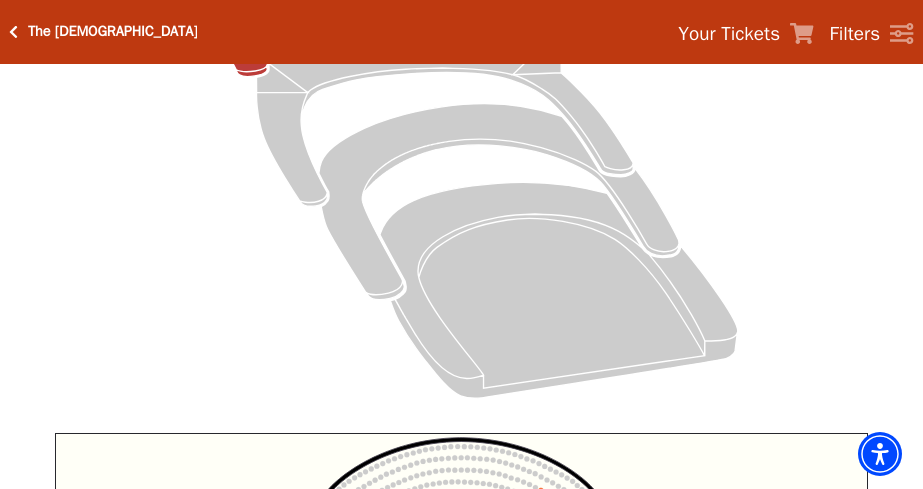 scroll, scrollTop: 395, scrollLeft: 0, axis: vertical 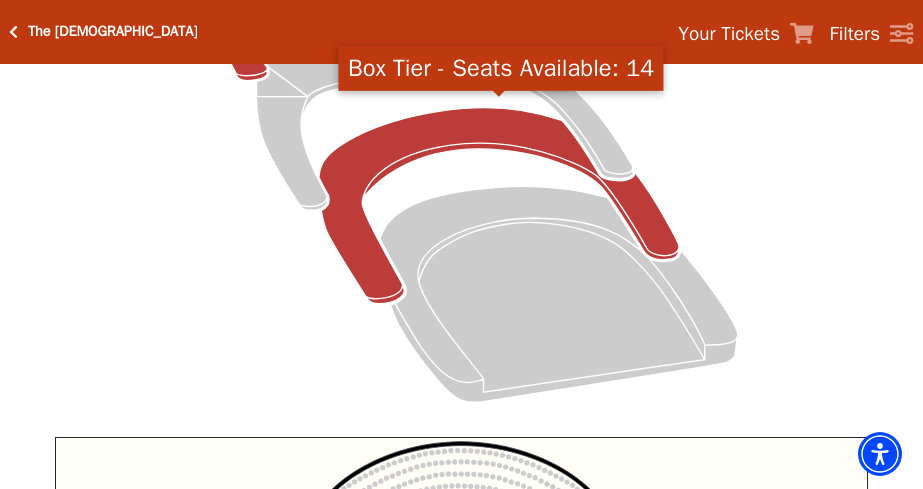 click 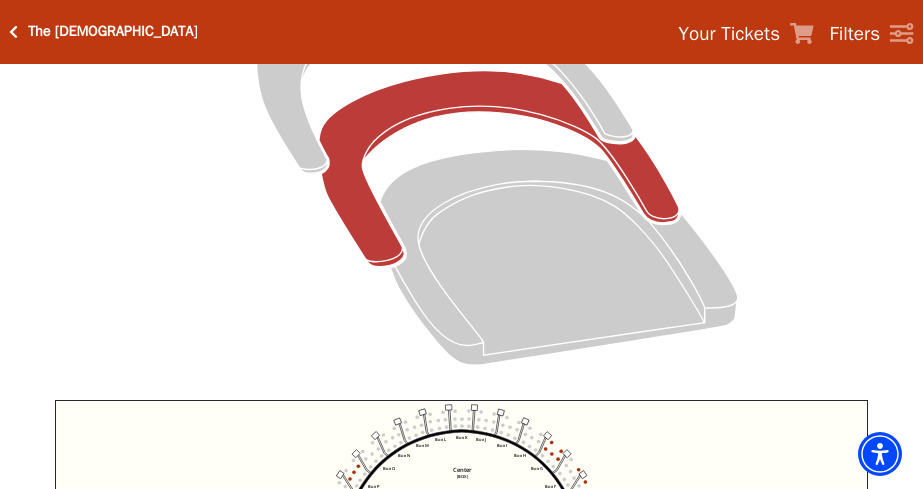 scroll, scrollTop: 431, scrollLeft: 0, axis: vertical 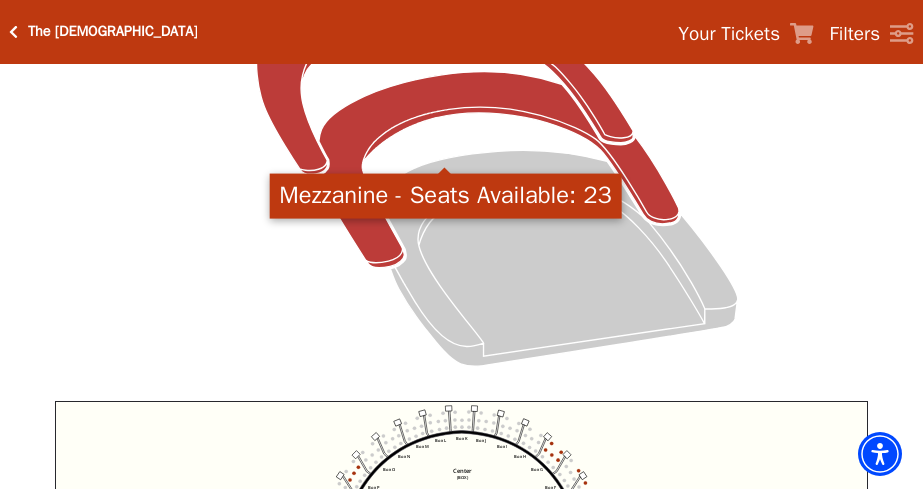 click 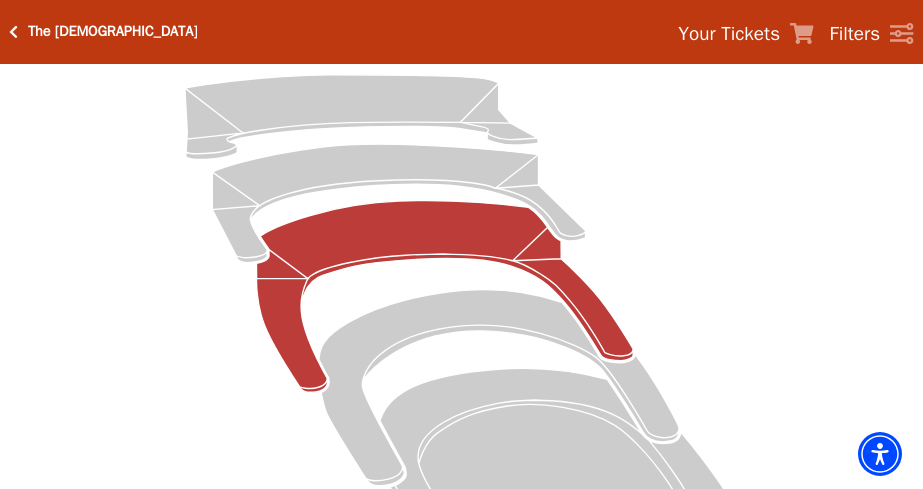 scroll, scrollTop: 212, scrollLeft: 0, axis: vertical 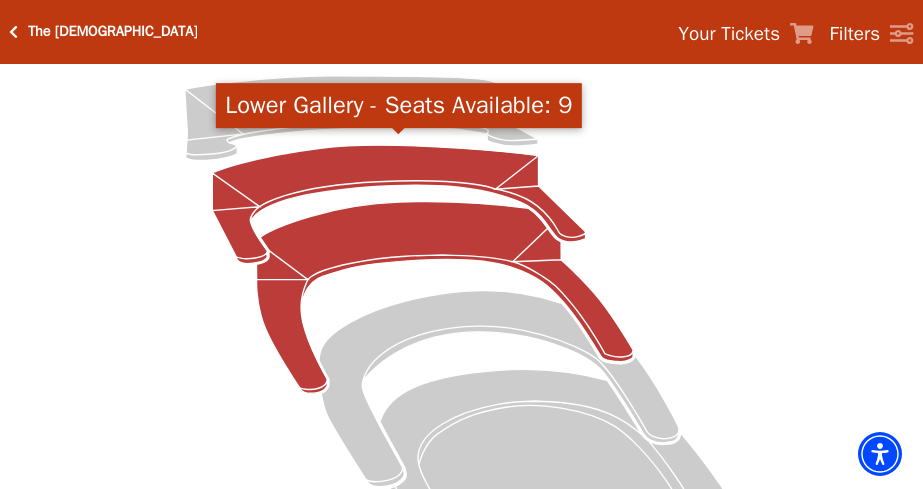 click 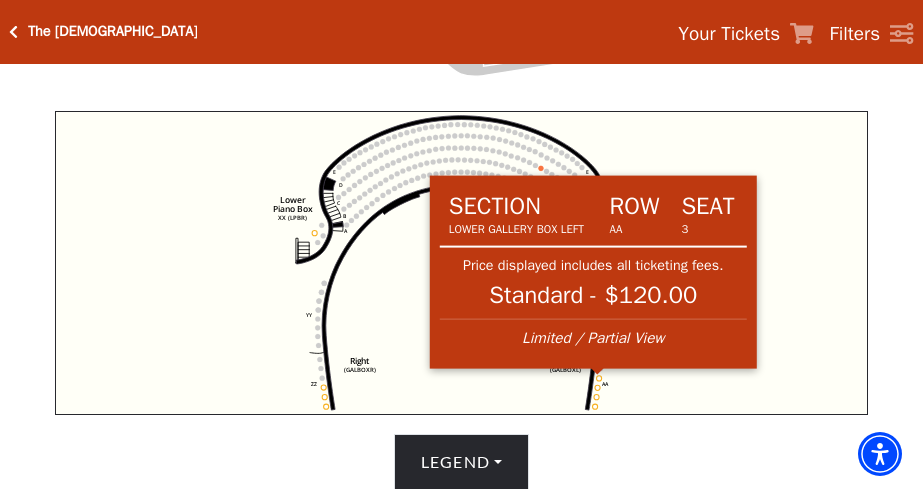 scroll, scrollTop: 720, scrollLeft: 0, axis: vertical 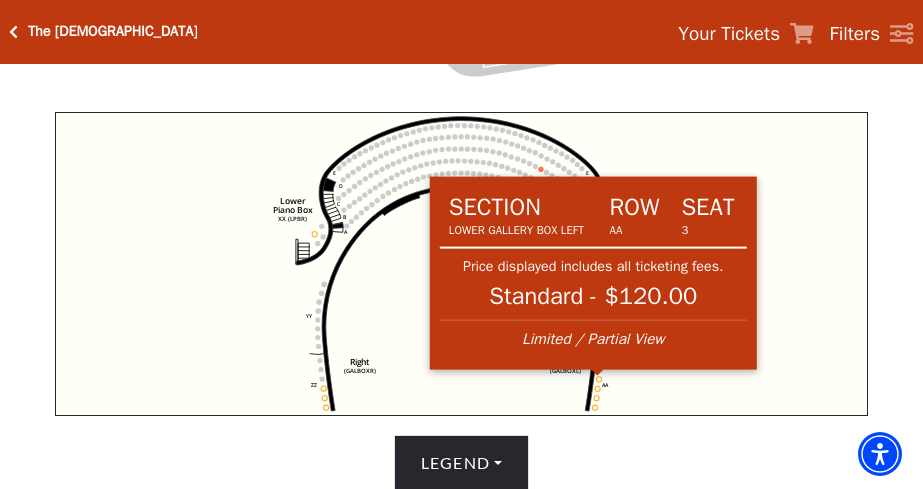 click 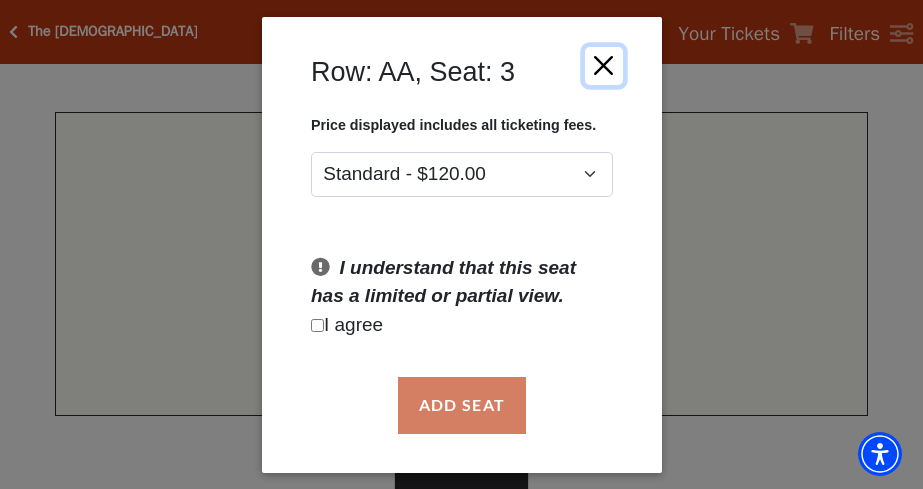click at bounding box center [603, 65] 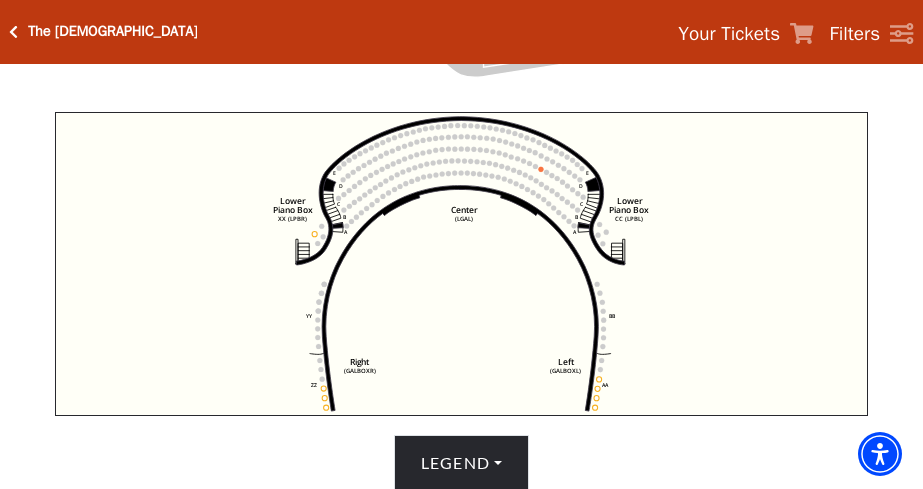 click 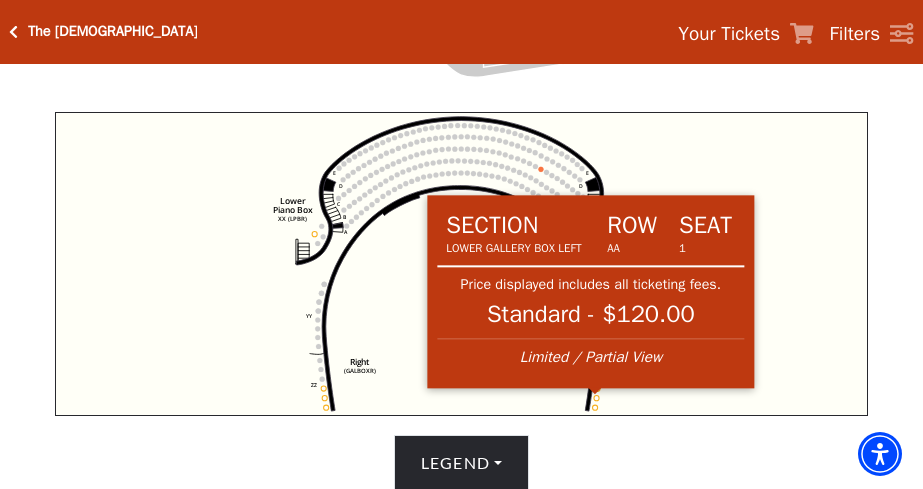 click 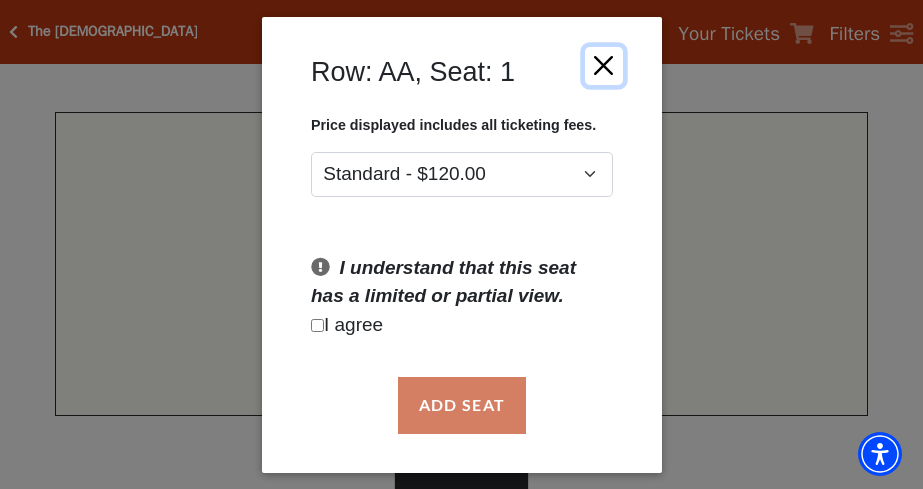 click at bounding box center [603, 65] 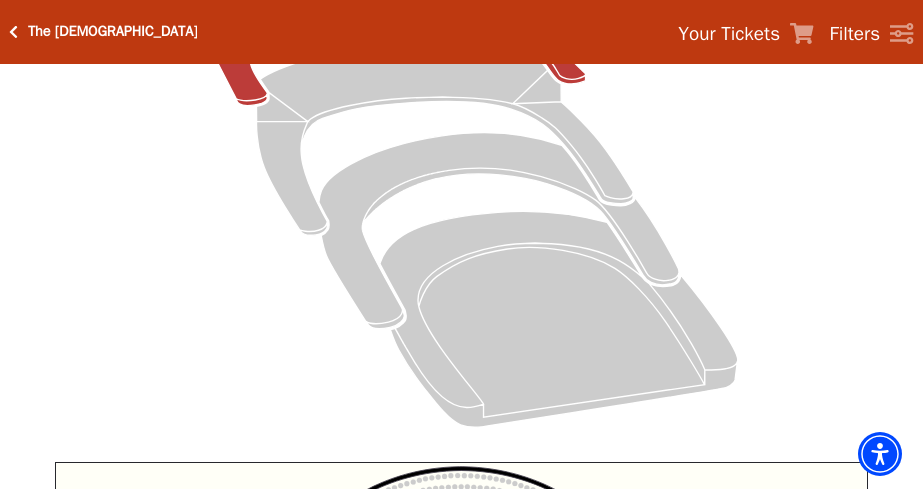 scroll, scrollTop: 369, scrollLeft: 0, axis: vertical 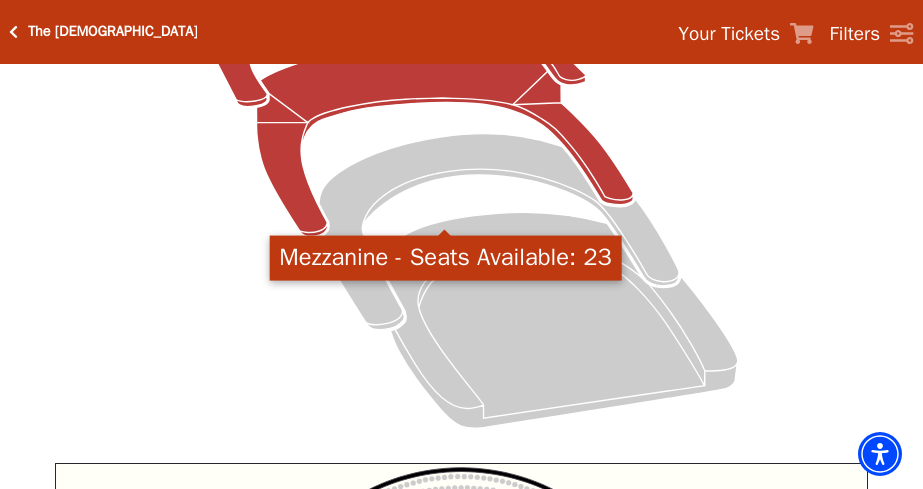 click 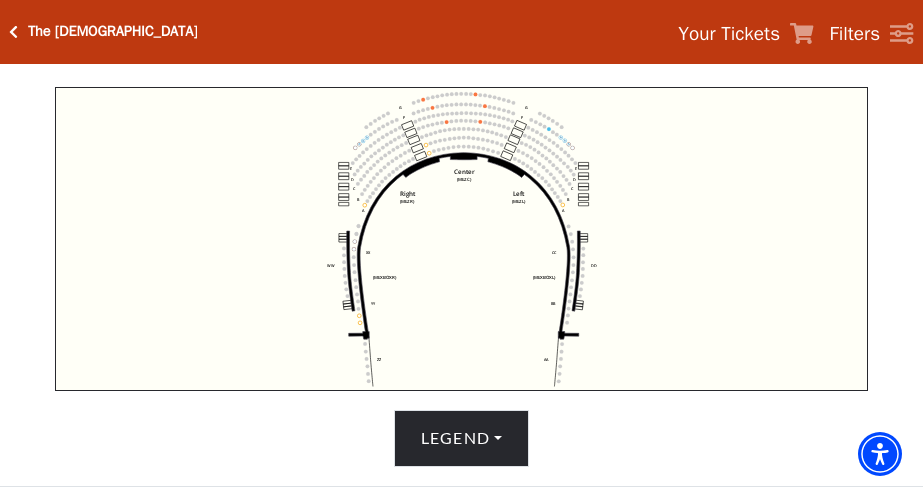 scroll, scrollTop: 746, scrollLeft: 0, axis: vertical 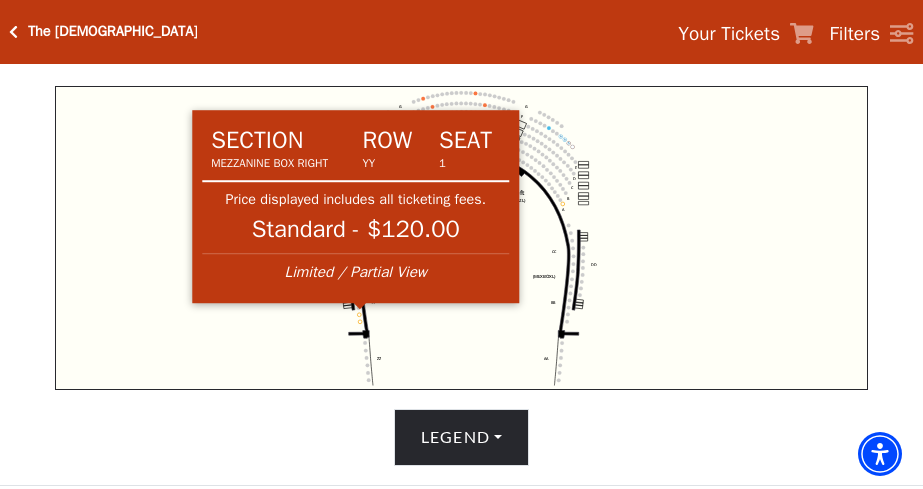 click 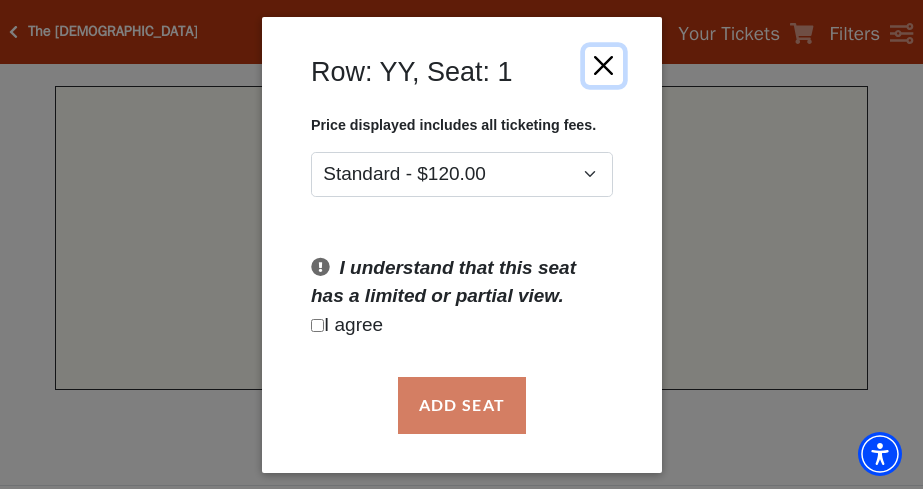 click at bounding box center [603, 65] 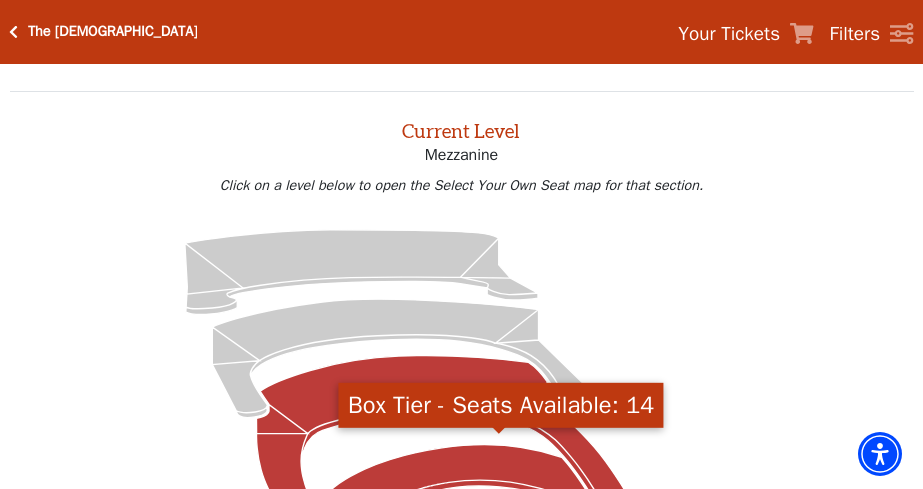 scroll, scrollTop: 55, scrollLeft: 0, axis: vertical 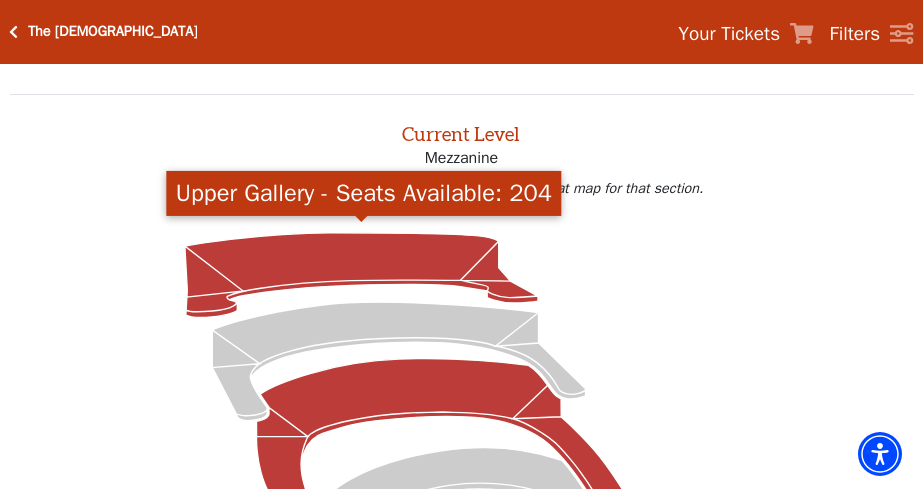 click 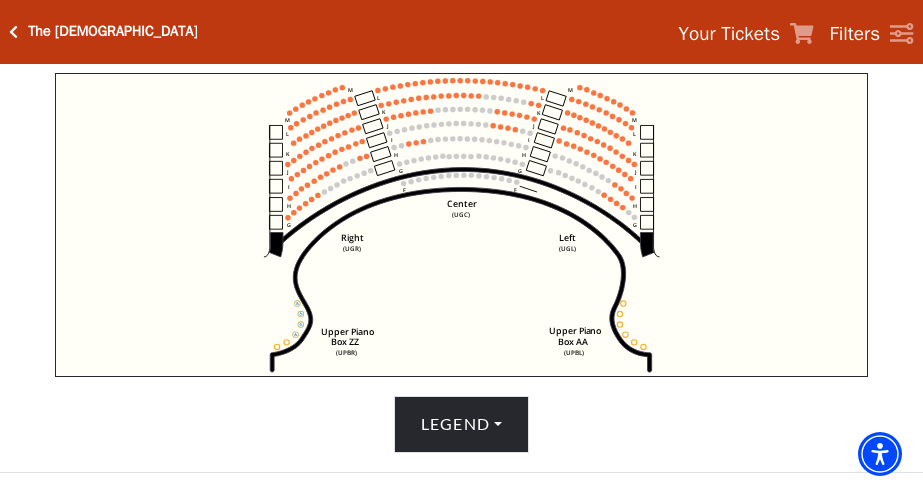 scroll, scrollTop: 744, scrollLeft: 0, axis: vertical 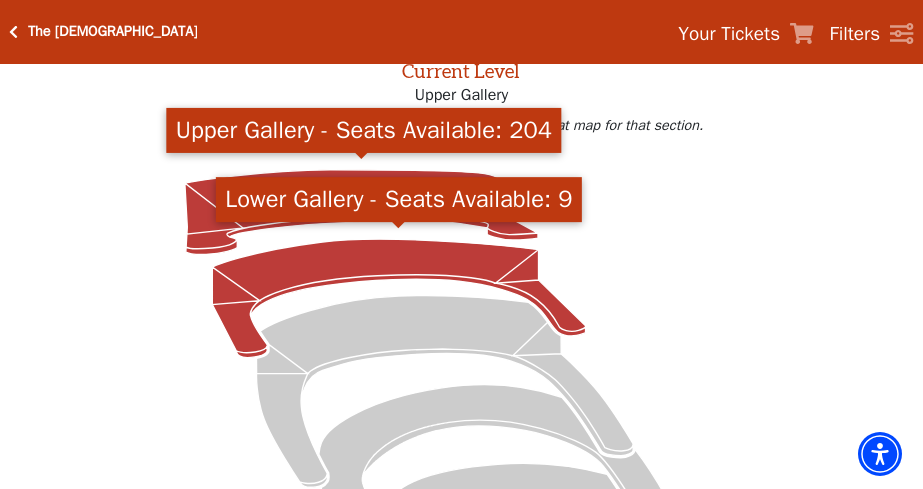 click 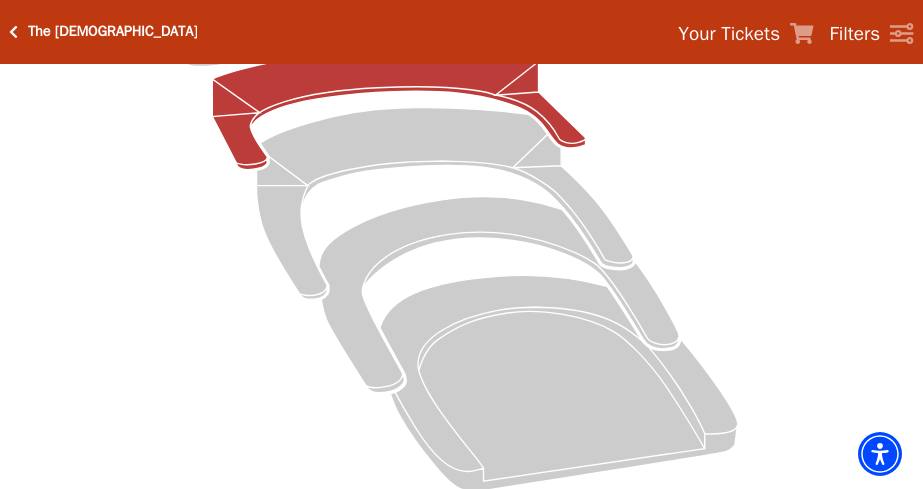 scroll, scrollTop: 303, scrollLeft: 0, axis: vertical 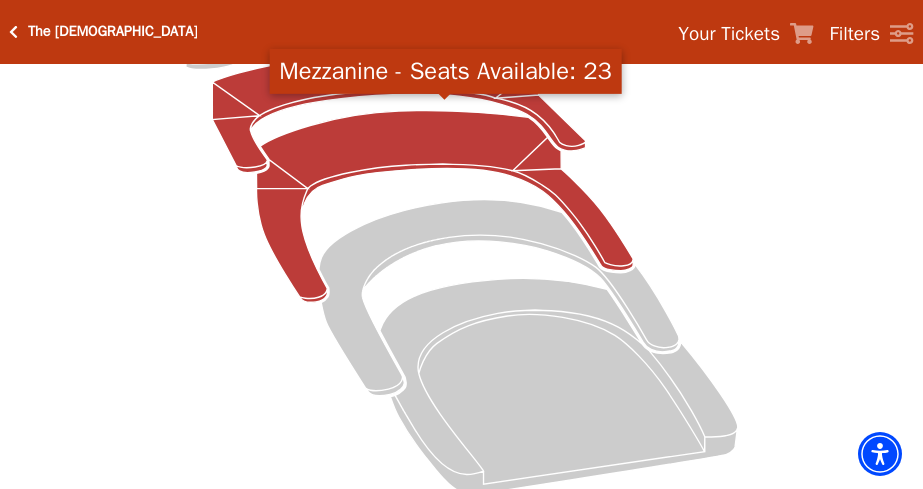 click 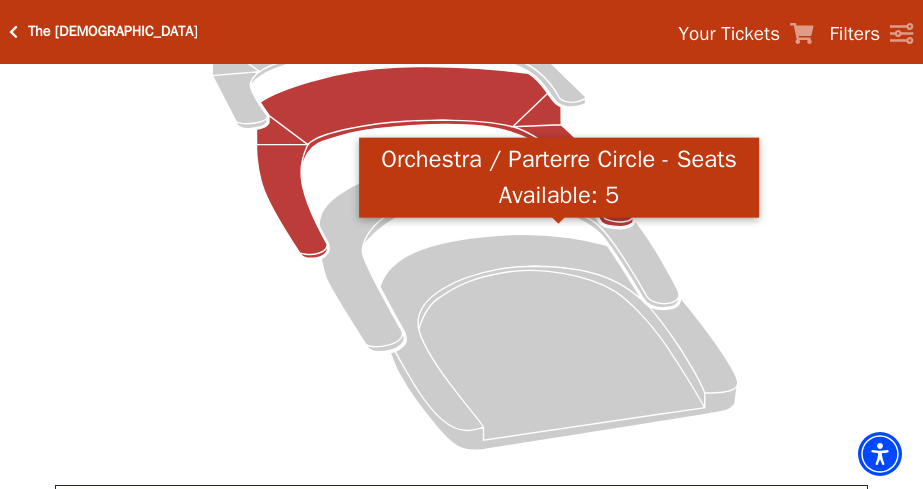 scroll, scrollTop: 346, scrollLeft: 0, axis: vertical 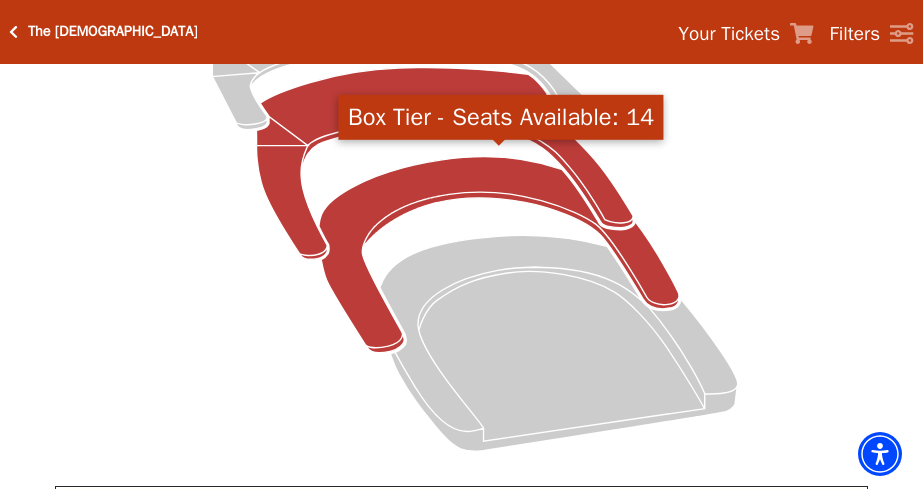 click 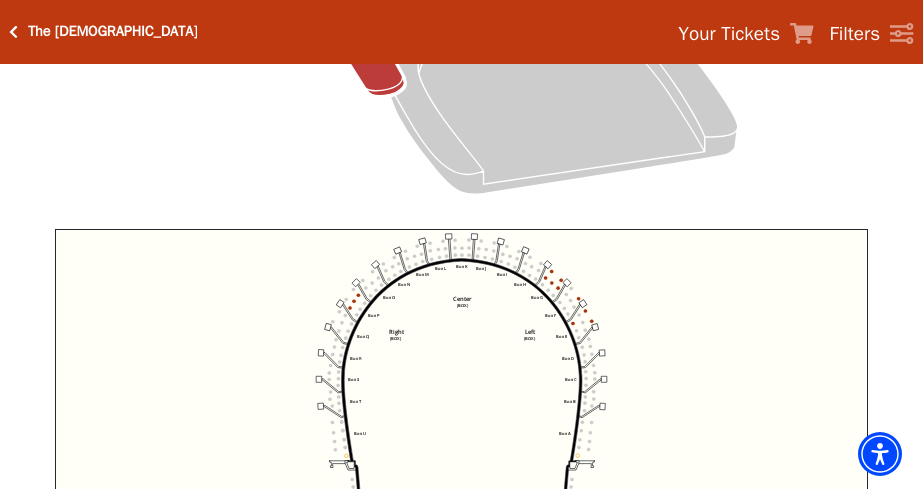scroll, scrollTop: 619, scrollLeft: 0, axis: vertical 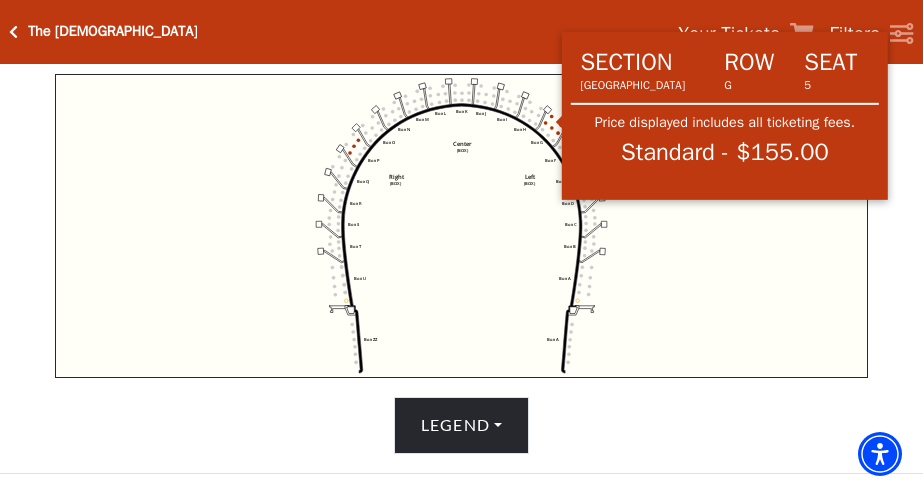 click 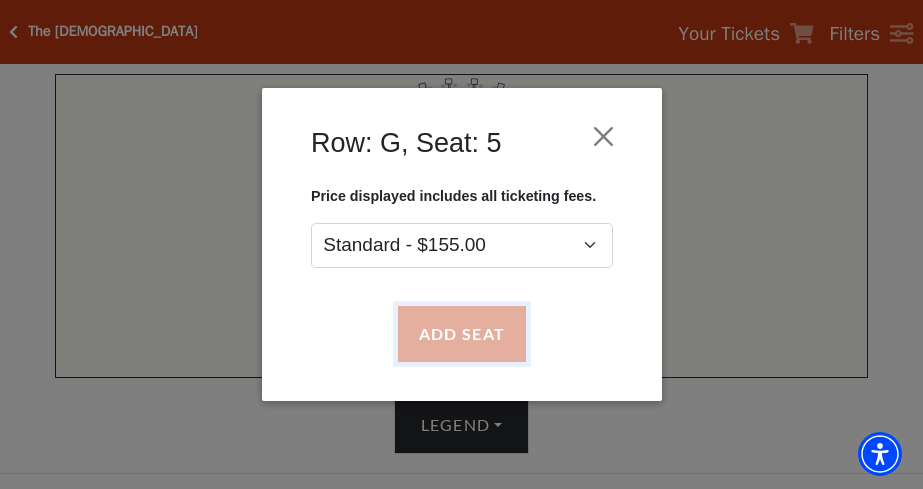click on "Add Seat" at bounding box center (461, 334) 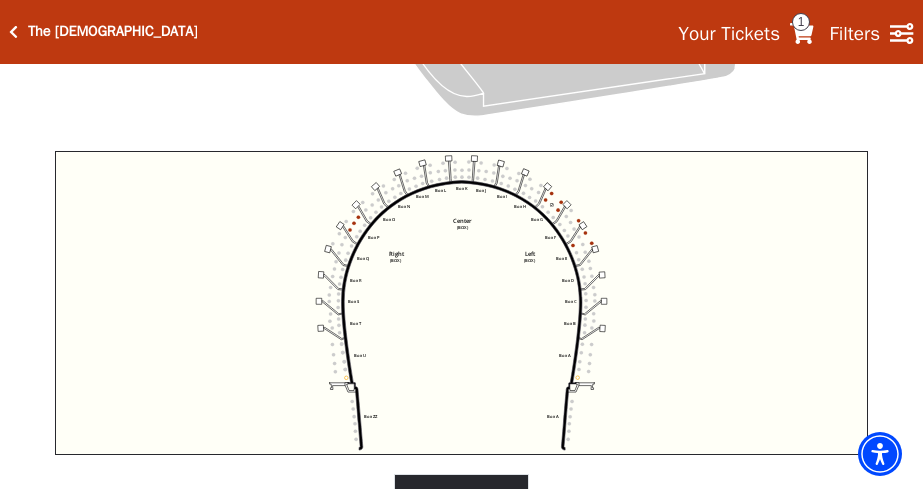 scroll, scrollTop: 675, scrollLeft: 0, axis: vertical 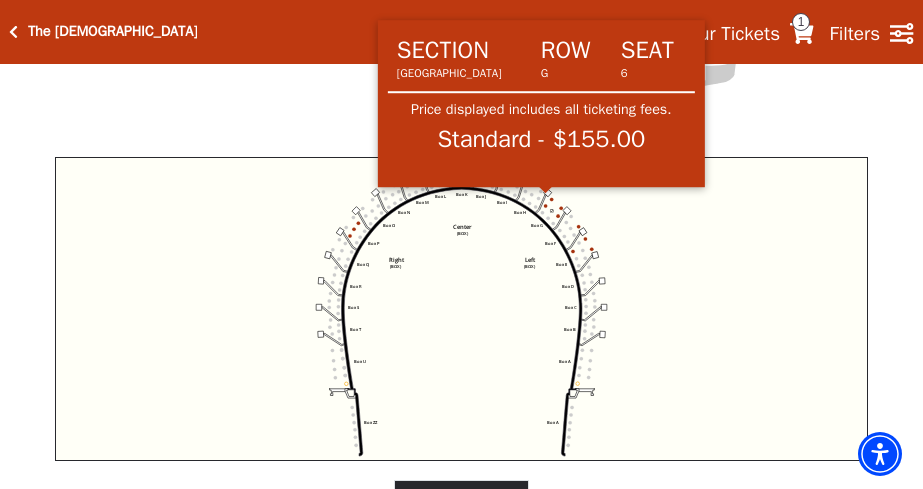 click 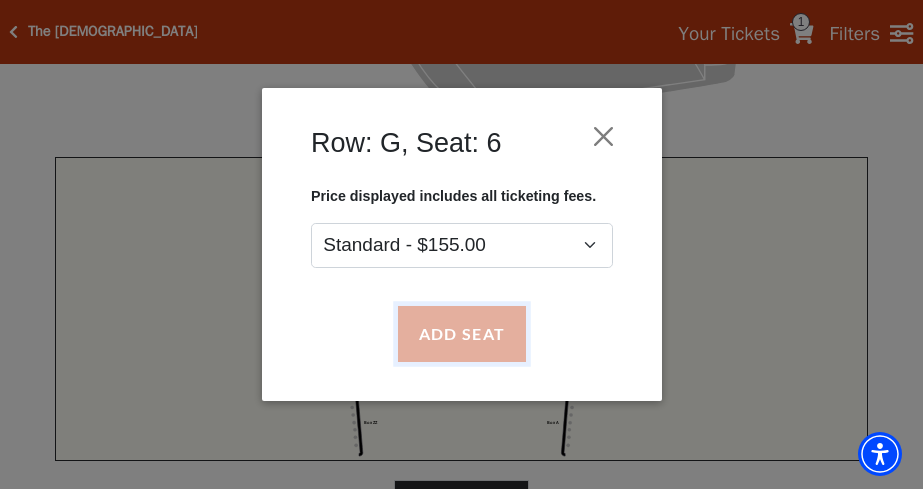 click on "Add Seat" at bounding box center [461, 334] 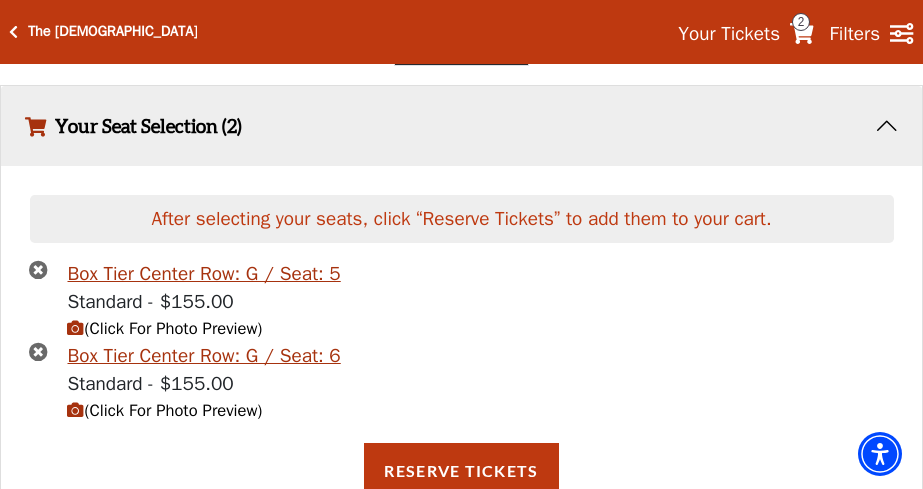 scroll, scrollTop: 1194, scrollLeft: 0, axis: vertical 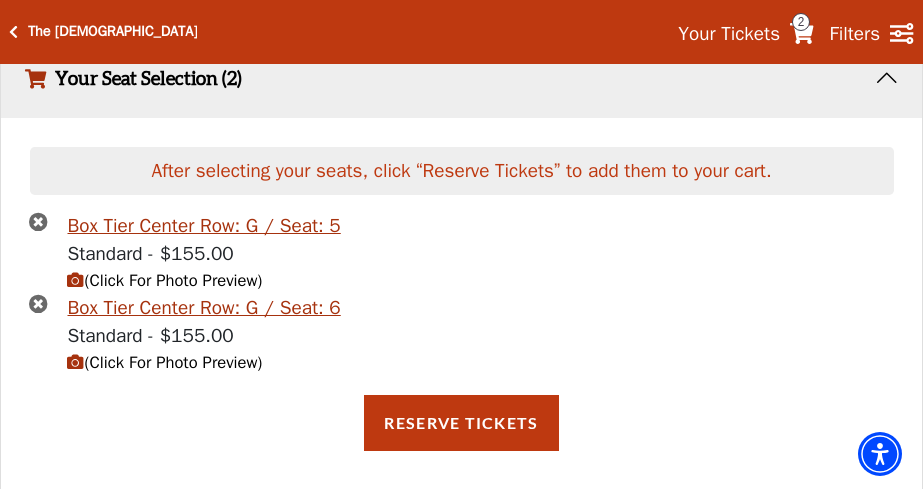 click on "(Click For Photo Preview)" at bounding box center [165, 280] 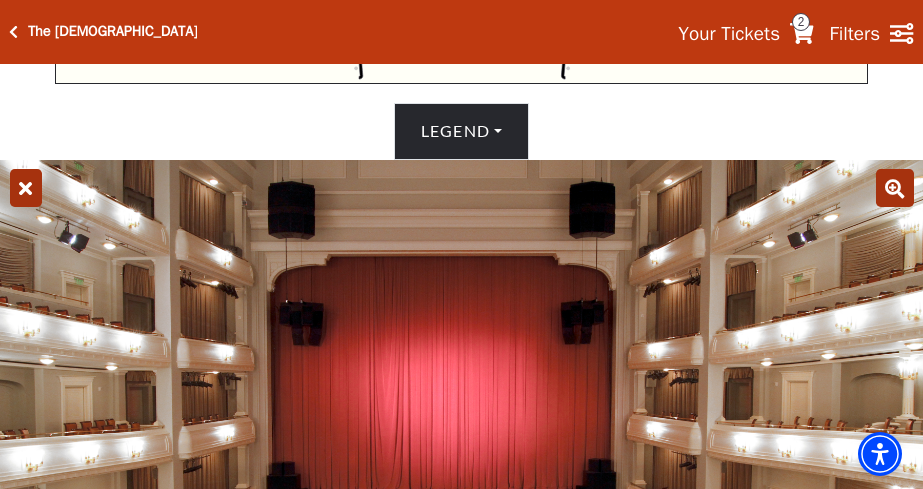 scroll, scrollTop: 1047, scrollLeft: 0, axis: vertical 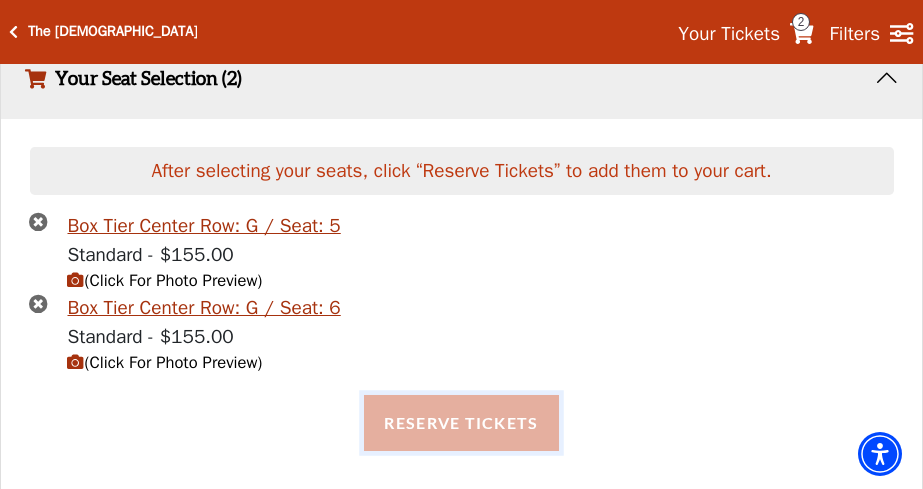 click on "Reserve Tickets" at bounding box center [461, 423] 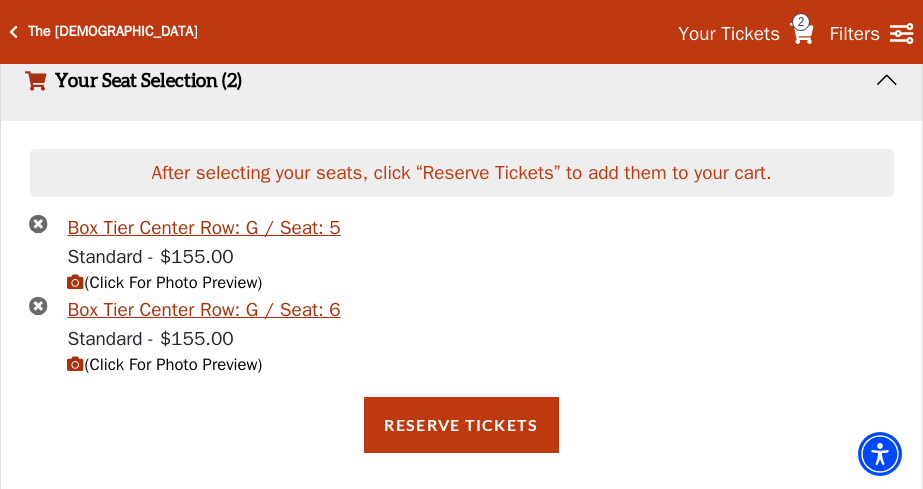 scroll, scrollTop: 1809, scrollLeft: 0, axis: vertical 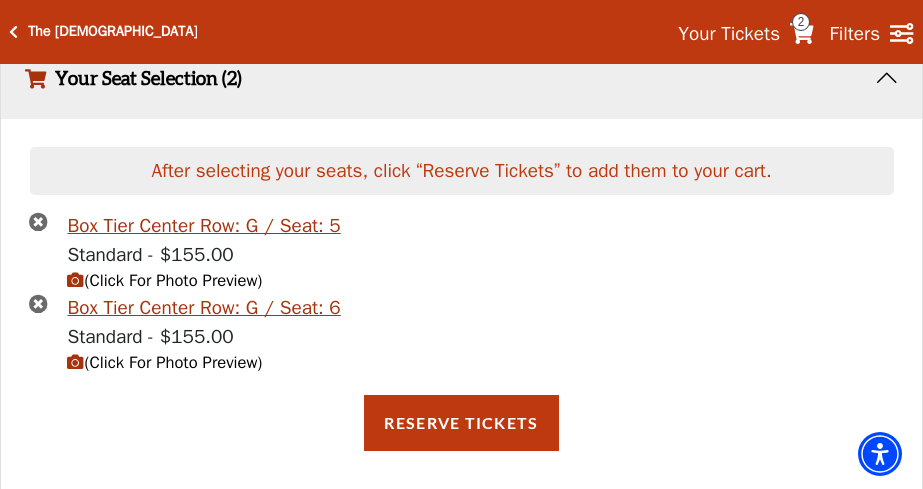 click on "Reserve Tickets" at bounding box center [461, 423] 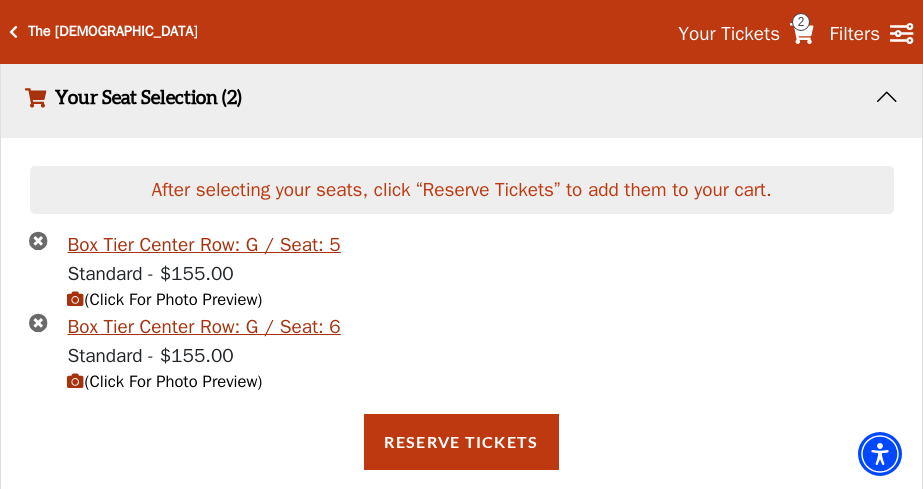 scroll, scrollTop: 1809, scrollLeft: 0, axis: vertical 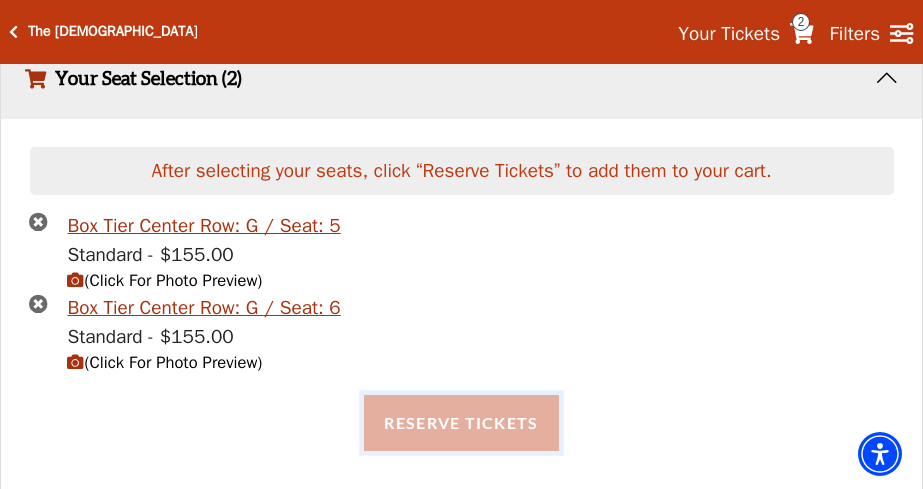 click on "Reserve Tickets" at bounding box center (461, 423) 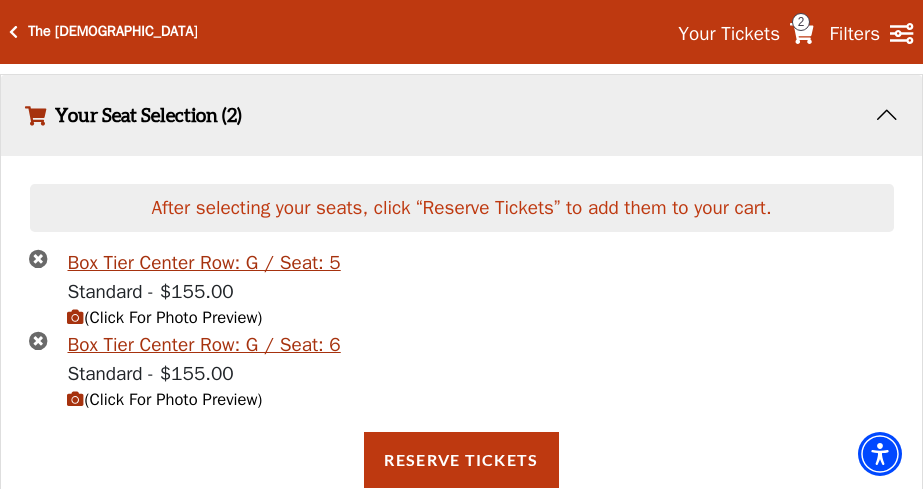 scroll, scrollTop: 1809, scrollLeft: 0, axis: vertical 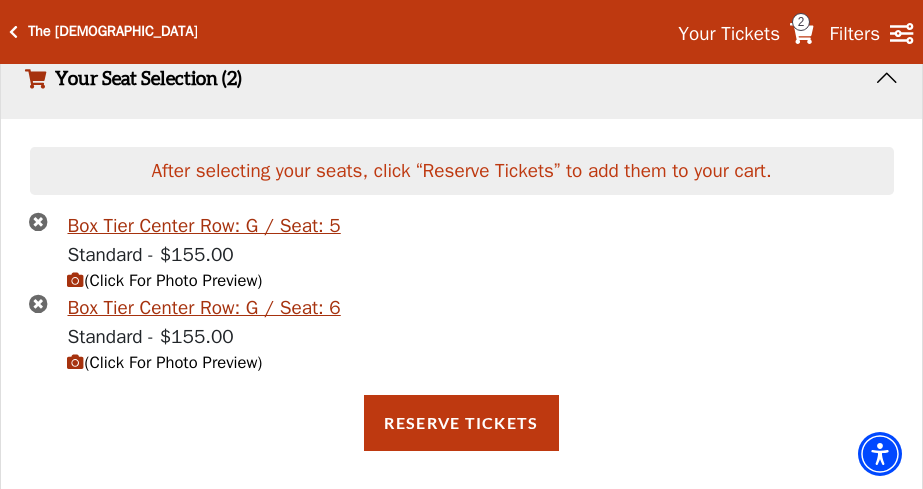 click at bounding box center [39, 303] 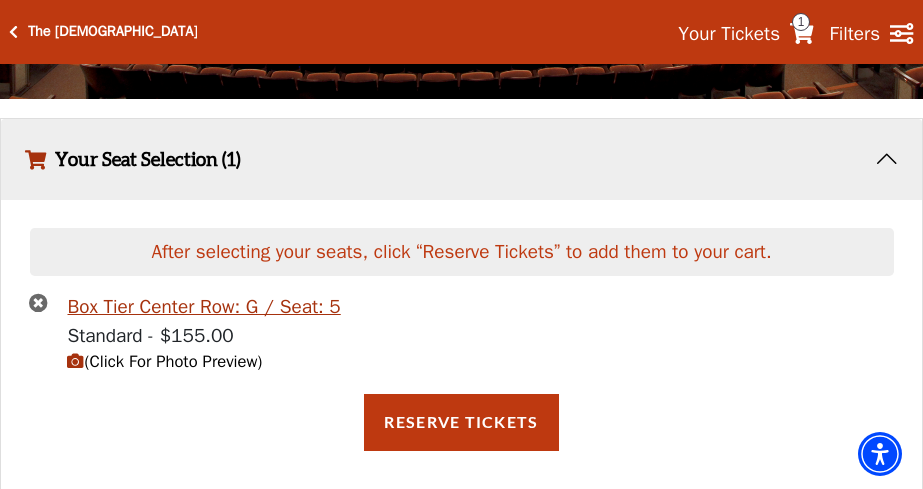 click at bounding box center (39, 302) 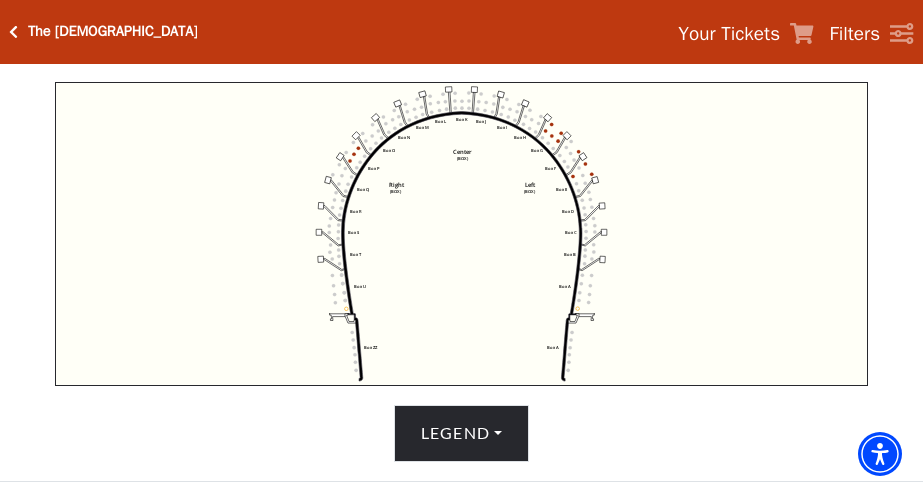 scroll, scrollTop: 748, scrollLeft: 0, axis: vertical 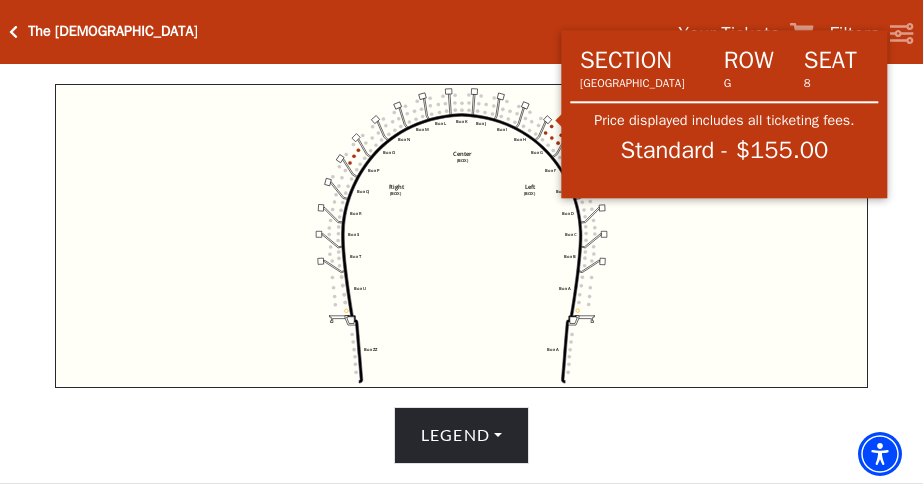 click 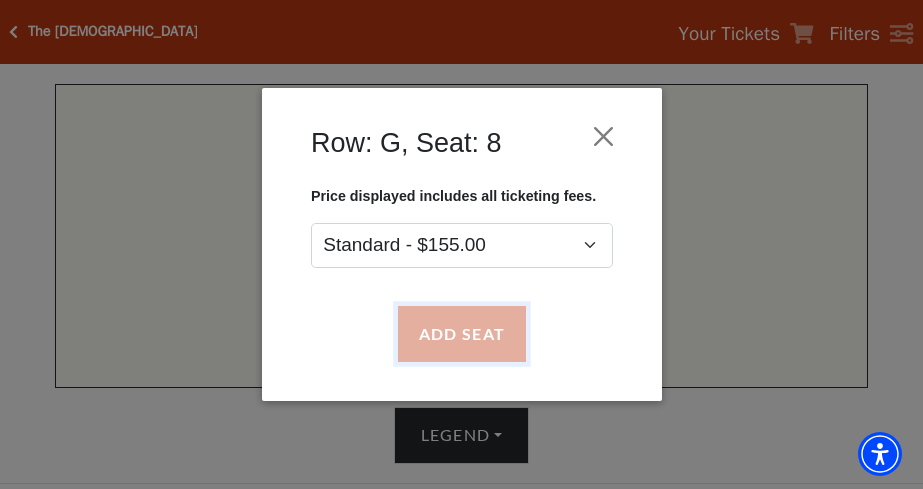 click on "Add Seat" at bounding box center [461, 334] 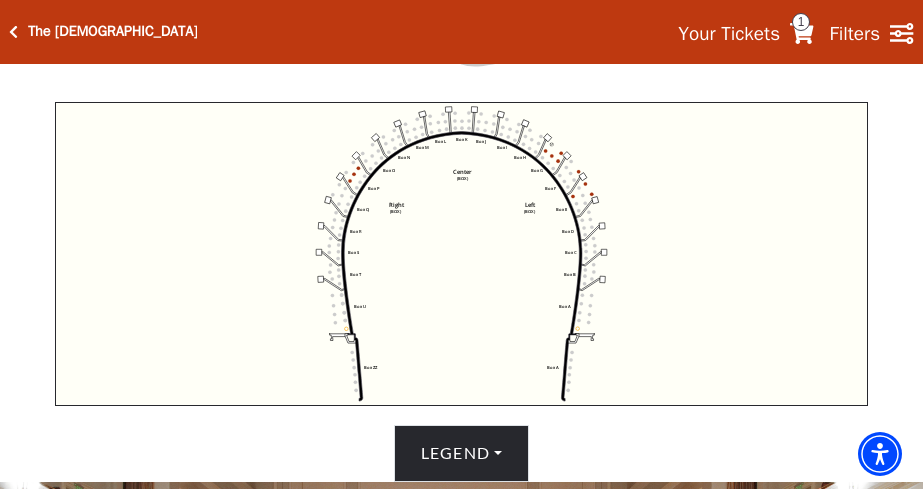 scroll, scrollTop: 708, scrollLeft: 0, axis: vertical 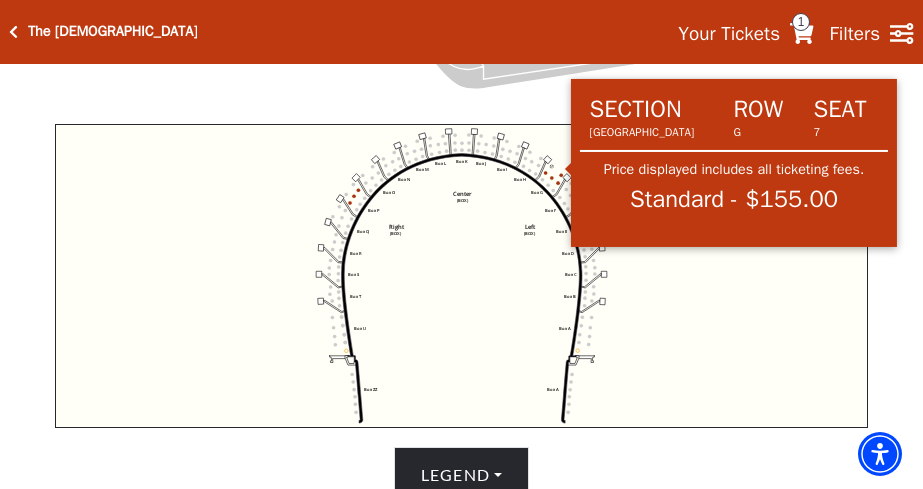 click 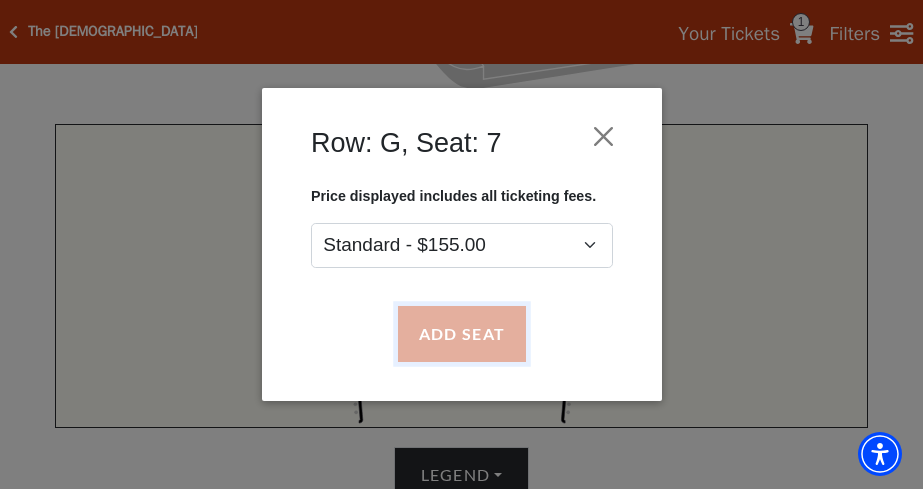 click on "Add Seat" at bounding box center (461, 334) 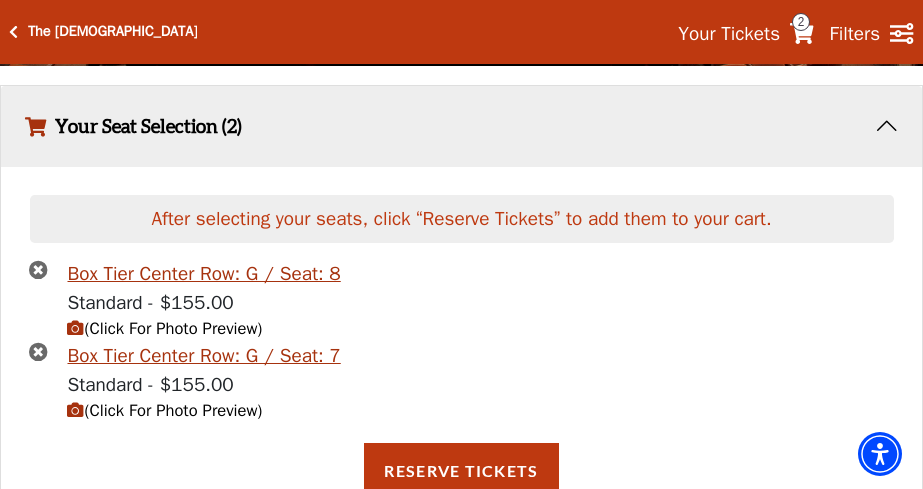 scroll, scrollTop: 1809, scrollLeft: 0, axis: vertical 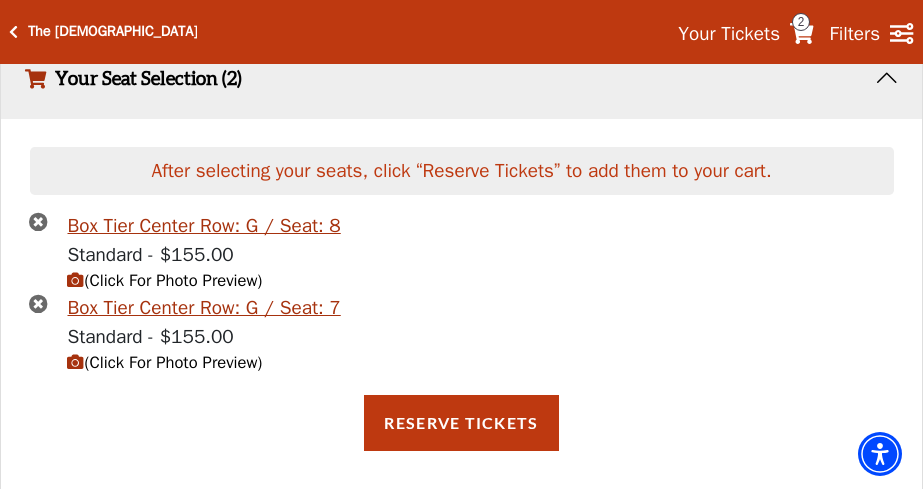 click on "(Click For Photo Preview)" at bounding box center [165, 280] 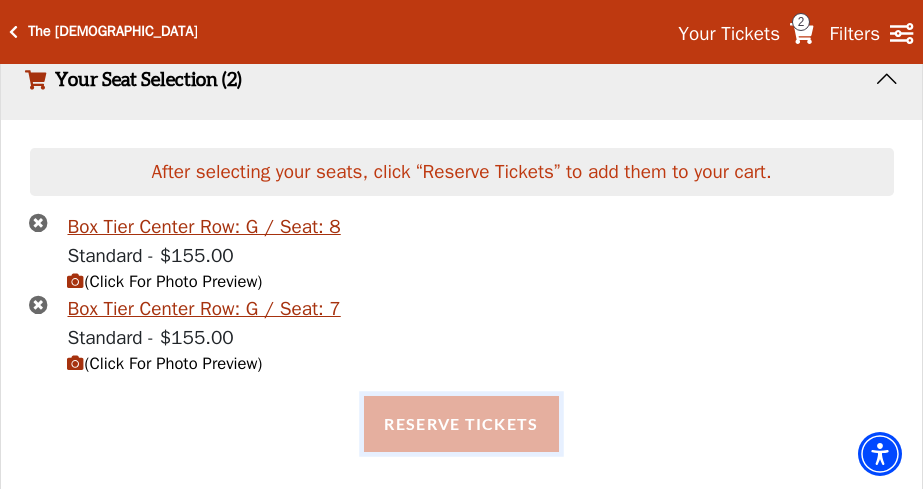 click on "Reserve Tickets" at bounding box center [461, 424] 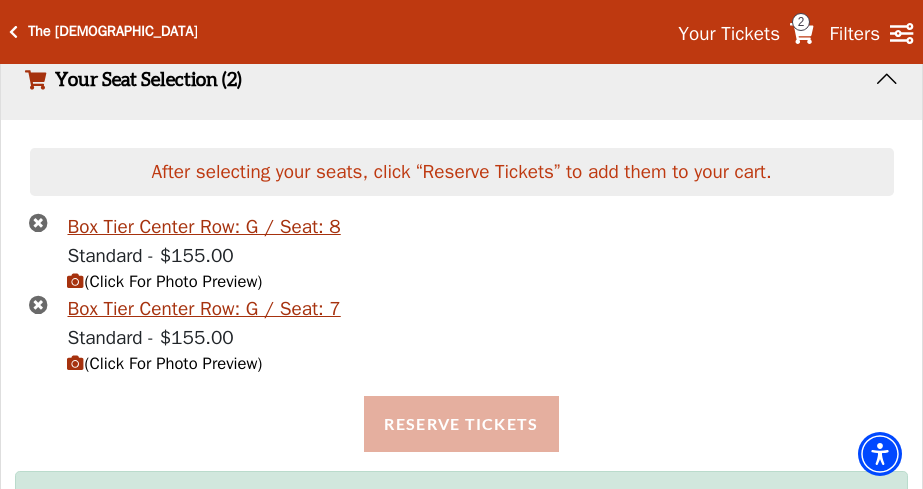 scroll, scrollTop: 1897, scrollLeft: 0, axis: vertical 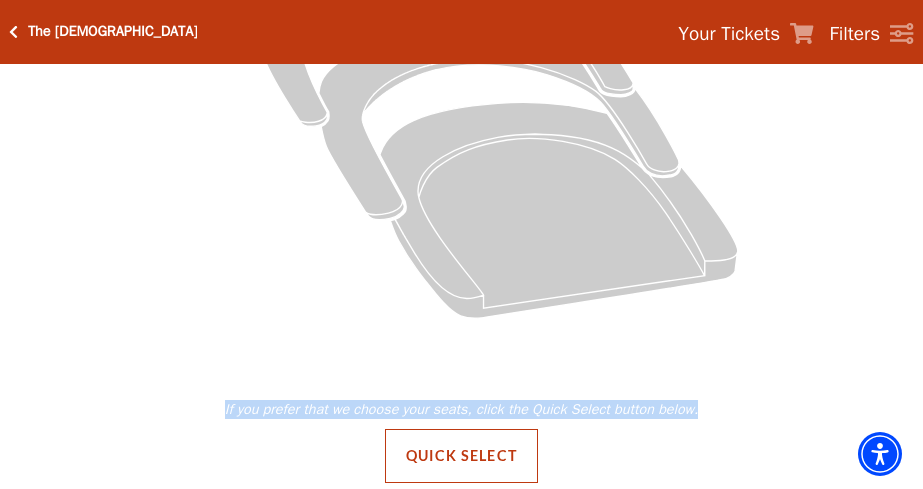 drag, startPoint x: 235, startPoint y: 203, endPoint x: 102, endPoint y: 488, distance: 314.50595 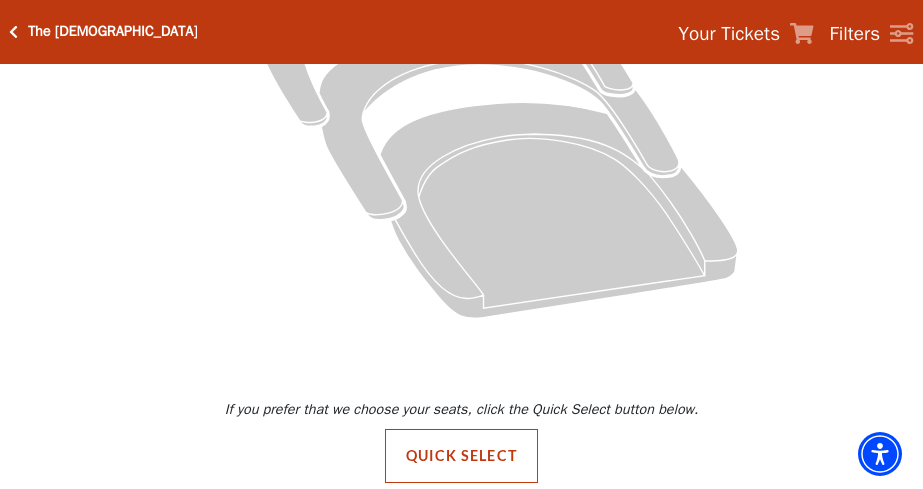 click 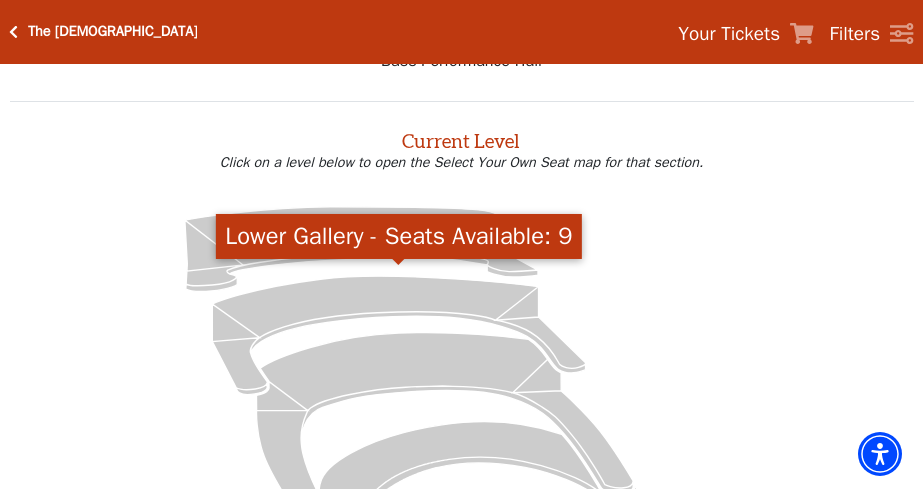 scroll, scrollTop: 0, scrollLeft: 0, axis: both 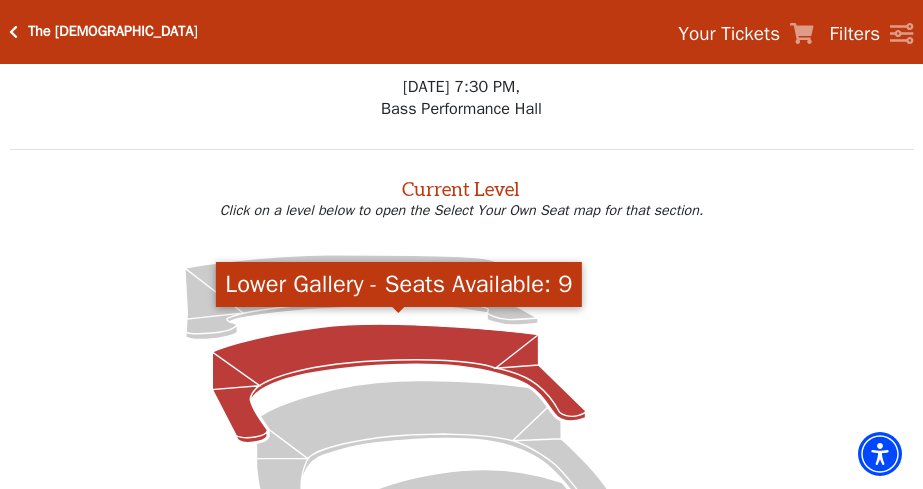 click 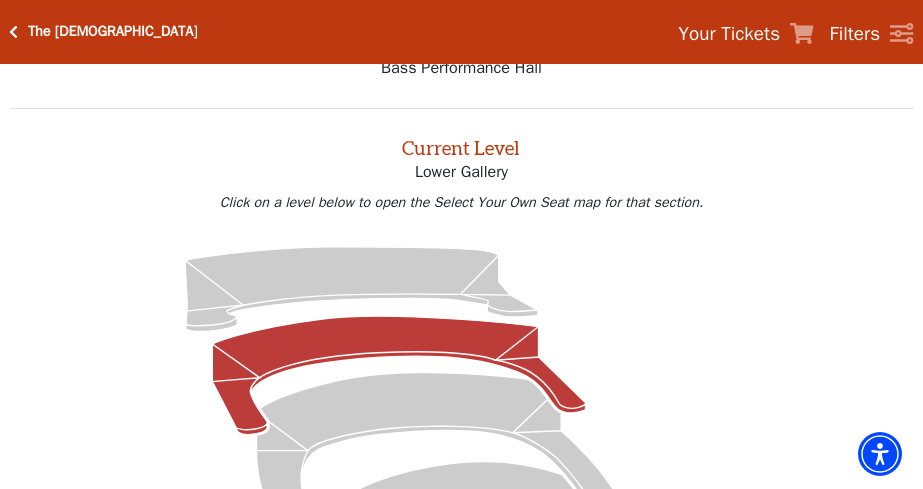 scroll, scrollTop: 0, scrollLeft: 0, axis: both 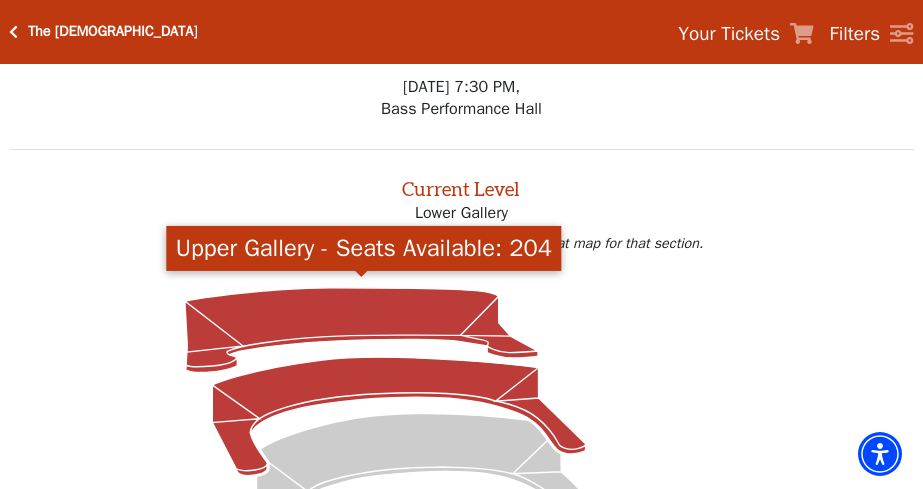 click 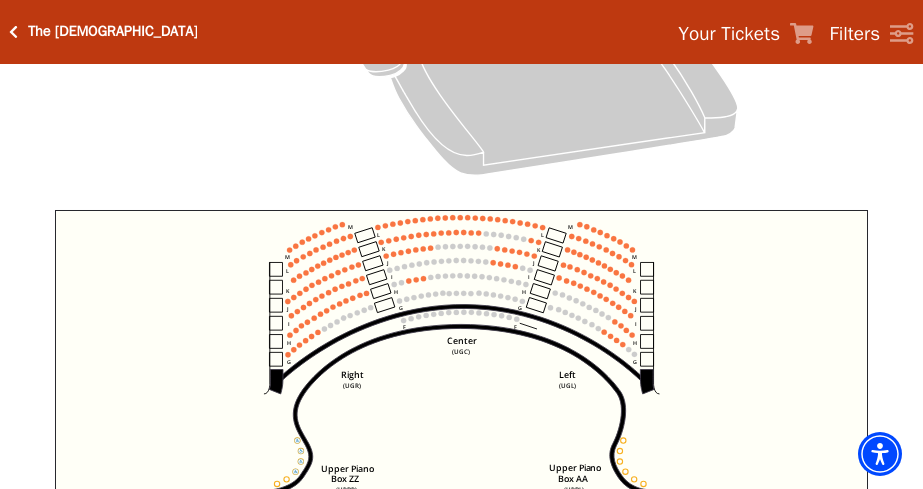 scroll, scrollTop: 626, scrollLeft: 0, axis: vertical 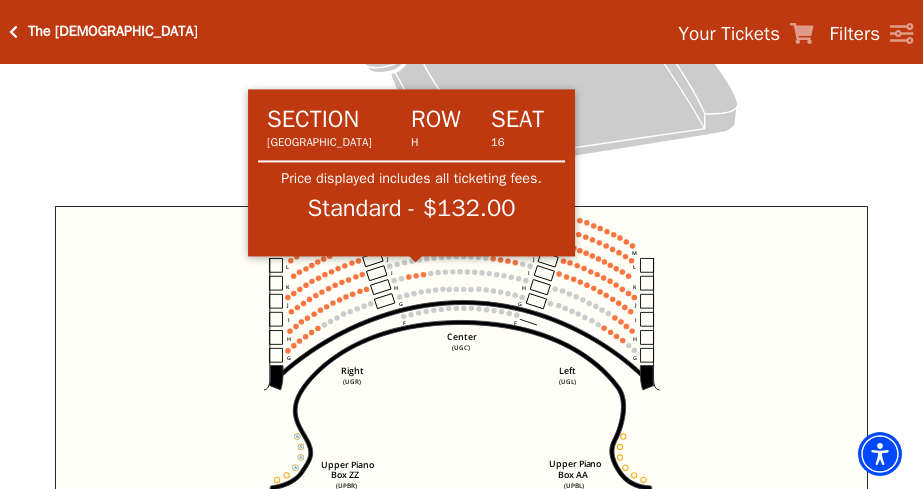 click 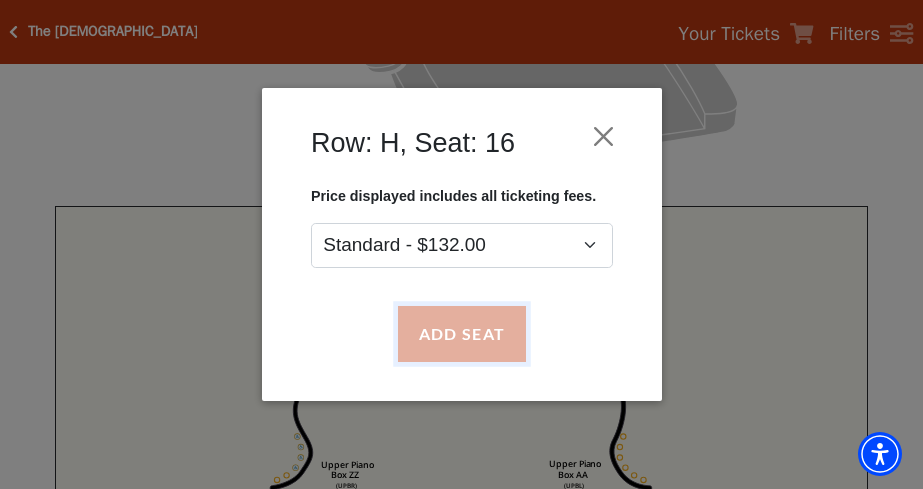 click on "Add Seat" at bounding box center (461, 334) 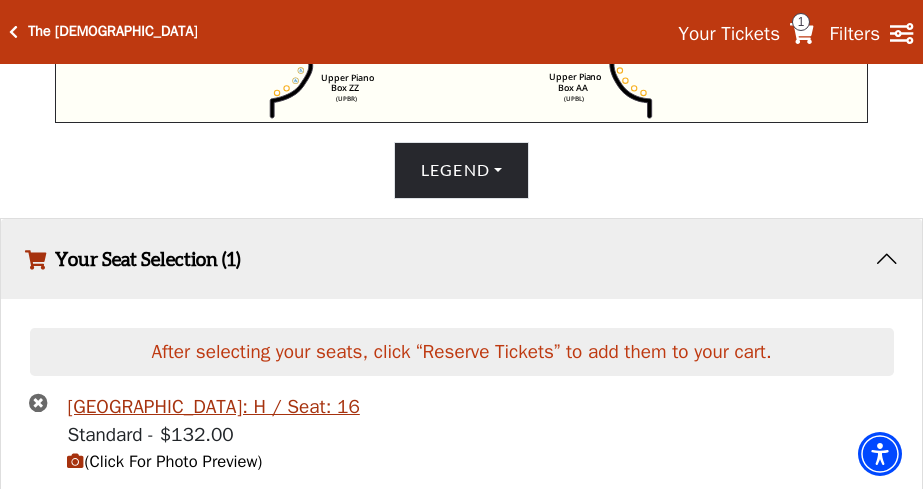 scroll, scrollTop: 1064, scrollLeft: 0, axis: vertical 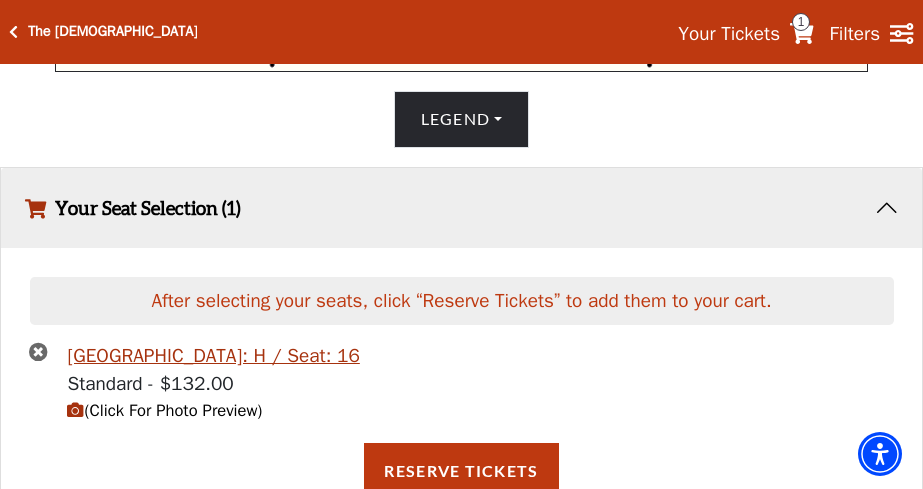 click on "(Click For Photo Preview)" at bounding box center (165, 410) 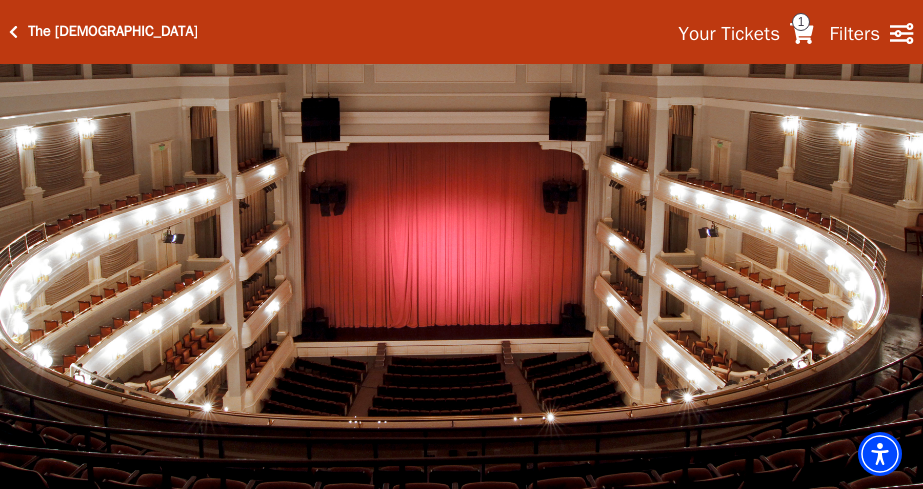 scroll, scrollTop: 1248, scrollLeft: 0, axis: vertical 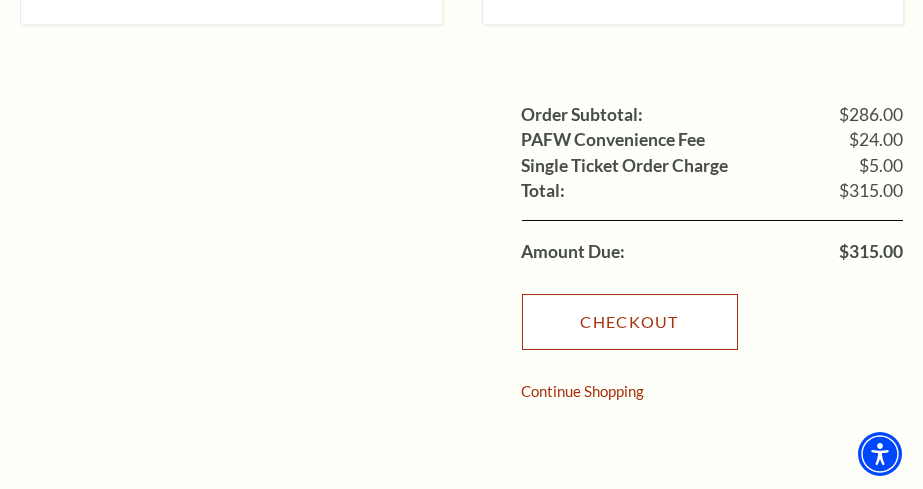 click on "Checkout" at bounding box center [630, 322] 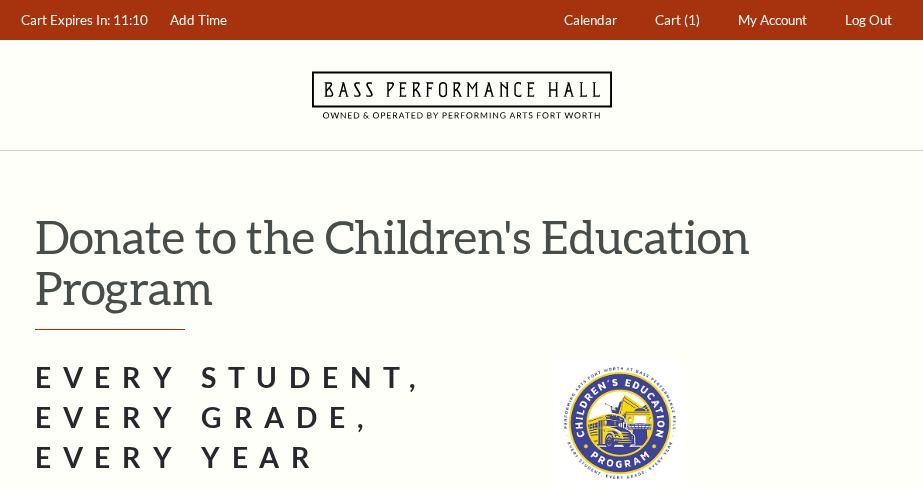 scroll, scrollTop: 0, scrollLeft: 0, axis: both 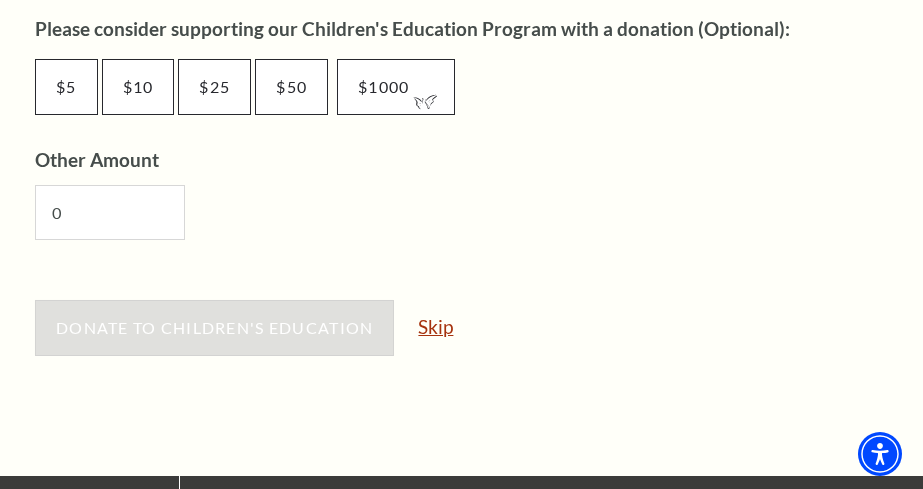 click on "Skip" at bounding box center [435, 326] 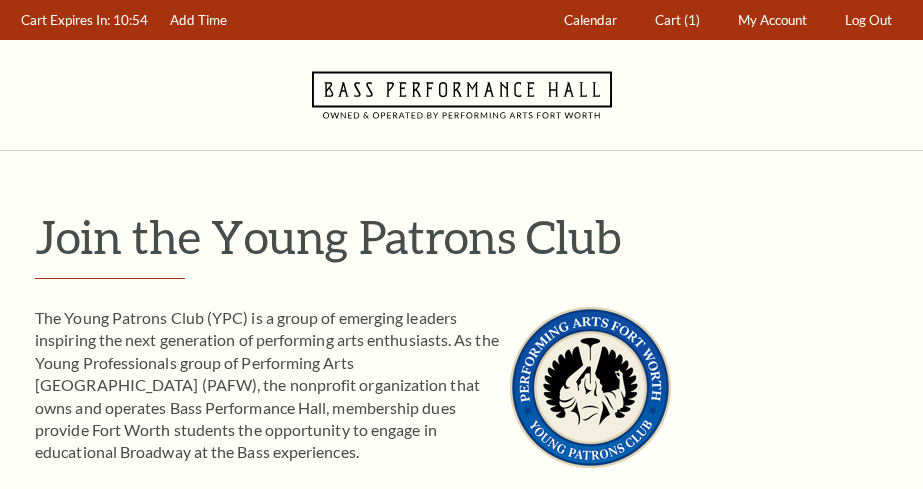 scroll, scrollTop: 0, scrollLeft: 0, axis: both 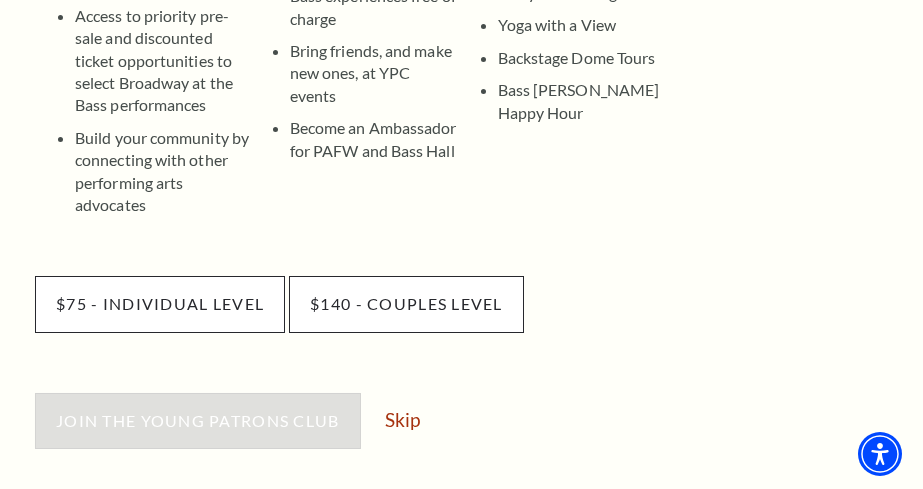 click on "$75 - Individual Level   $140 - Couples Level   Join the Young Patrons Club   Skip" at bounding box center [469, 372] 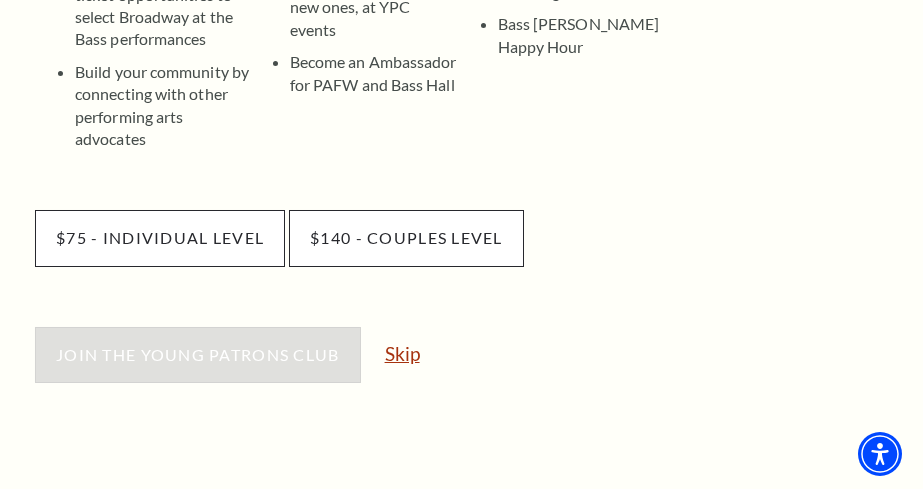 scroll, scrollTop: 706, scrollLeft: 0, axis: vertical 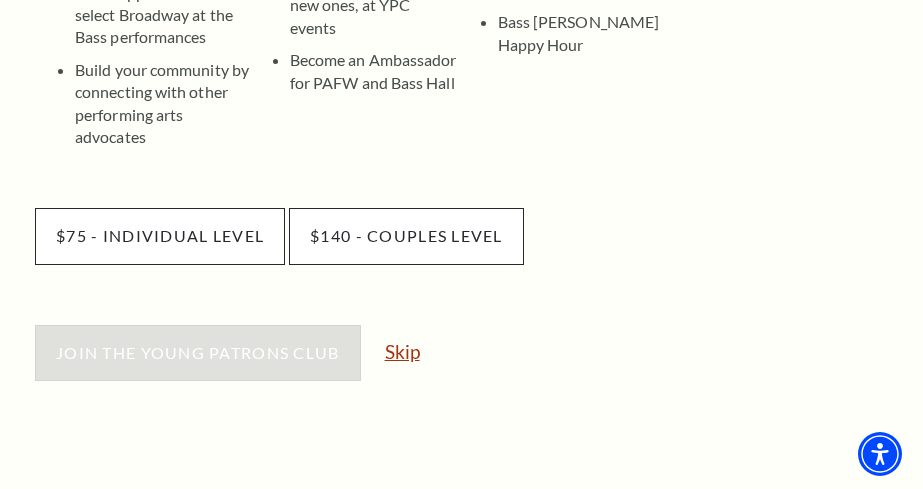 click on "Skip" at bounding box center [402, 351] 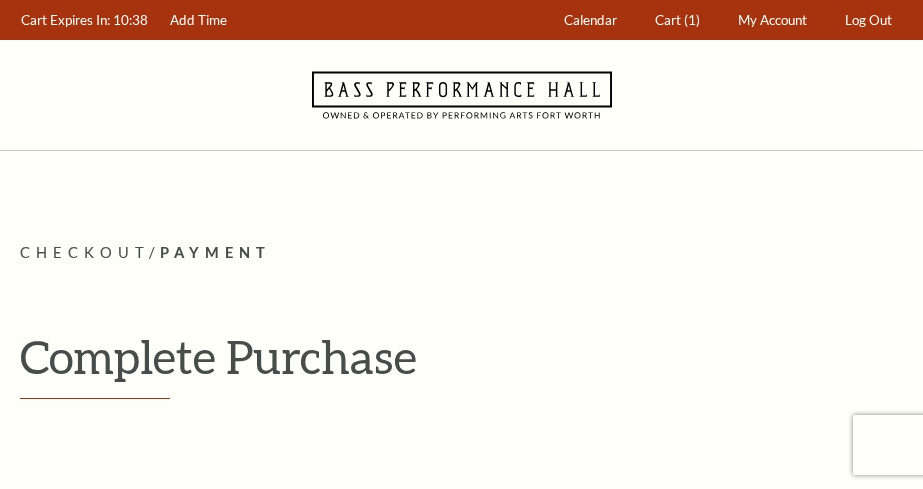 scroll, scrollTop: 368, scrollLeft: 0, axis: vertical 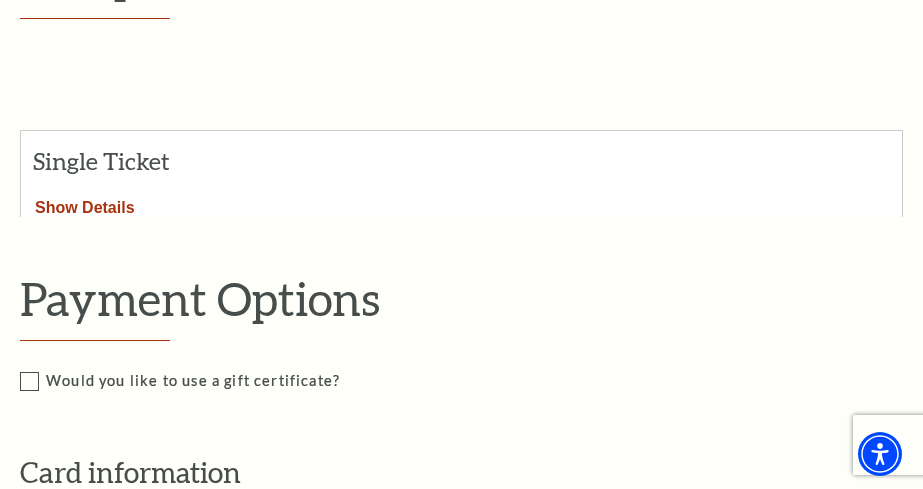 click on "Show Details" at bounding box center [85, 204] 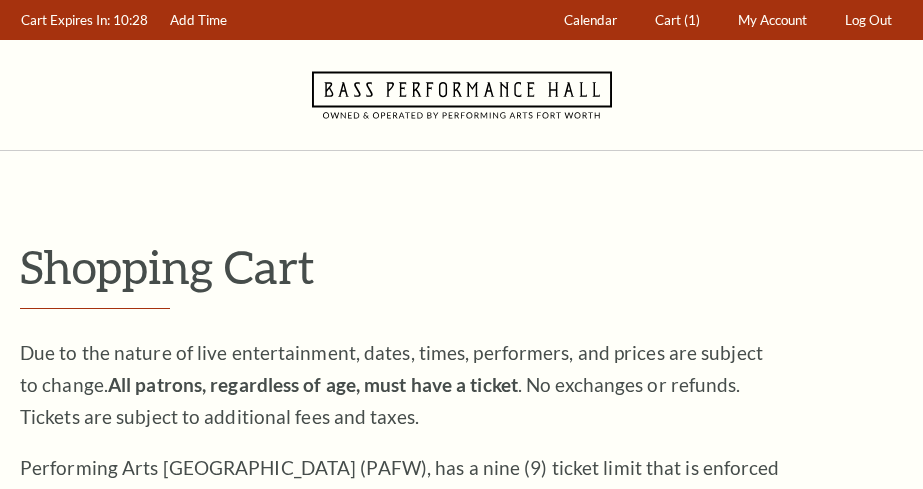 scroll, scrollTop: 0, scrollLeft: 0, axis: both 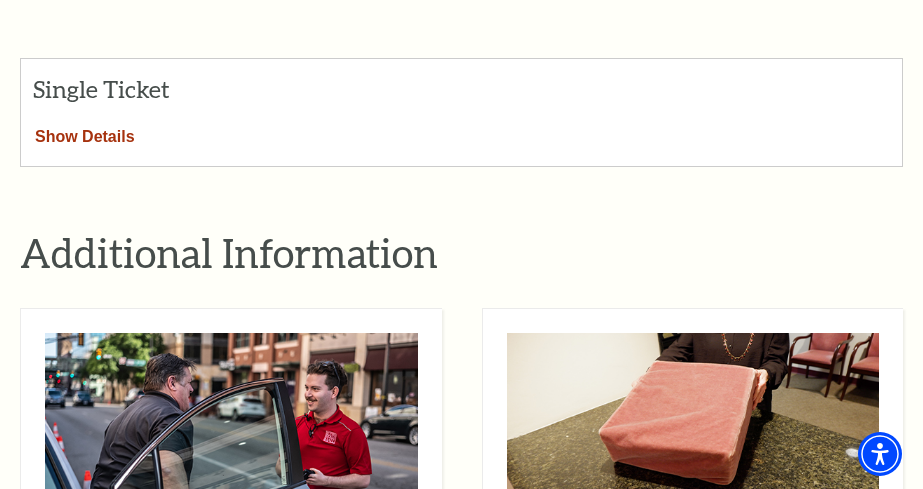 click on "Show Details" at bounding box center (85, 133) 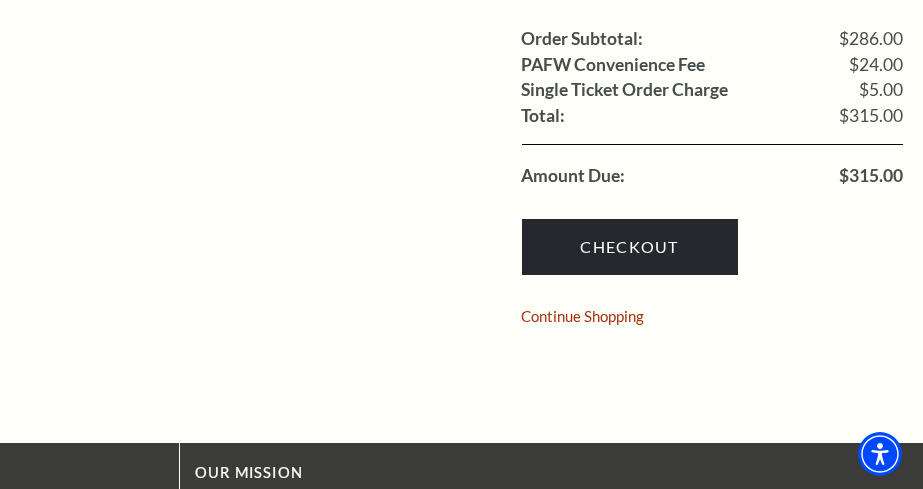 scroll, scrollTop: 2403, scrollLeft: 0, axis: vertical 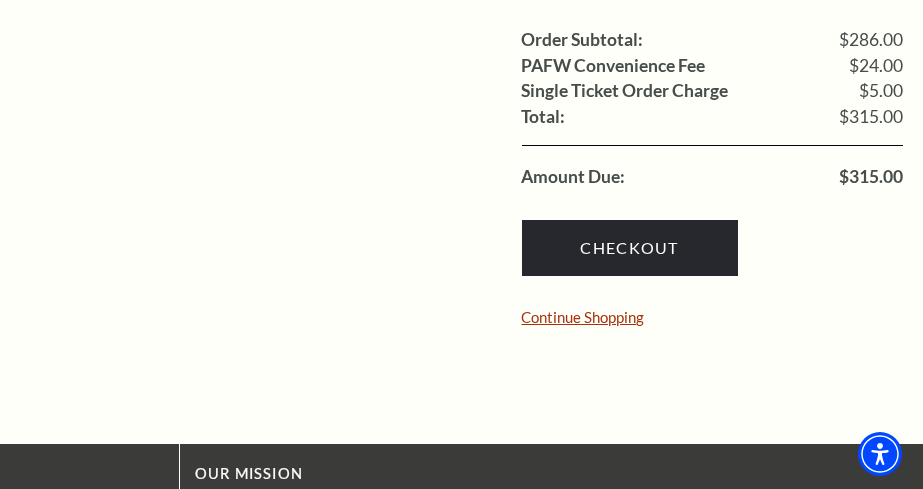 click on "Continue Shopping" at bounding box center [583, 317] 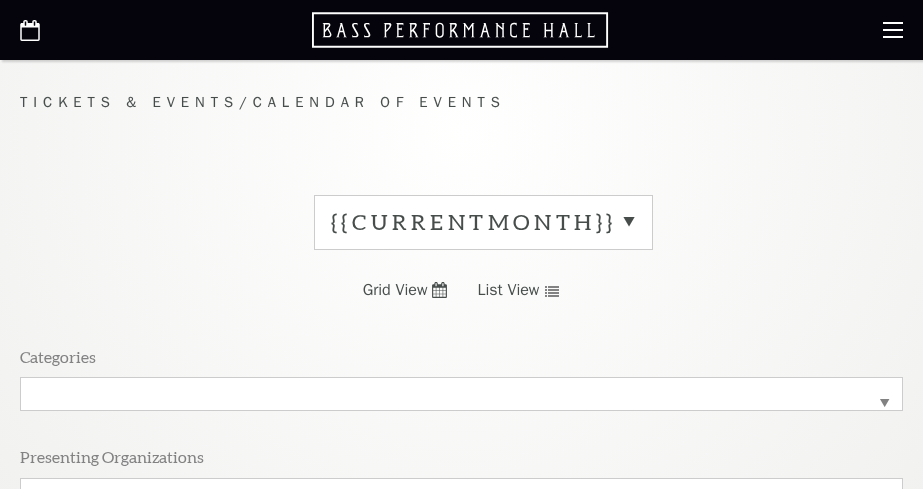 scroll, scrollTop: 0, scrollLeft: 0, axis: both 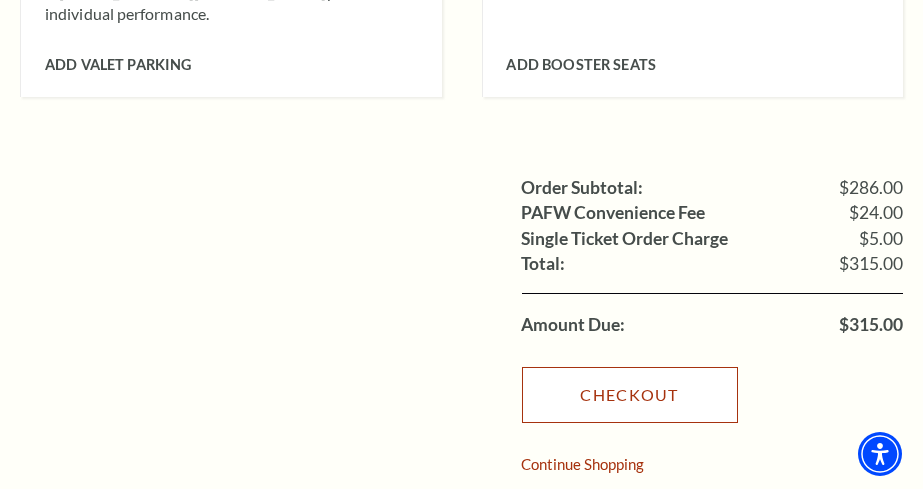 click on "Checkout" at bounding box center (630, 395) 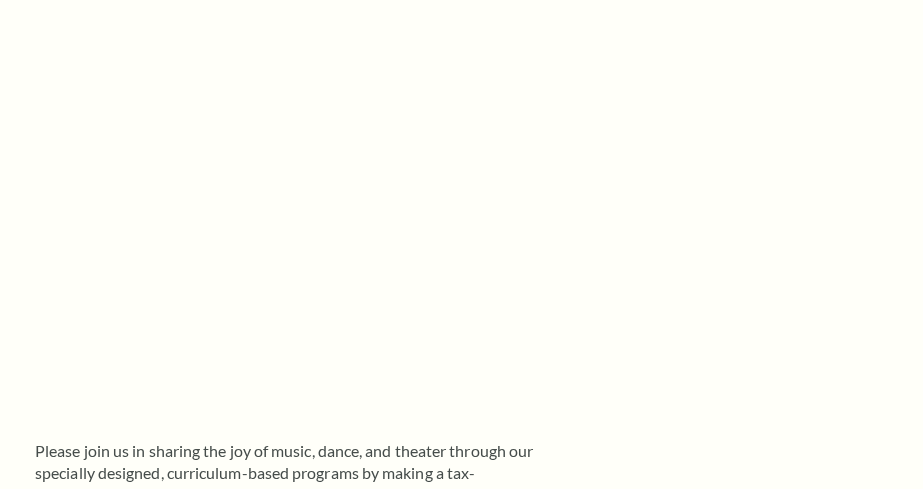 scroll, scrollTop: 0, scrollLeft: 0, axis: both 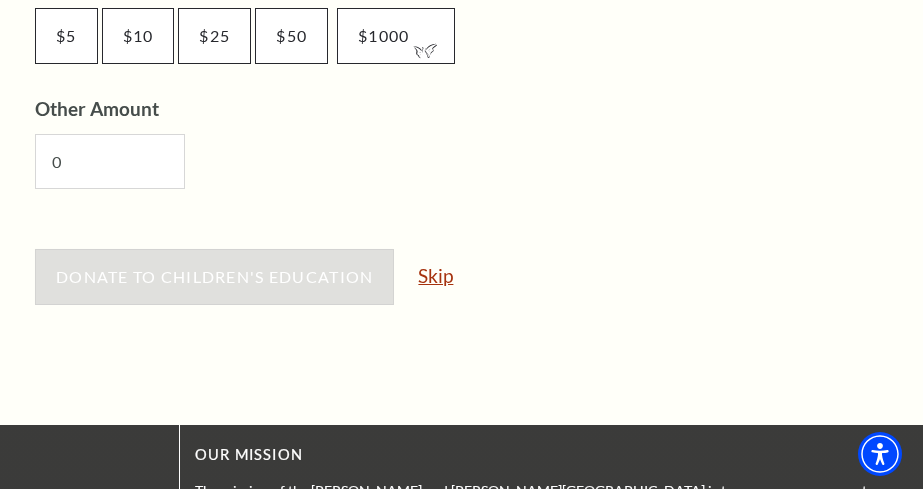 click on "Skip" at bounding box center [435, 275] 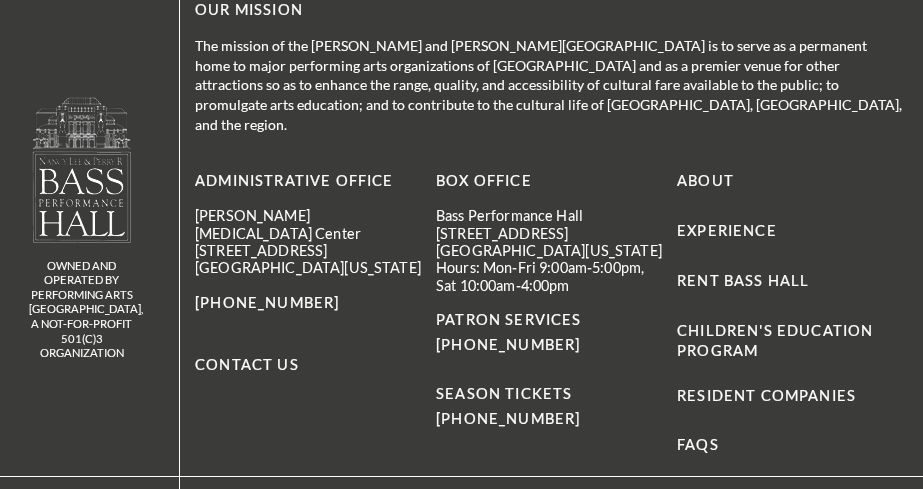 click on "Join the Young Patrons Club   The Young Patrons Club (YPC) is a group of emerging leaders inspiring the next generation of performing arts enthusiasts. As the Young Professionals group of Performing Arts [GEOGRAPHIC_DATA] (PAFW), the nonprofit organization that owns and operates Bass Performance Hall, membership dues provide Fort Worth students the opportunity to engage in educational Broadway at the Bass experiences.        Membership Amenities   Invitation to exclusive members-only events   Access to priority pre-sale and discounted ticket opportunities to select Broadway at the Bass performances   Build your community by connecting with other performing arts advocates   Make A Difference   Pave the way for students to attend select Broadway at the Bass experiences free of charge   Bring friends, and make new ones, at YPC events   Become an Ambassador for PAFW and Bass Hall   Annual YPC Events at Bass Performance Hall Include   Party on the Stage   Yoga with a View   Backstage Dome Tours           Skip" at bounding box center [469, -553] 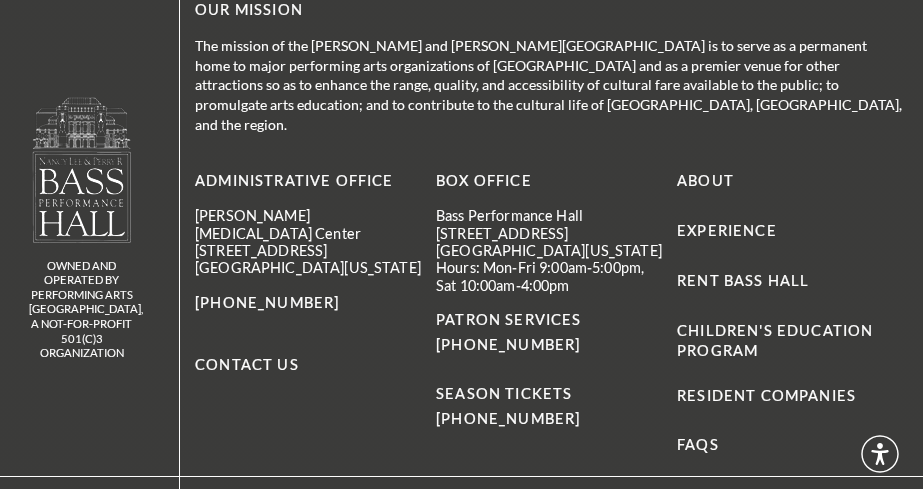 scroll, scrollTop: 828, scrollLeft: 0, axis: vertical 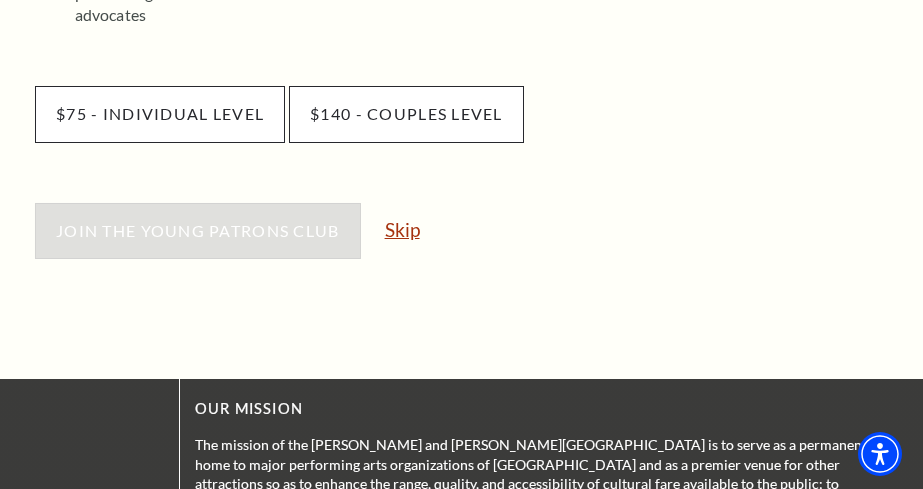 click on "Skip" at bounding box center [402, 229] 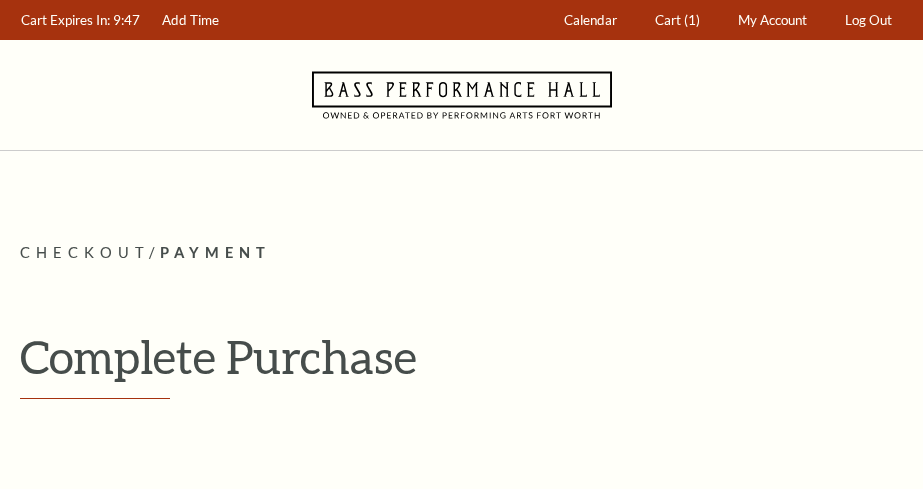 scroll, scrollTop: 294, scrollLeft: 0, axis: vertical 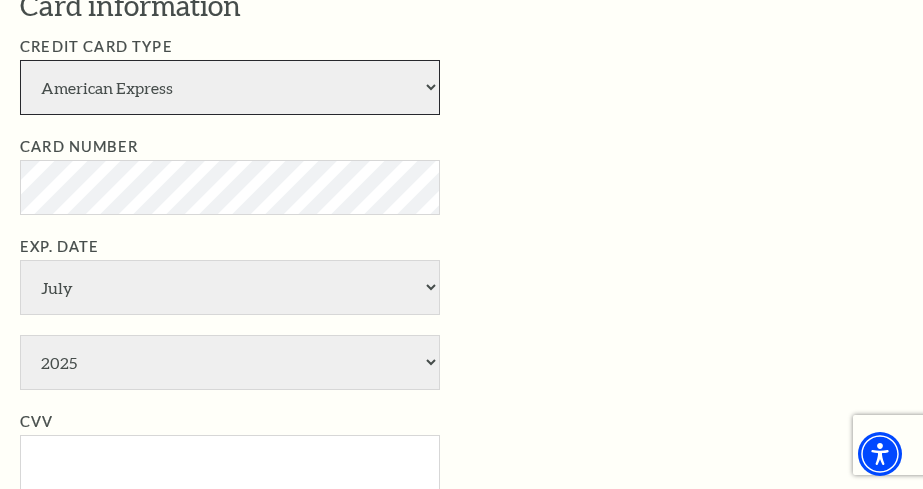 click on "American Express
Visa
Master Card
Discover" at bounding box center (230, 87) 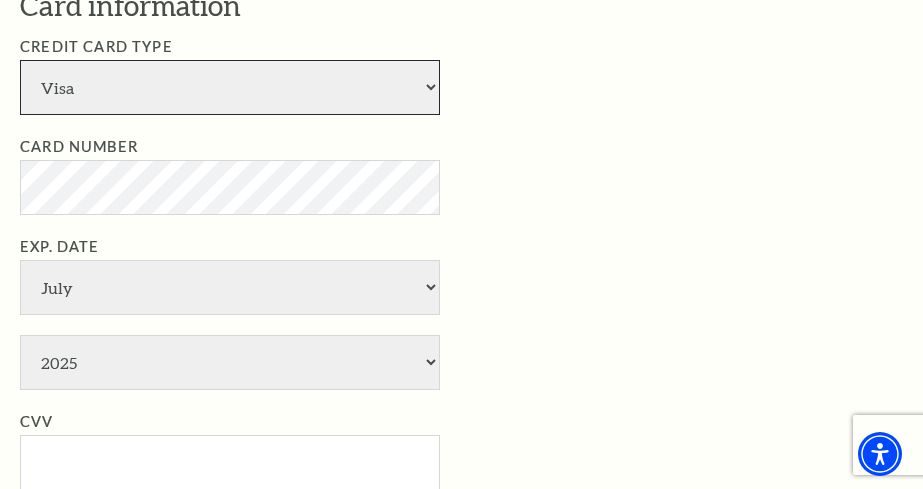click on "American Express
Visa
Master Card
Discover" at bounding box center (230, 87) 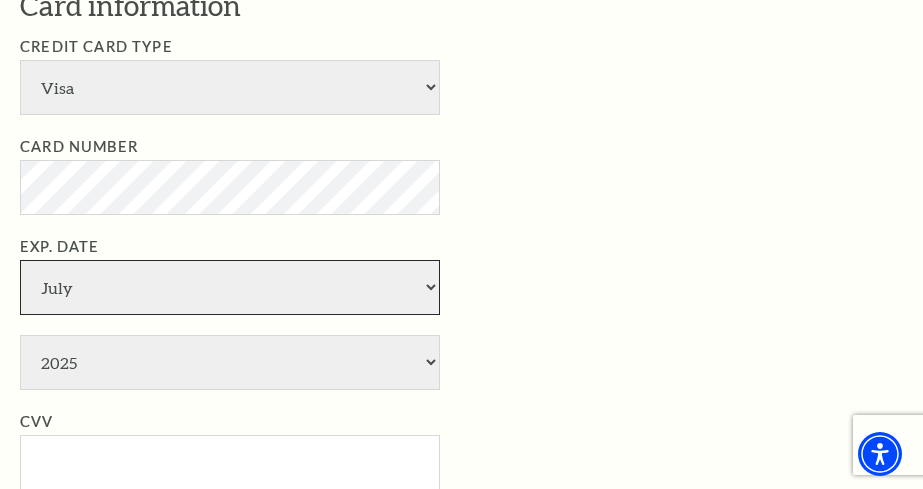 select on "6" 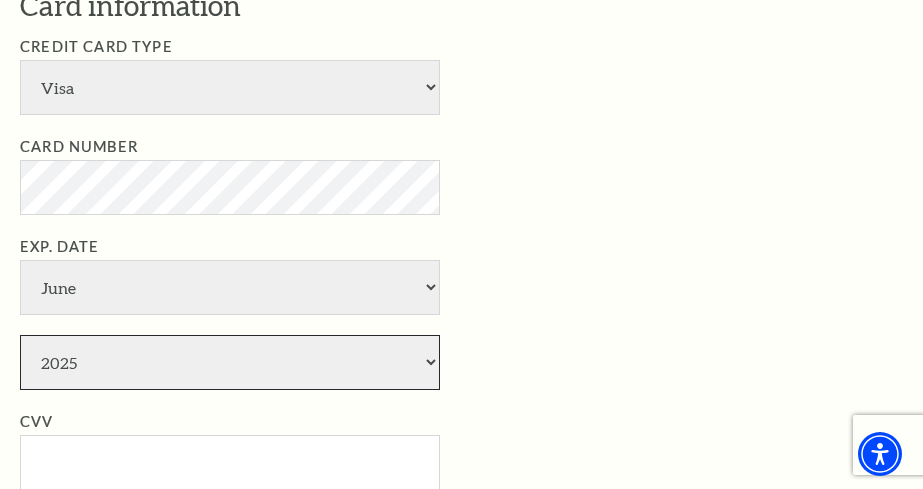 select on "2026" 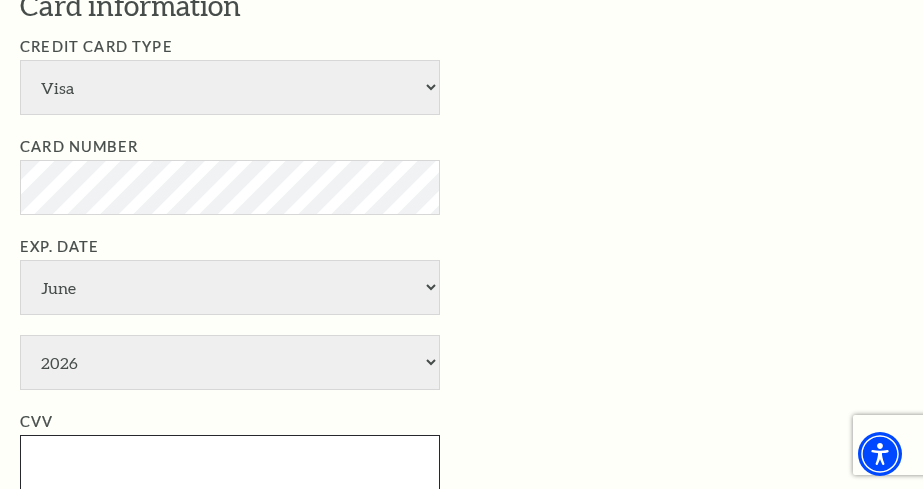 type on "828" 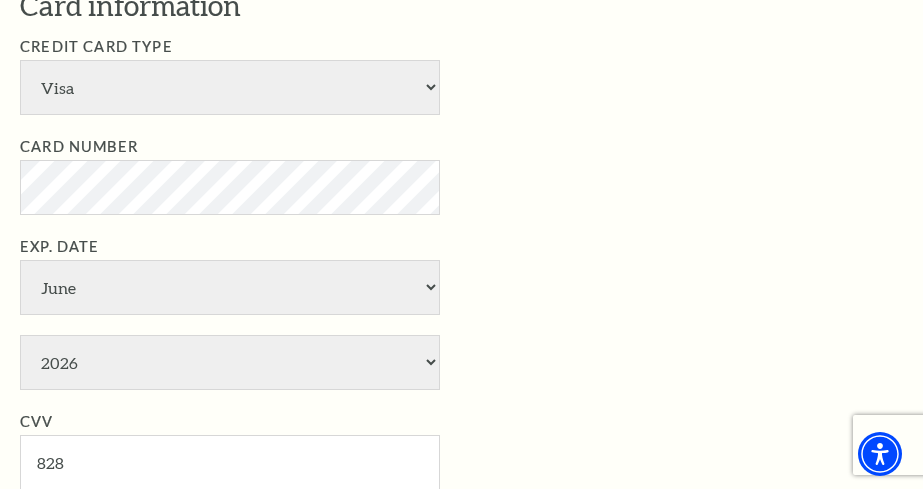 type on "Brittany Cereceres" 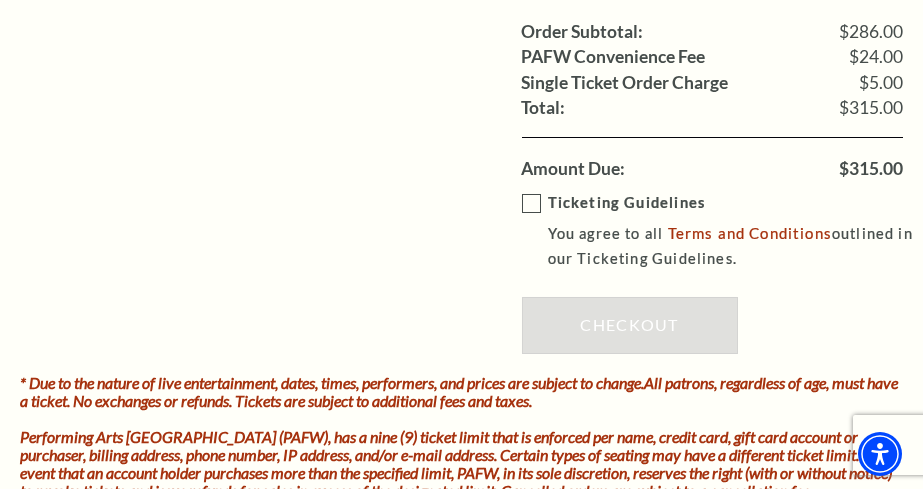 scroll, scrollTop: 2123, scrollLeft: 0, axis: vertical 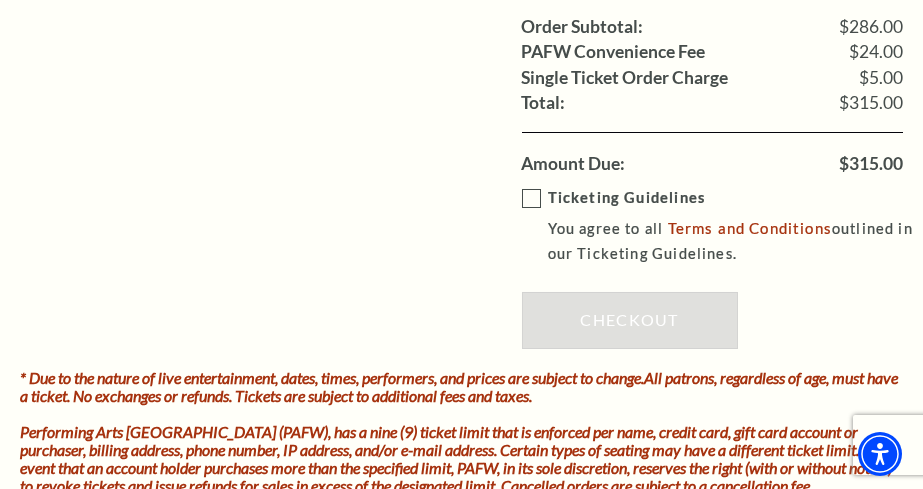click on "Ticketing Guidelines
You agree to all   Terms and Conditions  outlined in our Ticketing Guidelines." at bounding box center (727, 226) 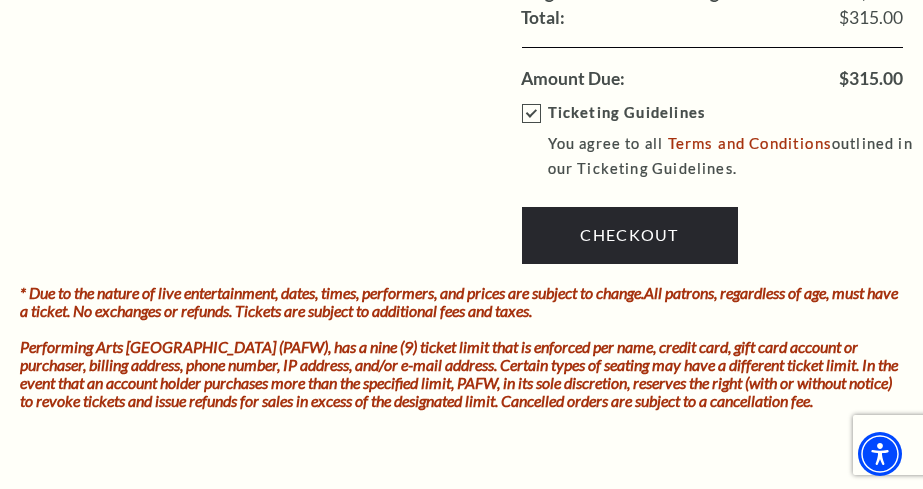 scroll, scrollTop: 2203, scrollLeft: 0, axis: vertical 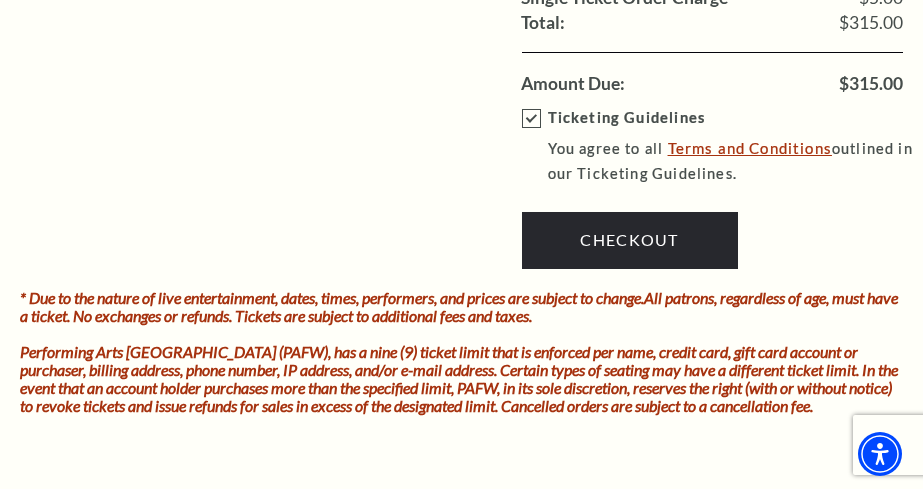 click on "Terms and Conditions" at bounding box center (750, 148) 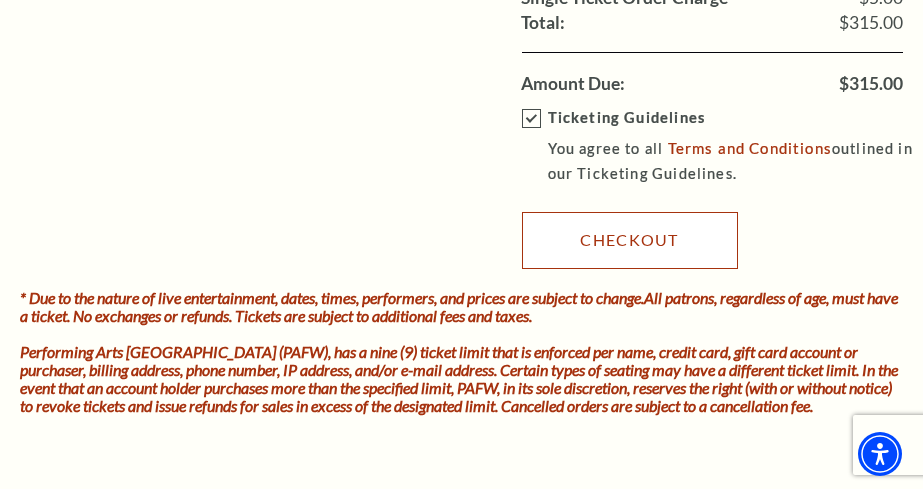click on "Checkout" at bounding box center (630, 240) 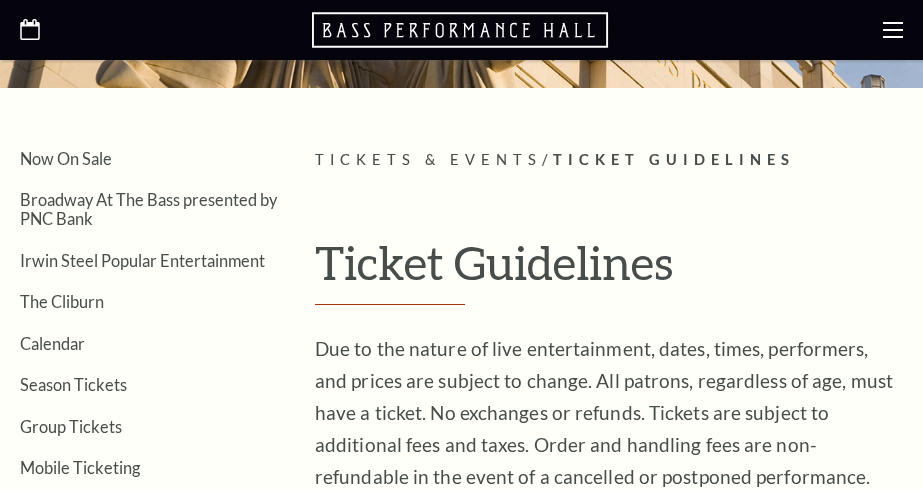 scroll, scrollTop: 549, scrollLeft: 0, axis: vertical 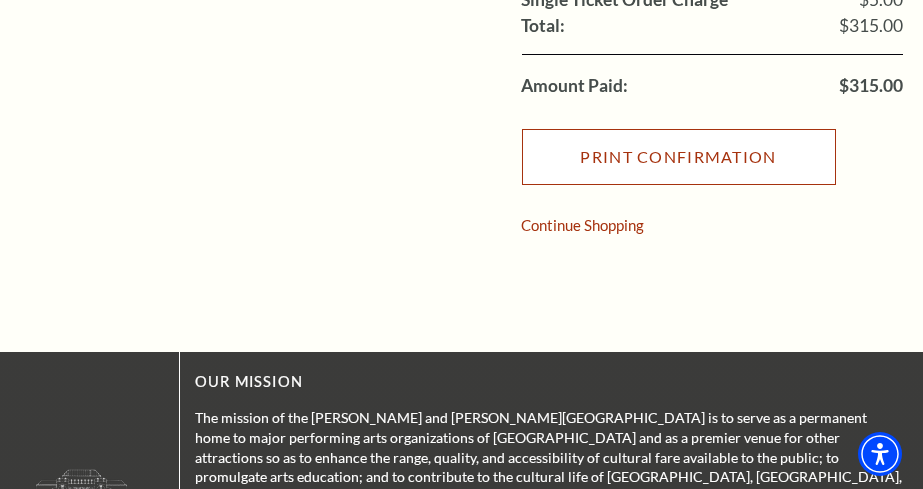 click on "Print Confirmation" at bounding box center (679, 157) 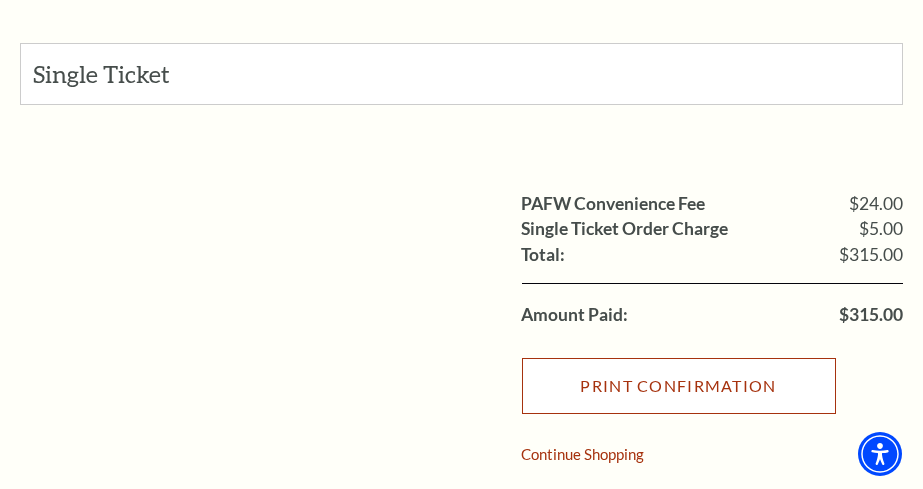 scroll, scrollTop: 339, scrollLeft: 0, axis: vertical 